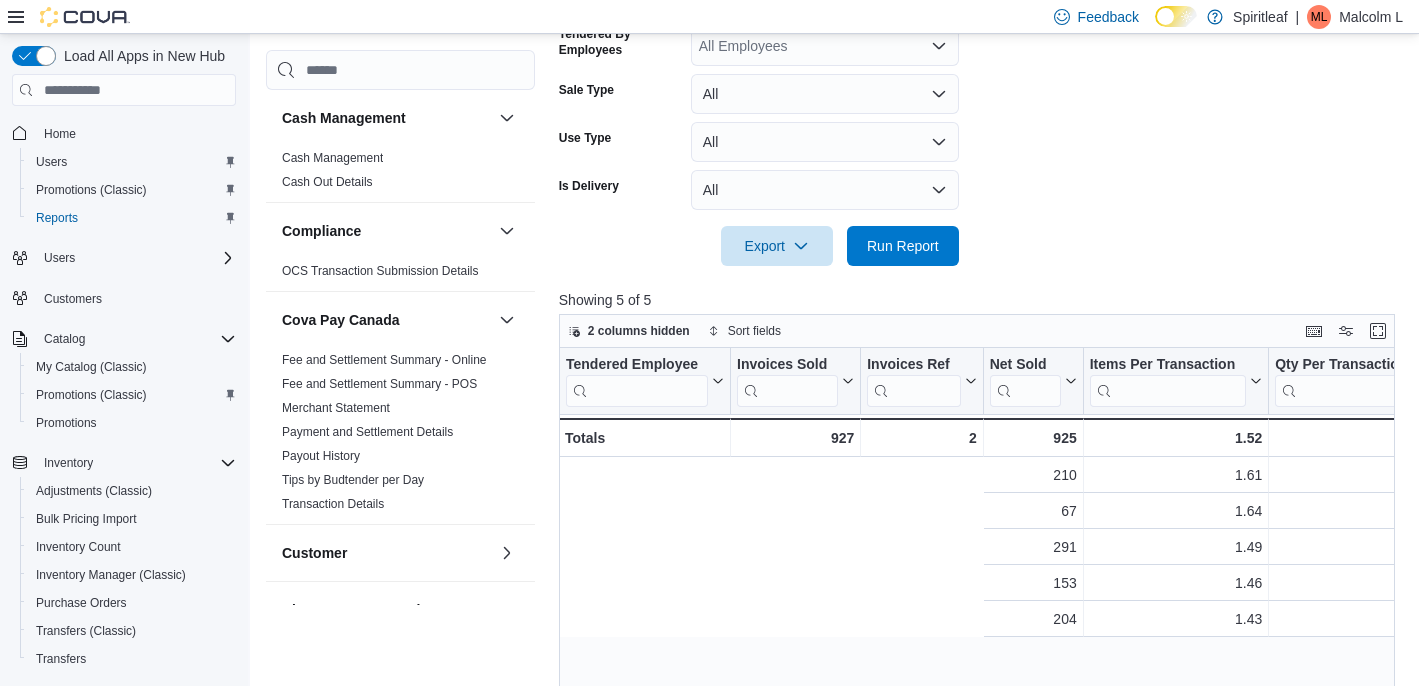 scroll, scrollTop: 607, scrollLeft: 0, axis: vertical 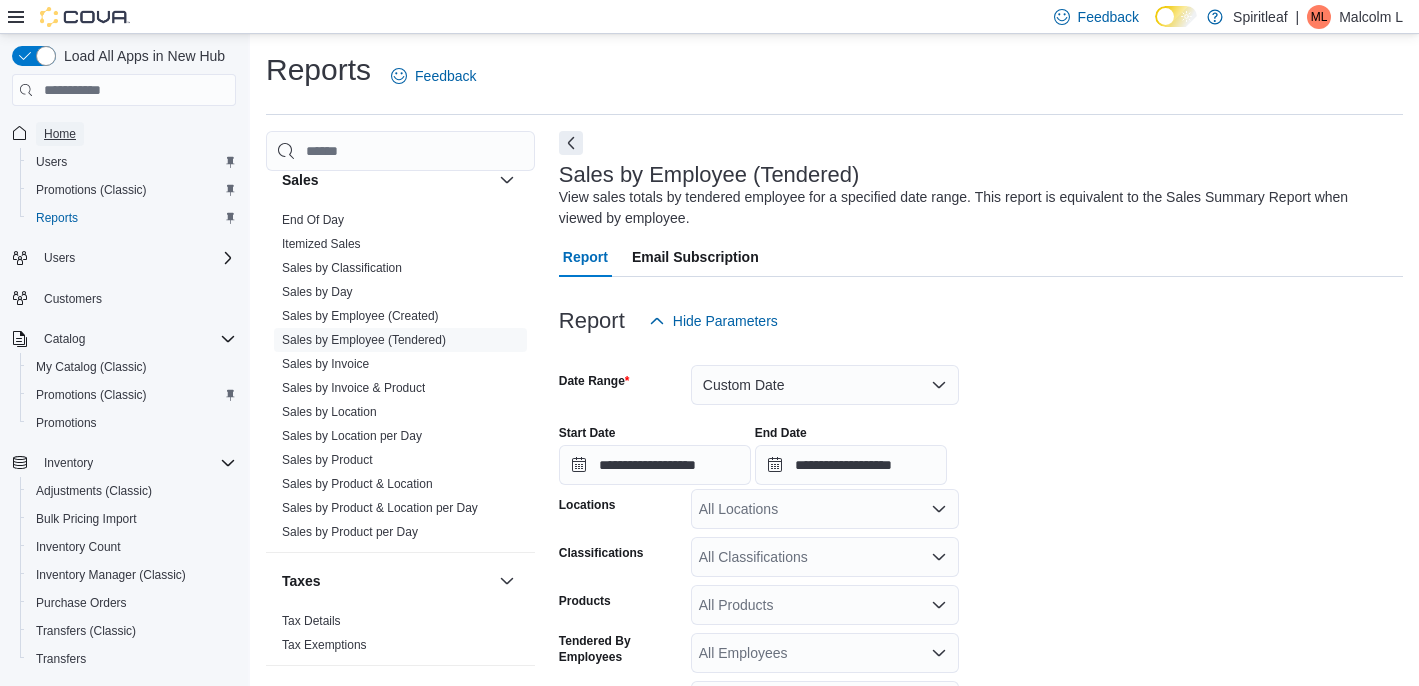 click on "Home" at bounding box center (60, 134) 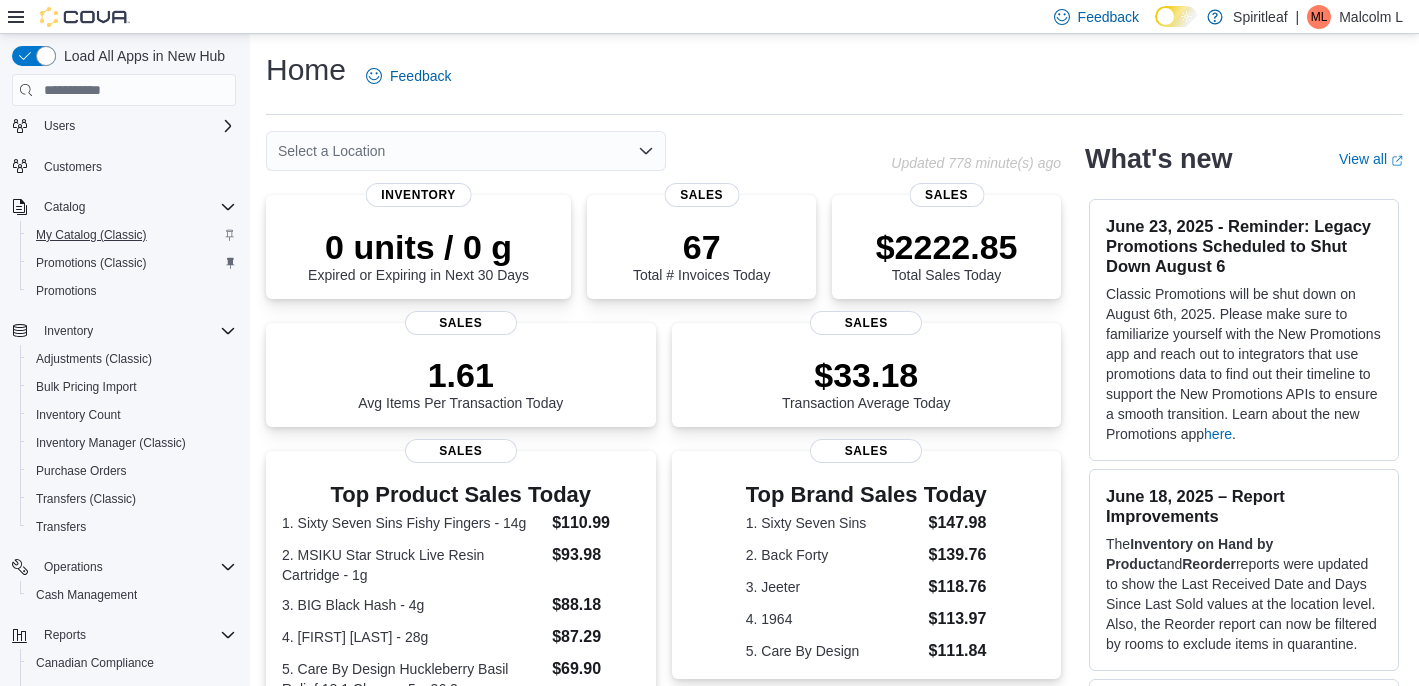scroll, scrollTop: 265, scrollLeft: 0, axis: vertical 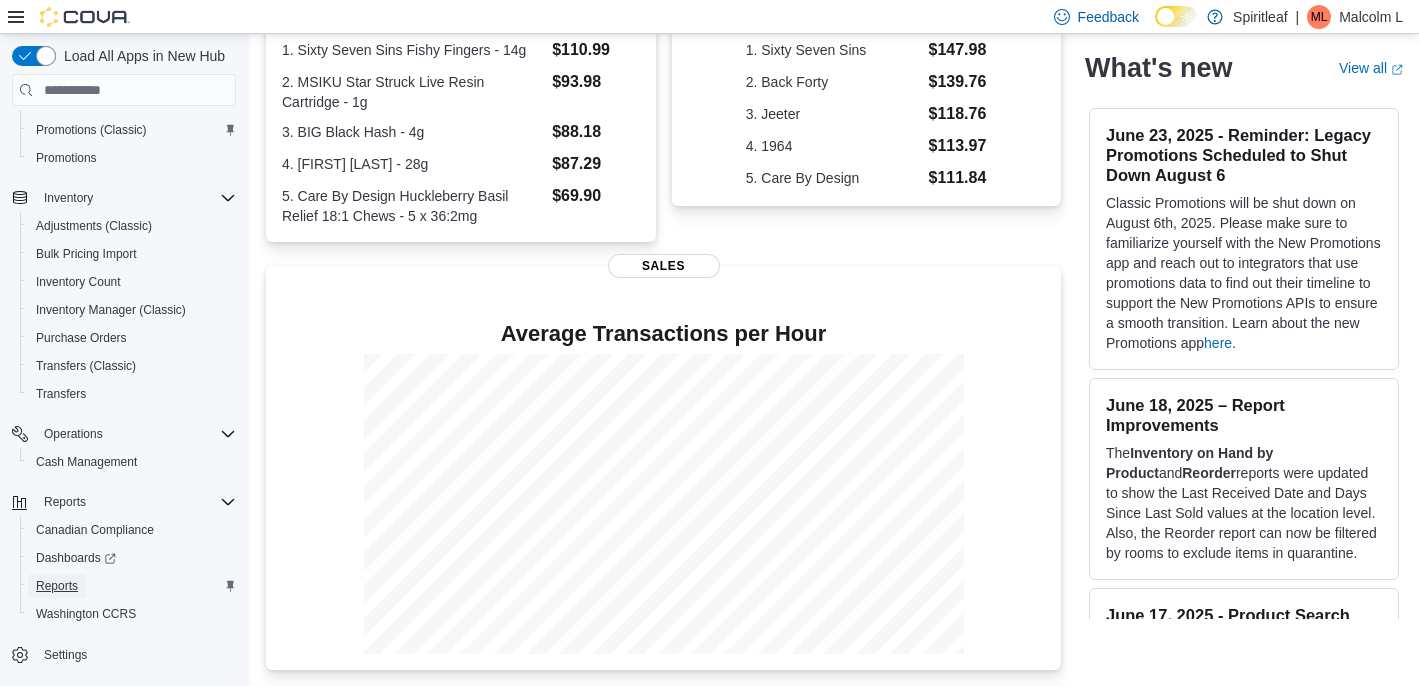 click on "Reports" at bounding box center (57, 586) 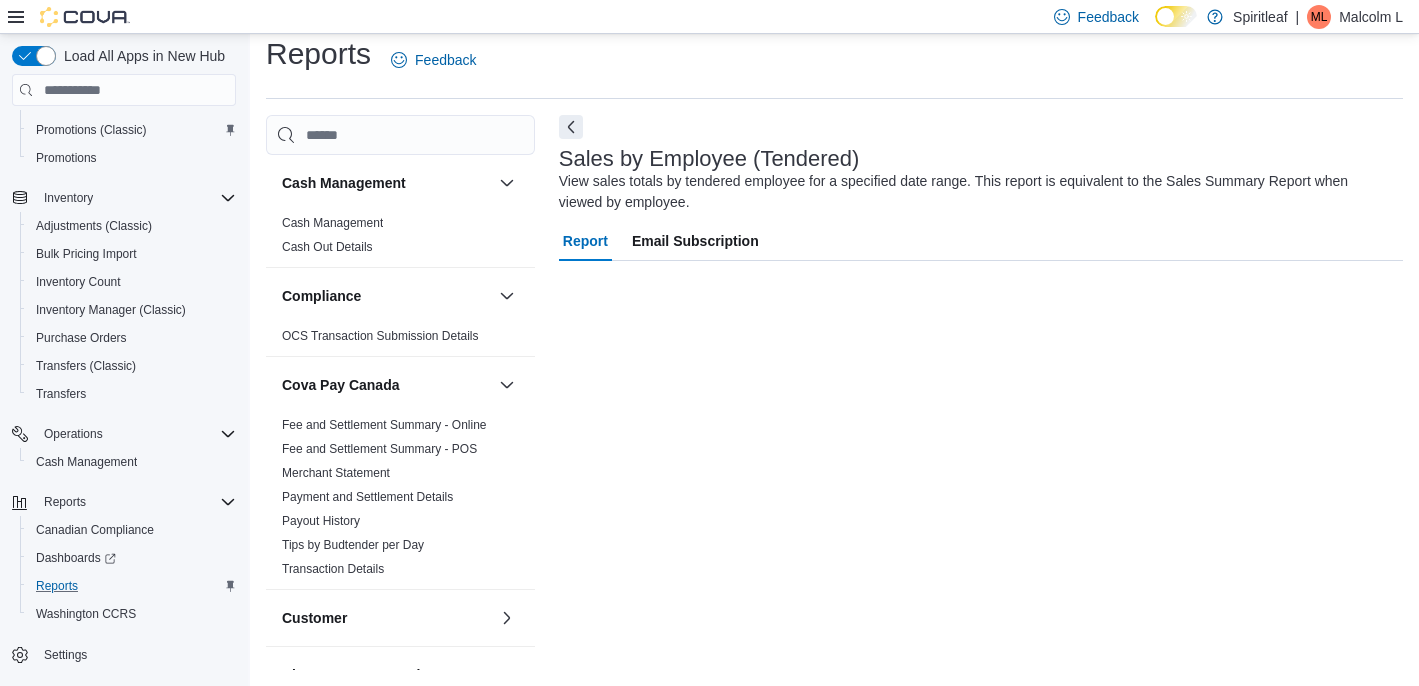 scroll, scrollTop: 16, scrollLeft: 0, axis: vertical 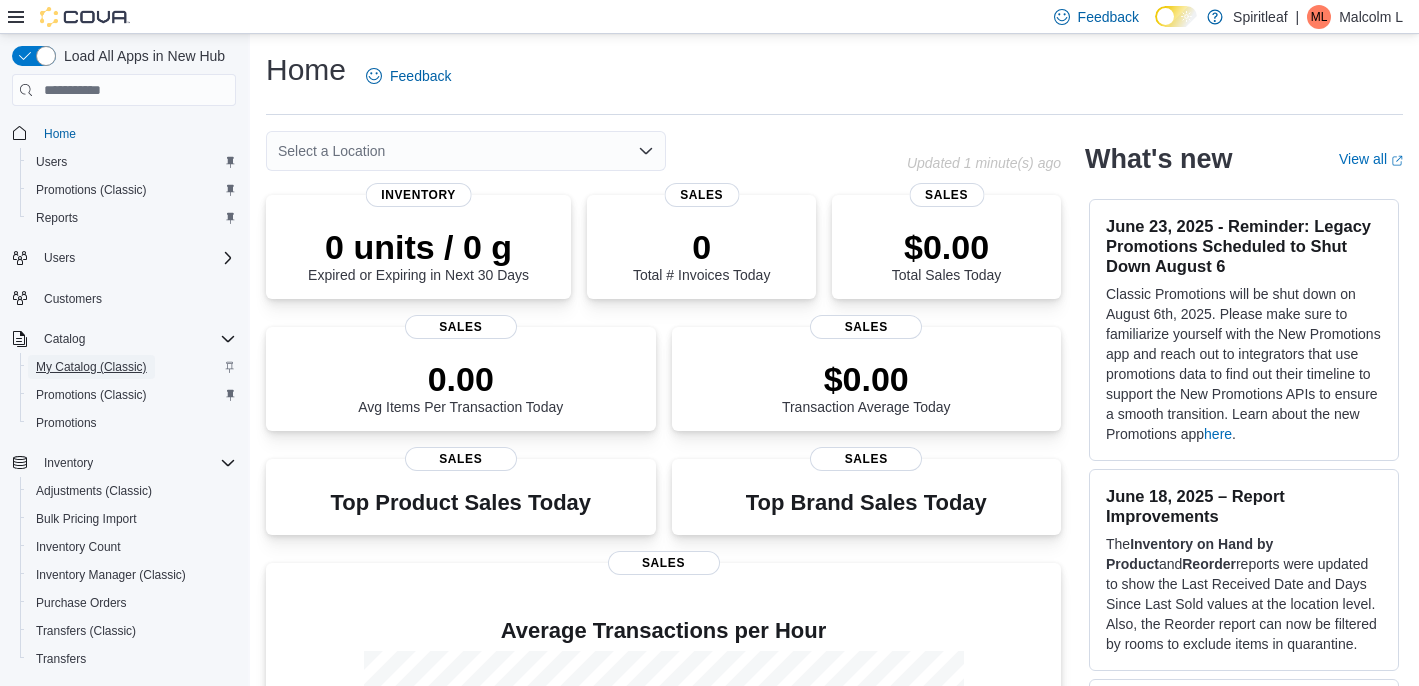 click on "My Catalog (Classic)" at bounding box center [91, 367] 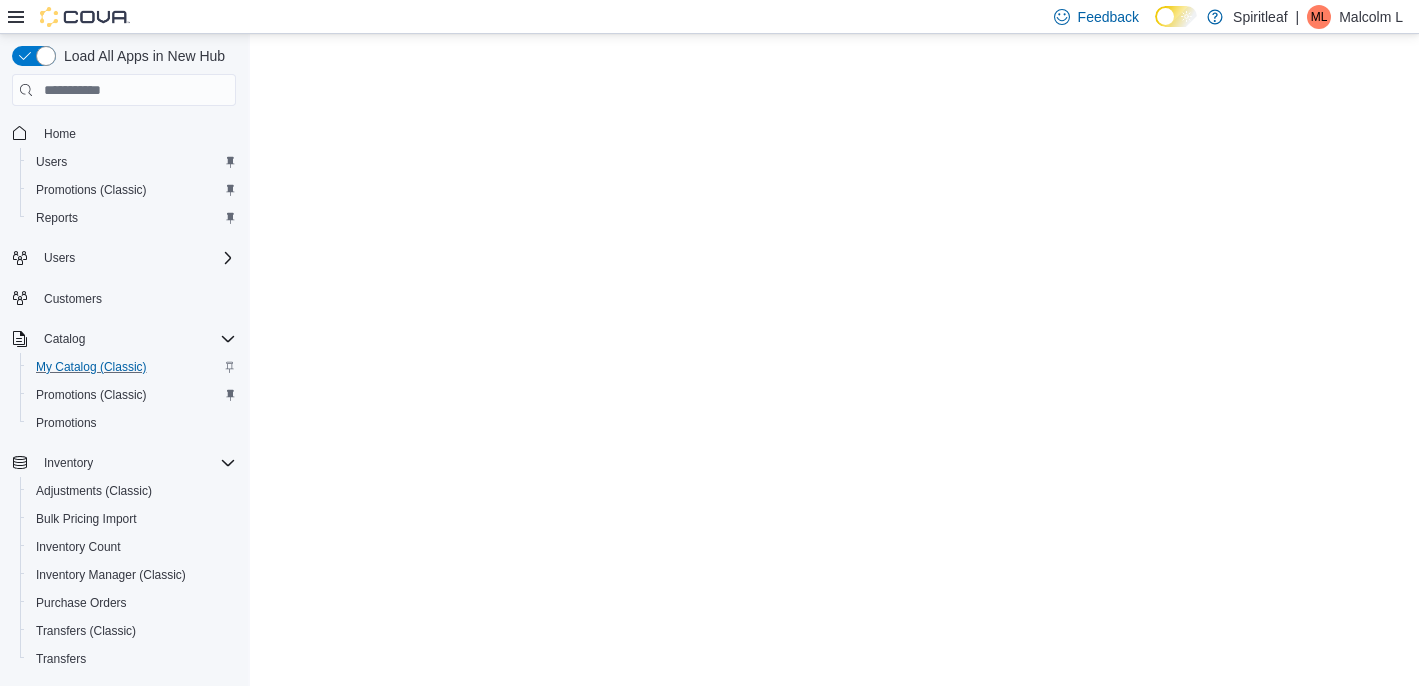 scroll, scrollTop: 0, scrollLeft: 0, axis: both 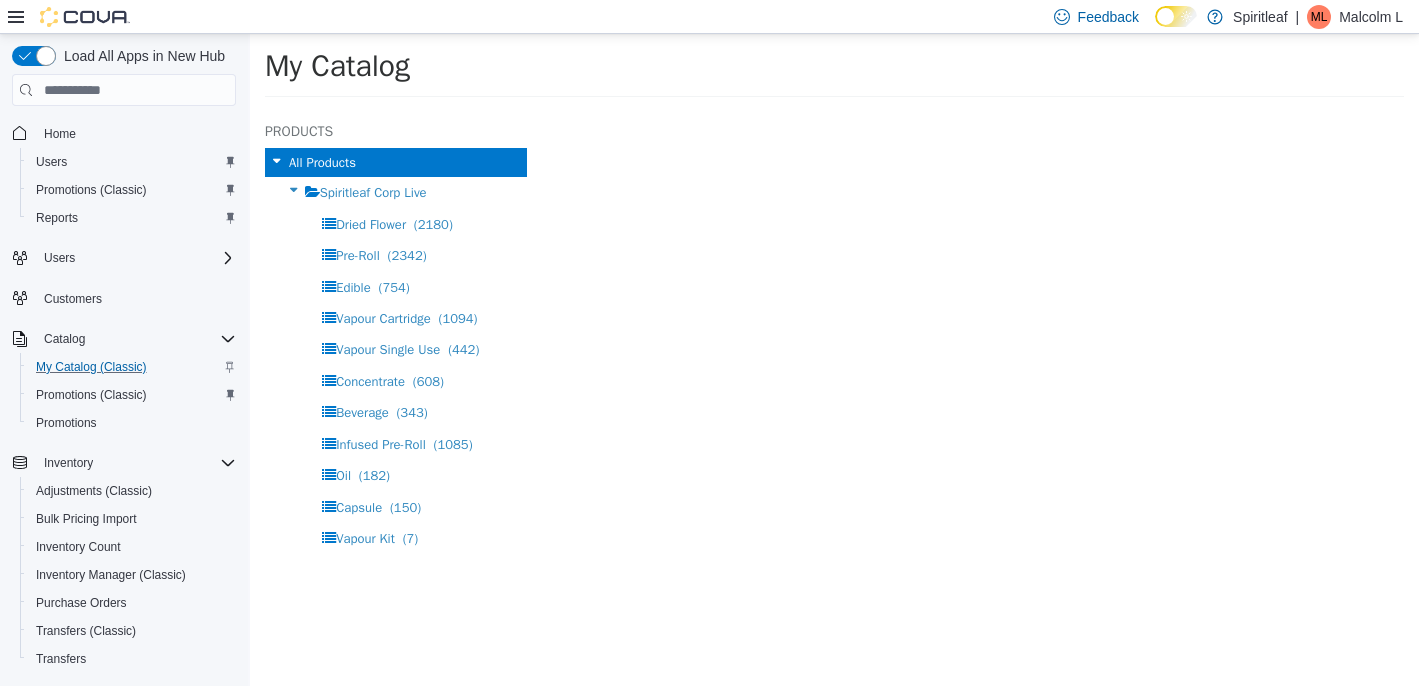 select on "**********" 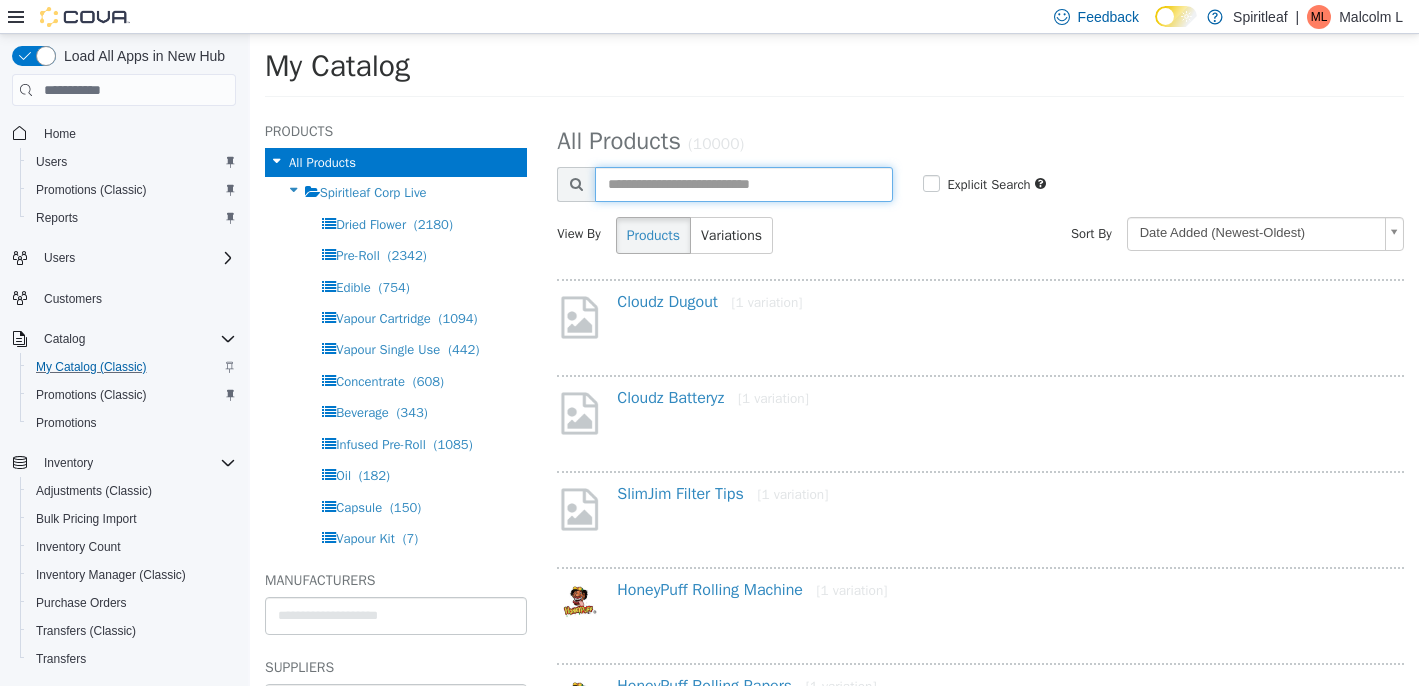 click at bounding box center (743, 184) 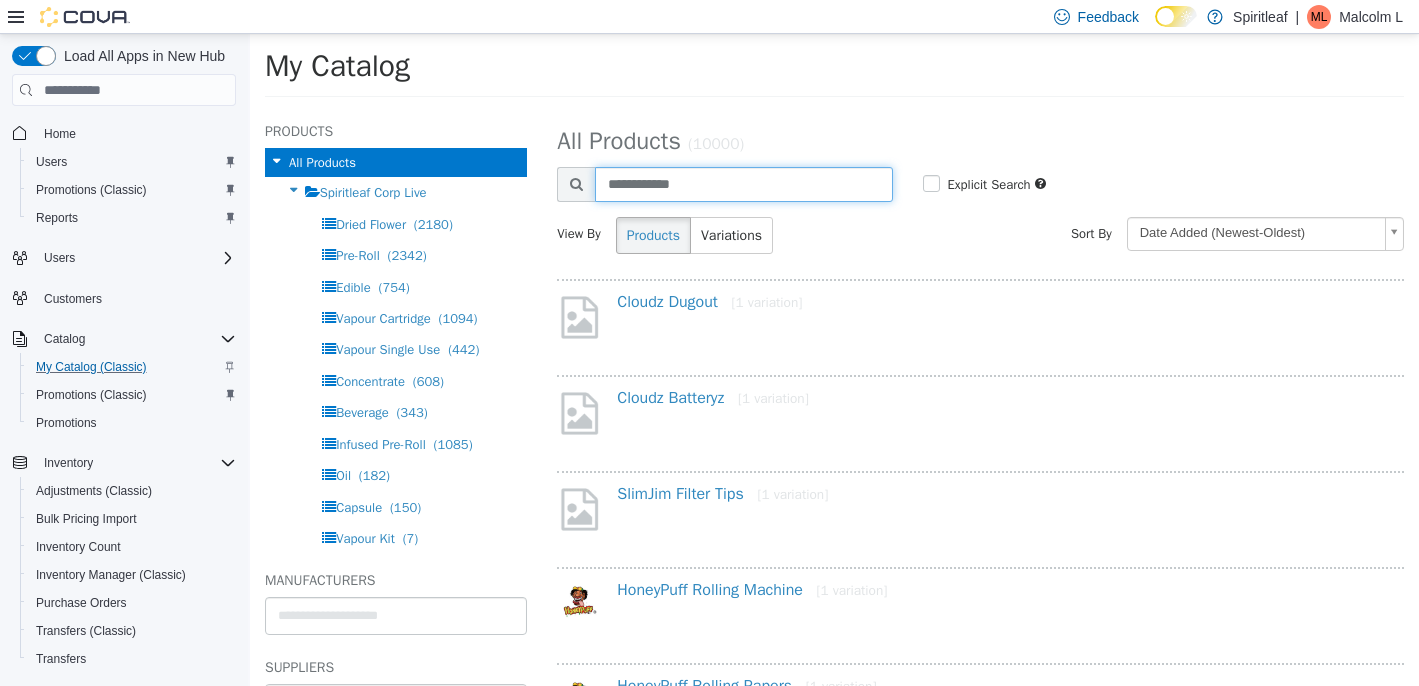 type on "**********" 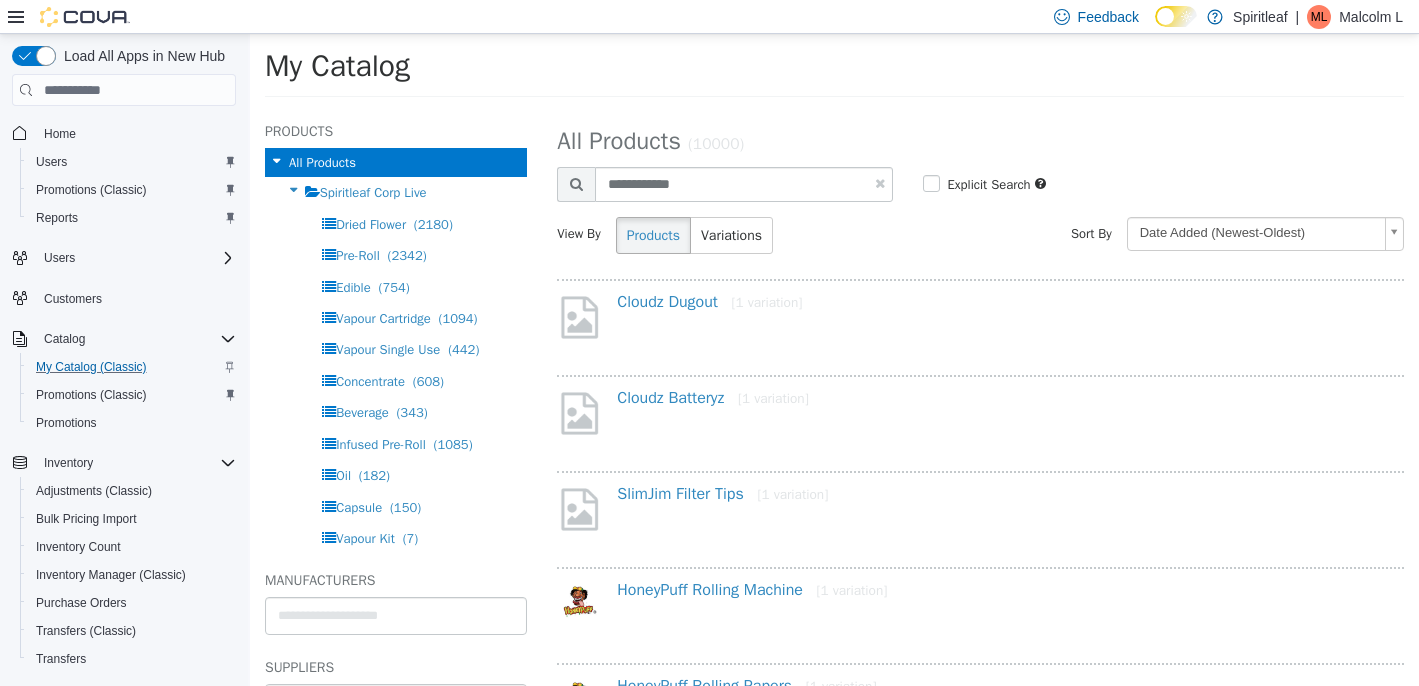 select on "**********" 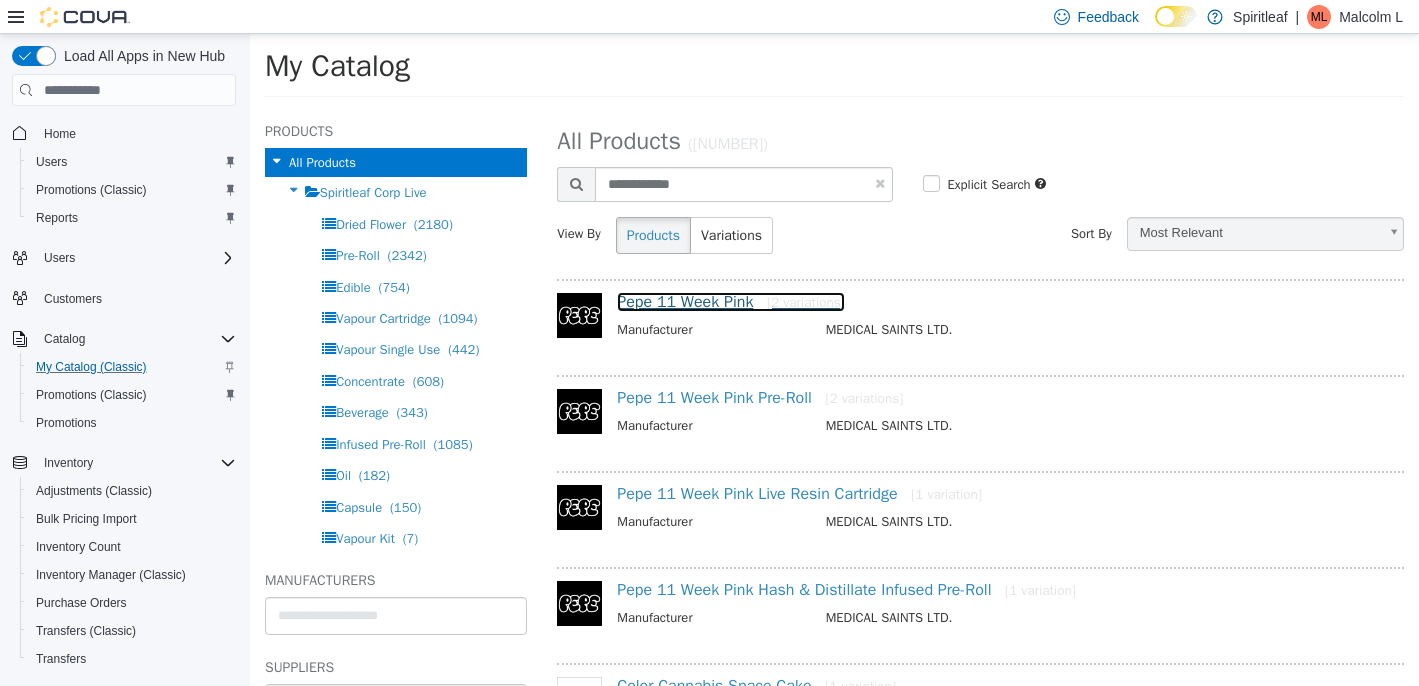 click on "Pepe 11 Week Pink
[NUMBER] variations]" at bounding box center (731, 302) 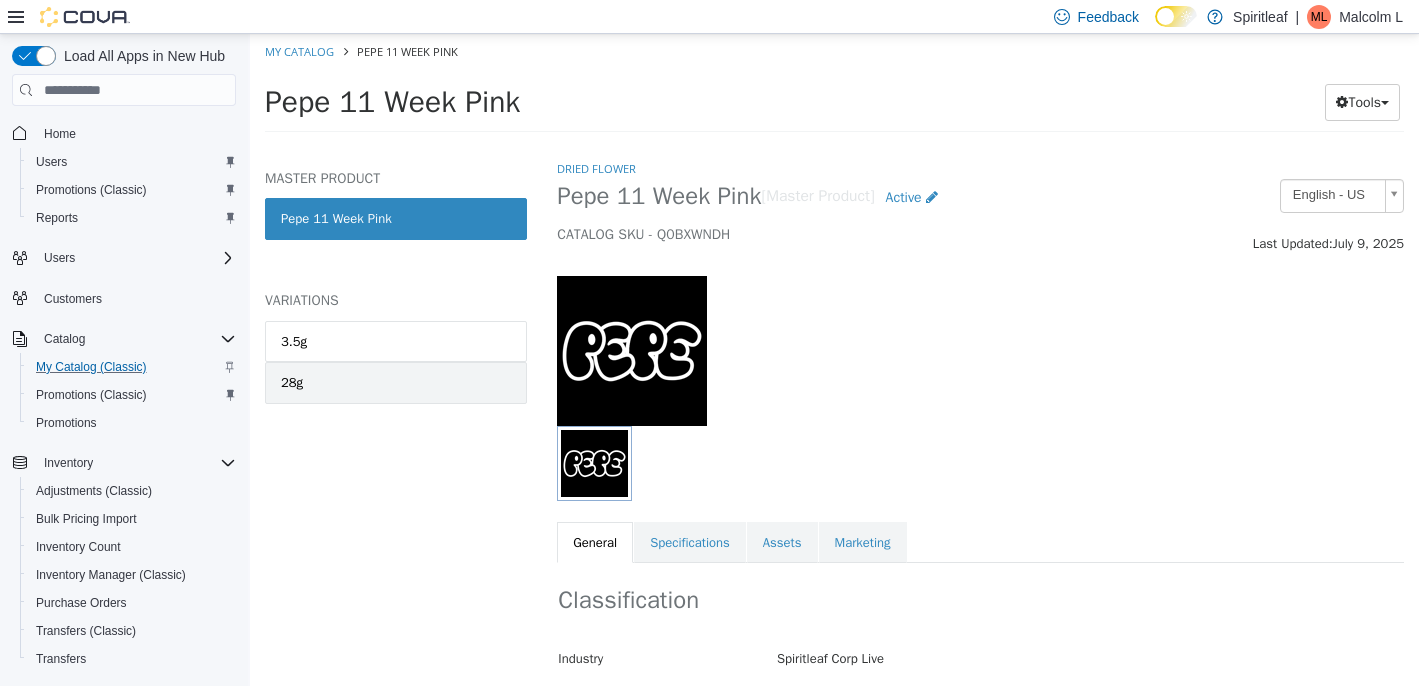 click on "28g" at bounding box center [396, 383] 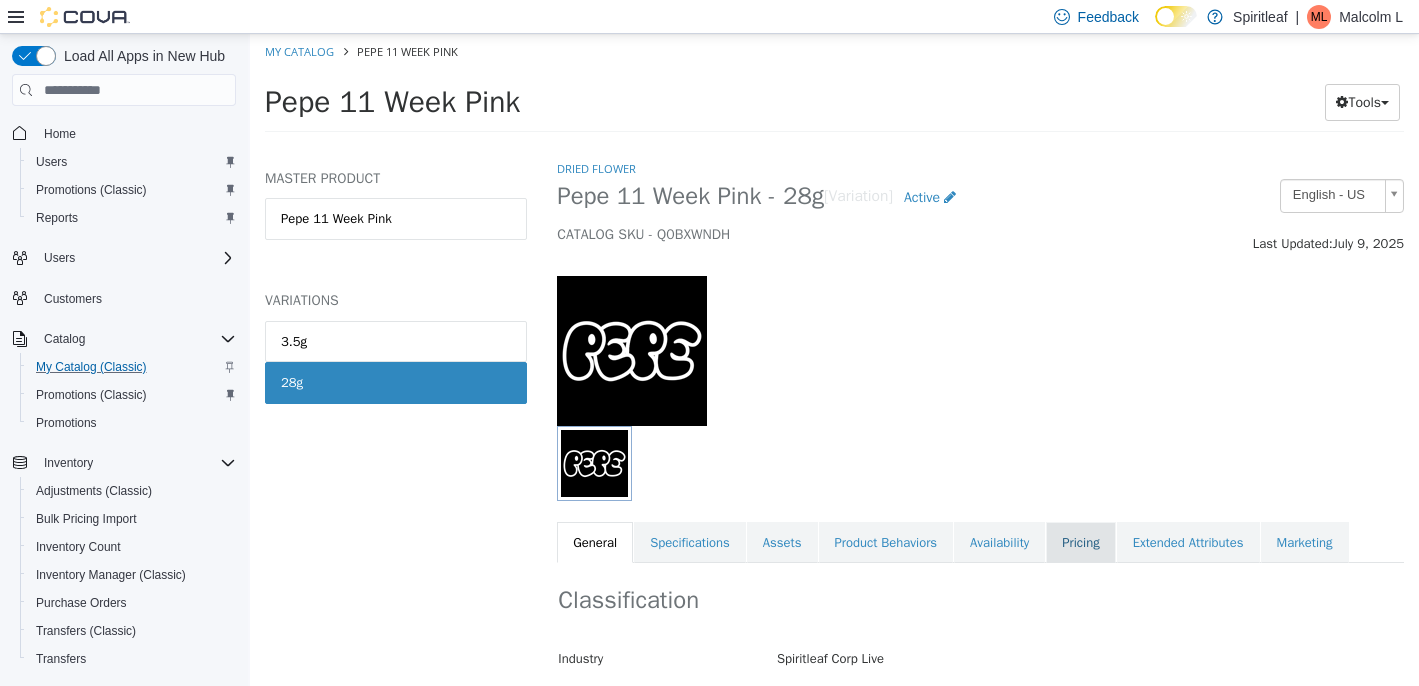 click on "Pricing" at bounding box center [1080, 543] 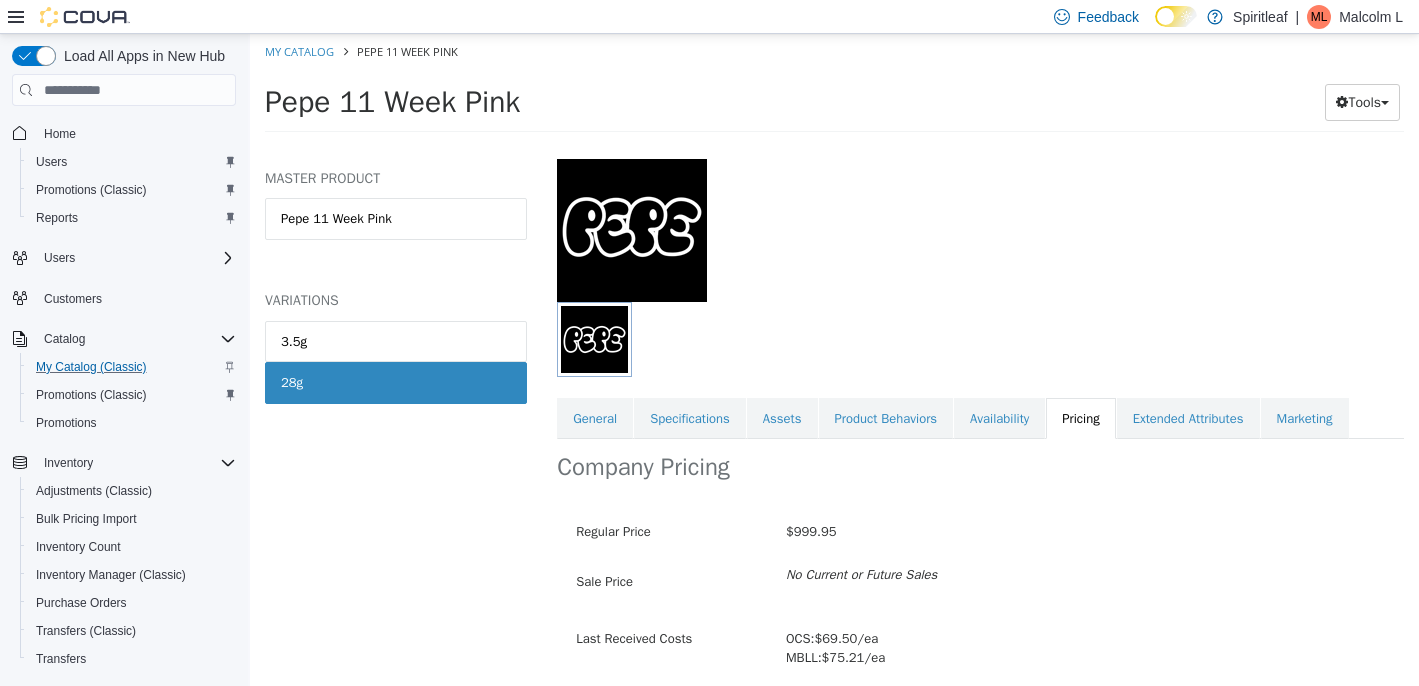 scroll, scrollTop: 202, scrollLeft: 0, axis: vertical 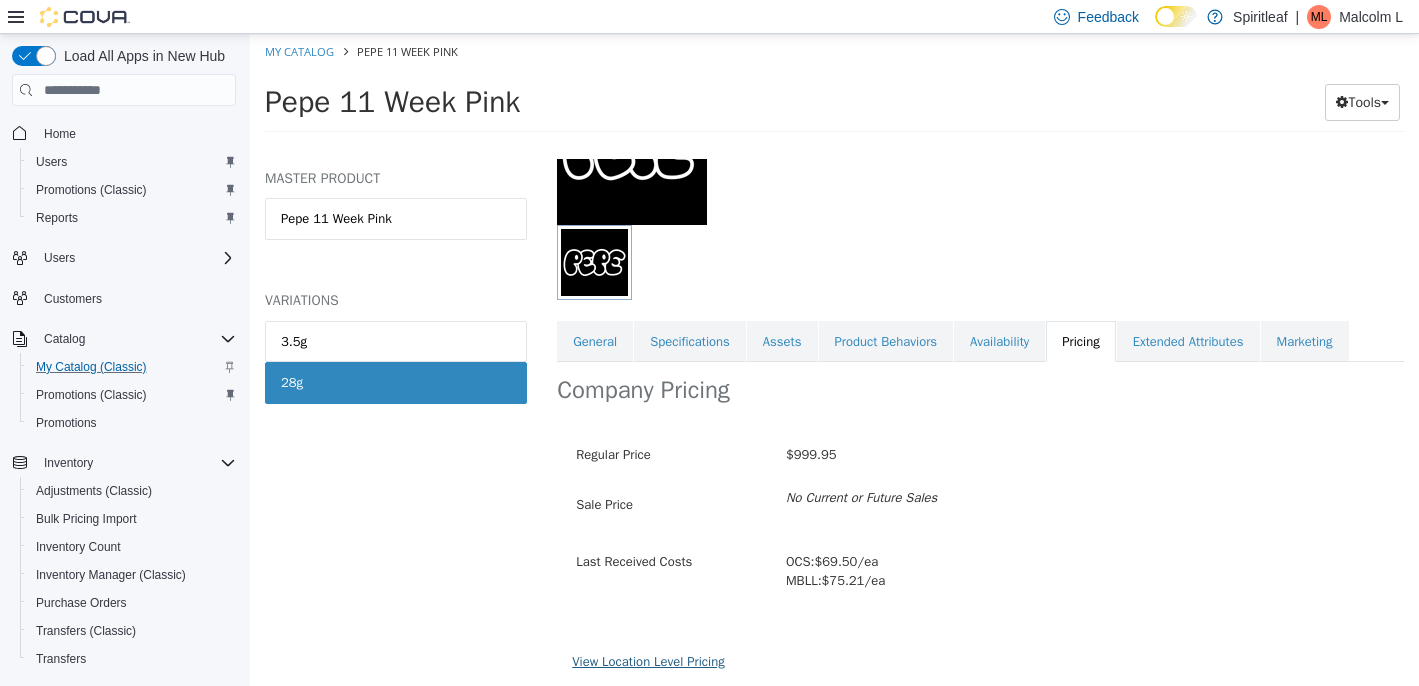 click on "View Location Level Pricing" at bounding box center (648, 661) 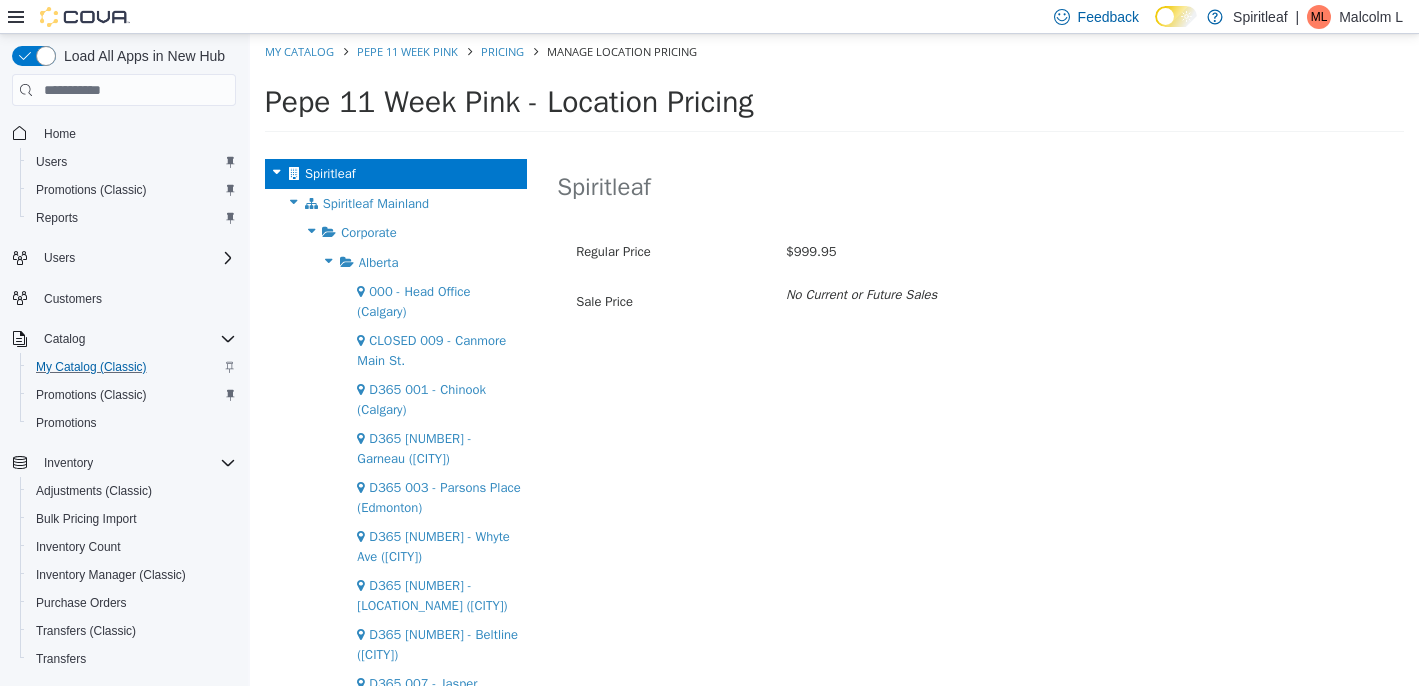 click at bounding box center (311, 231) 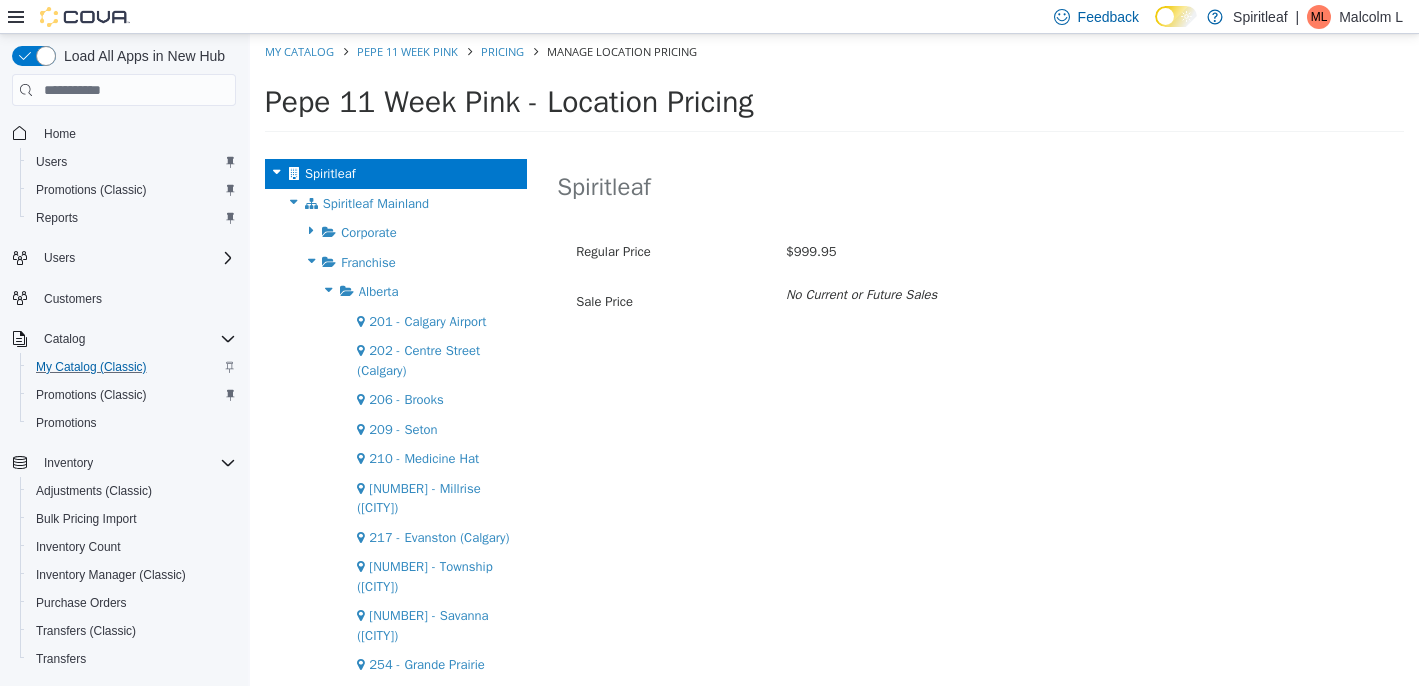 click at bounding box center [329, 290] 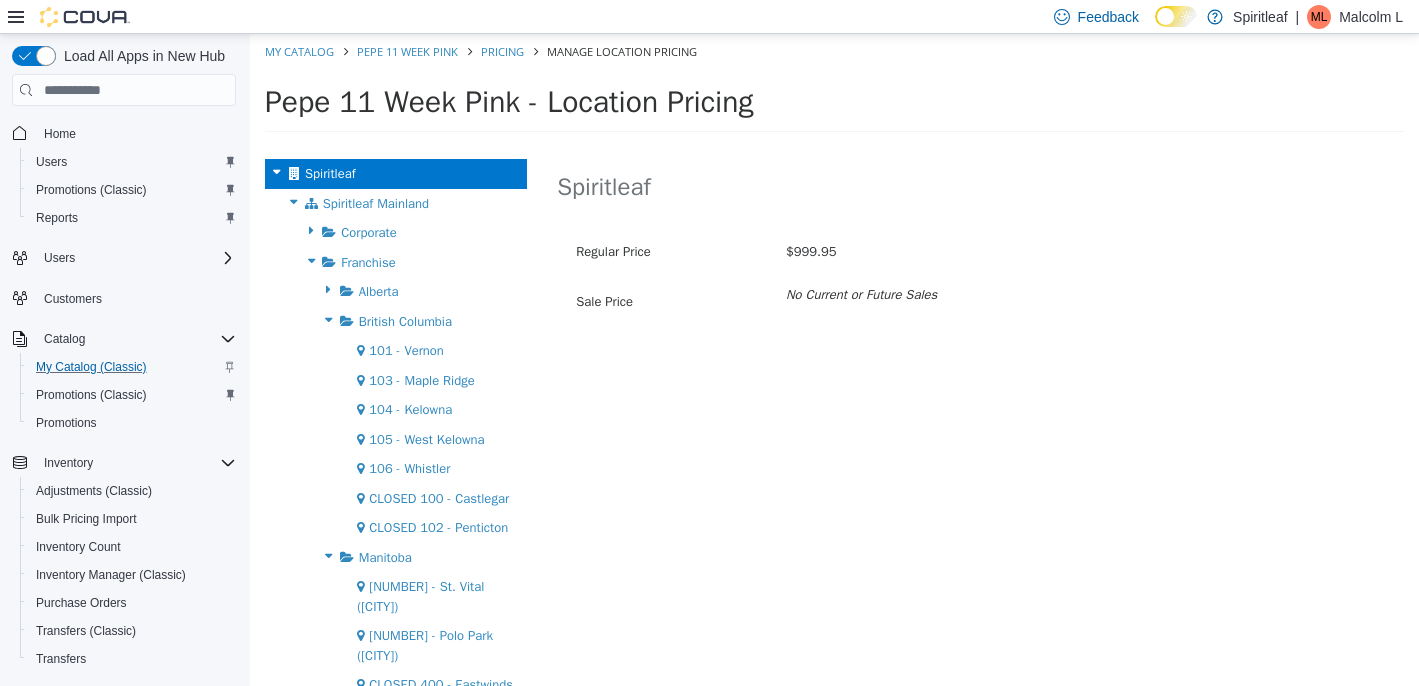 click at bounding box center [329, 320] 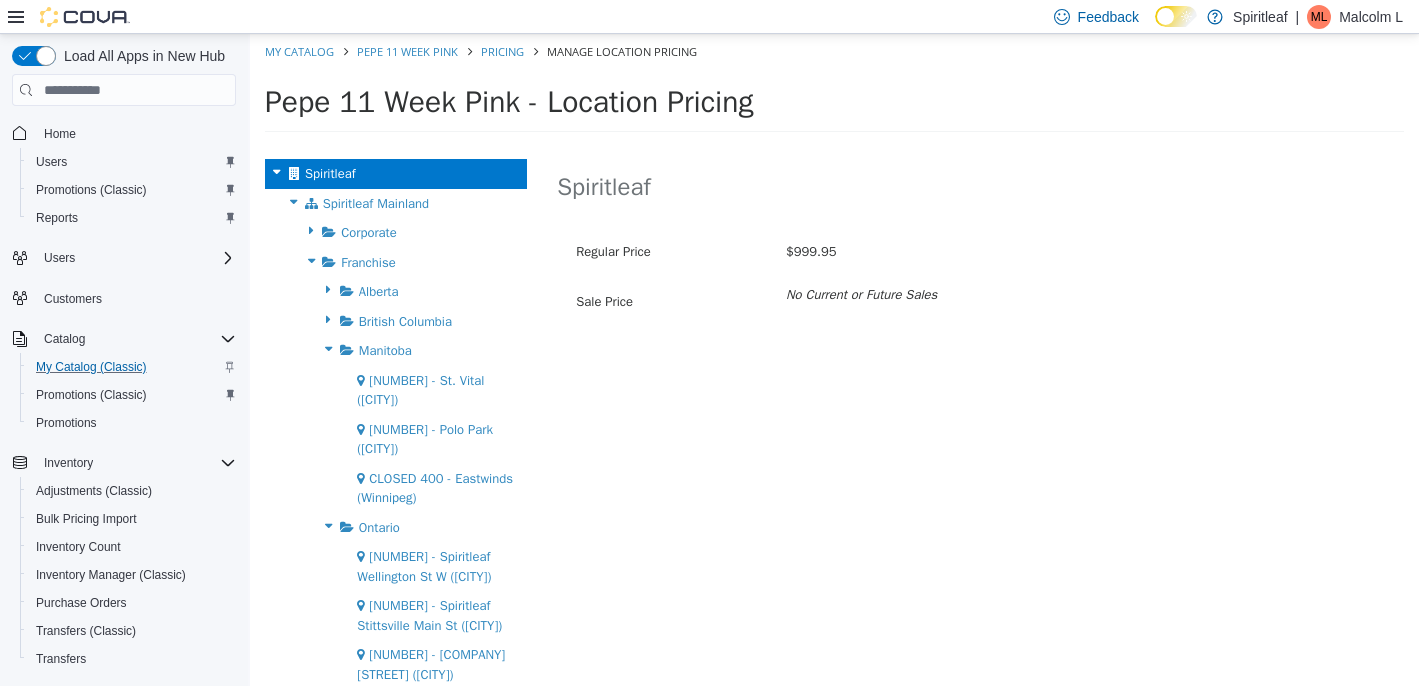 click at bounding box center (329, 349) 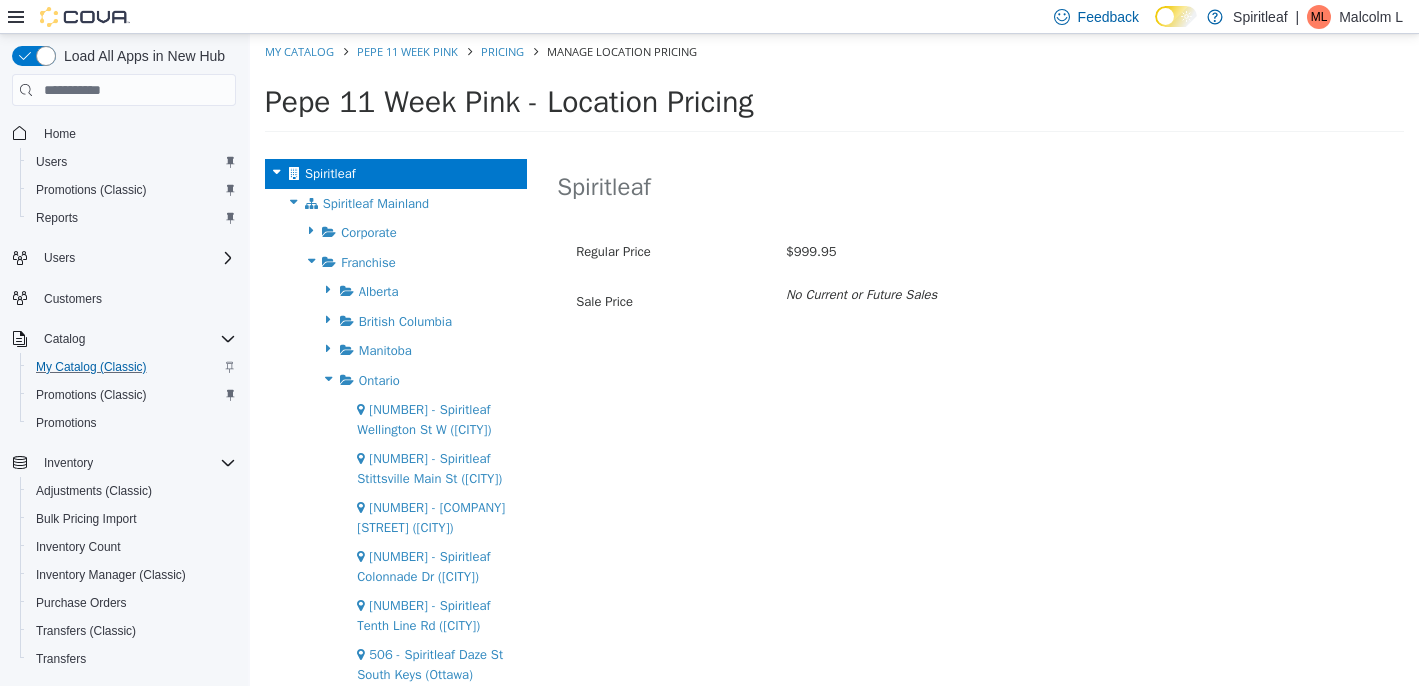 click at bounding box center (329, 379) 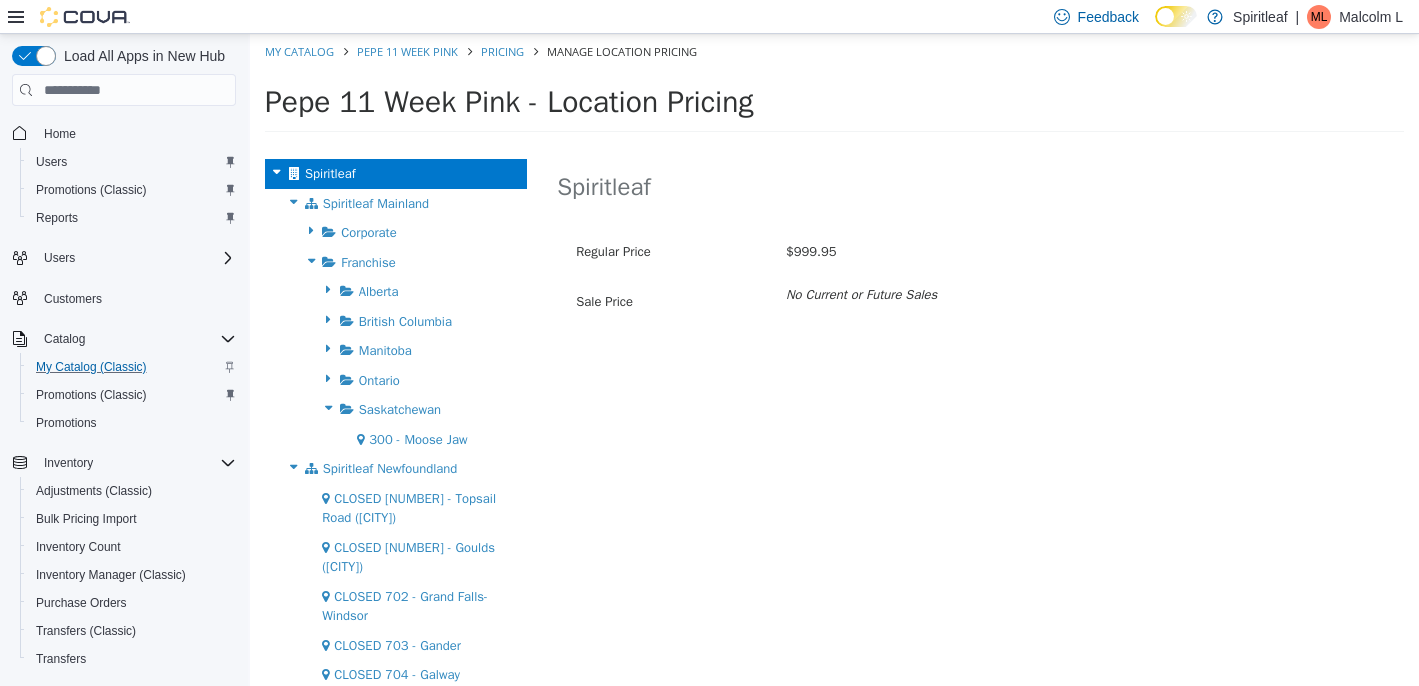 click at bounding box center [329, 379] 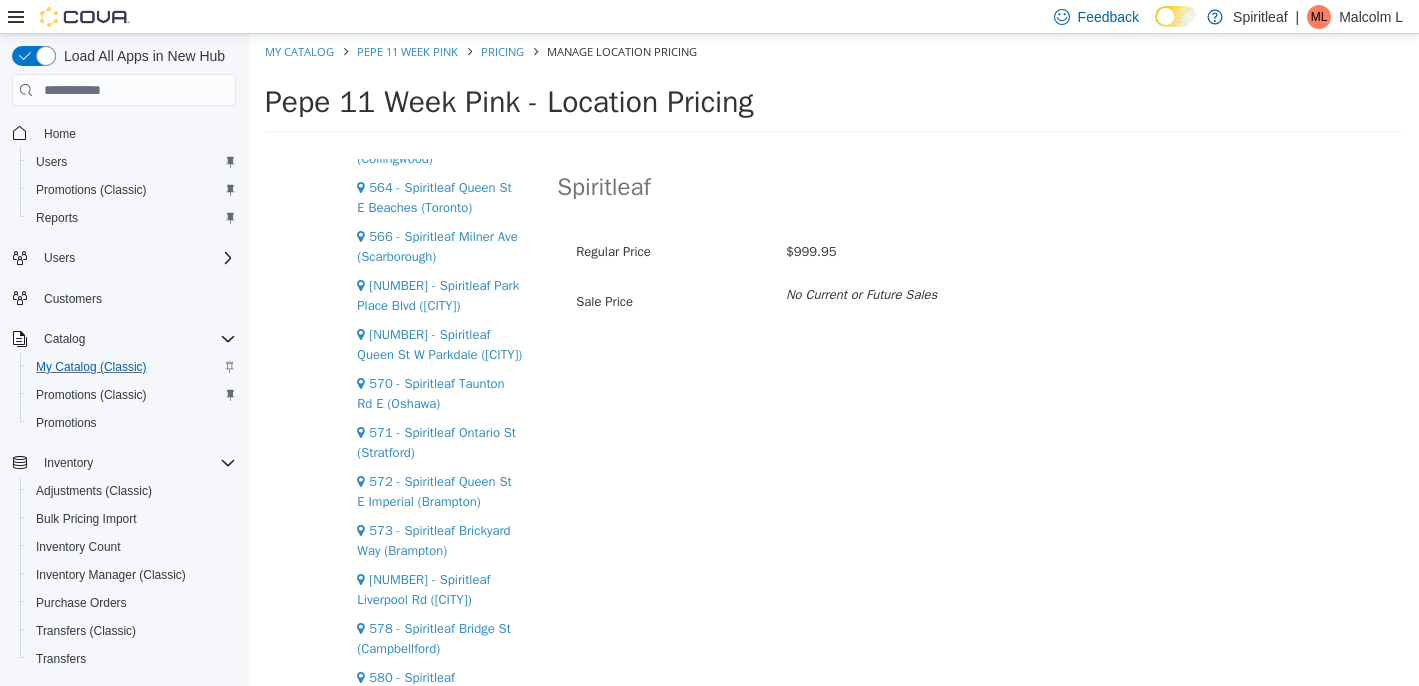 scroll, scrollTop: 857, scrollLeft: 0, axis: vertical 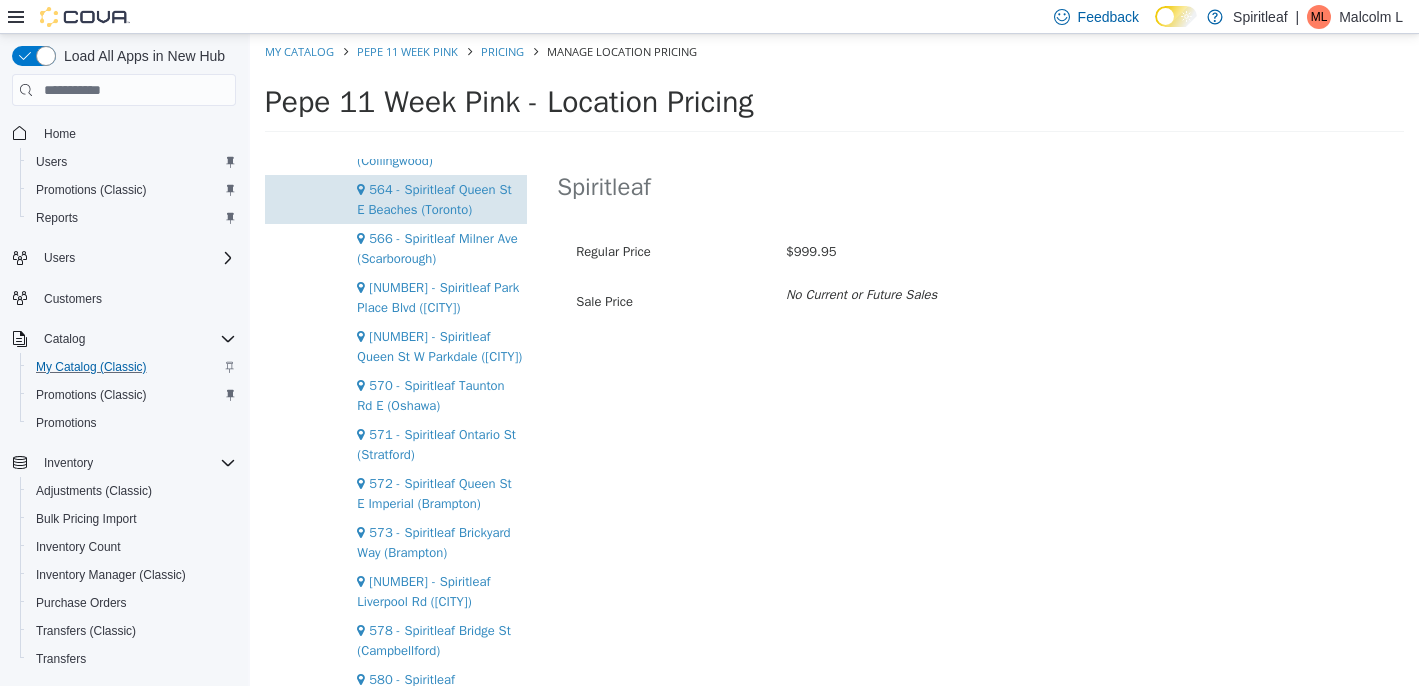 click on "564 - Spiritleaf Queen St E Beaches (Toronto)" at bounding box center (434, 199) 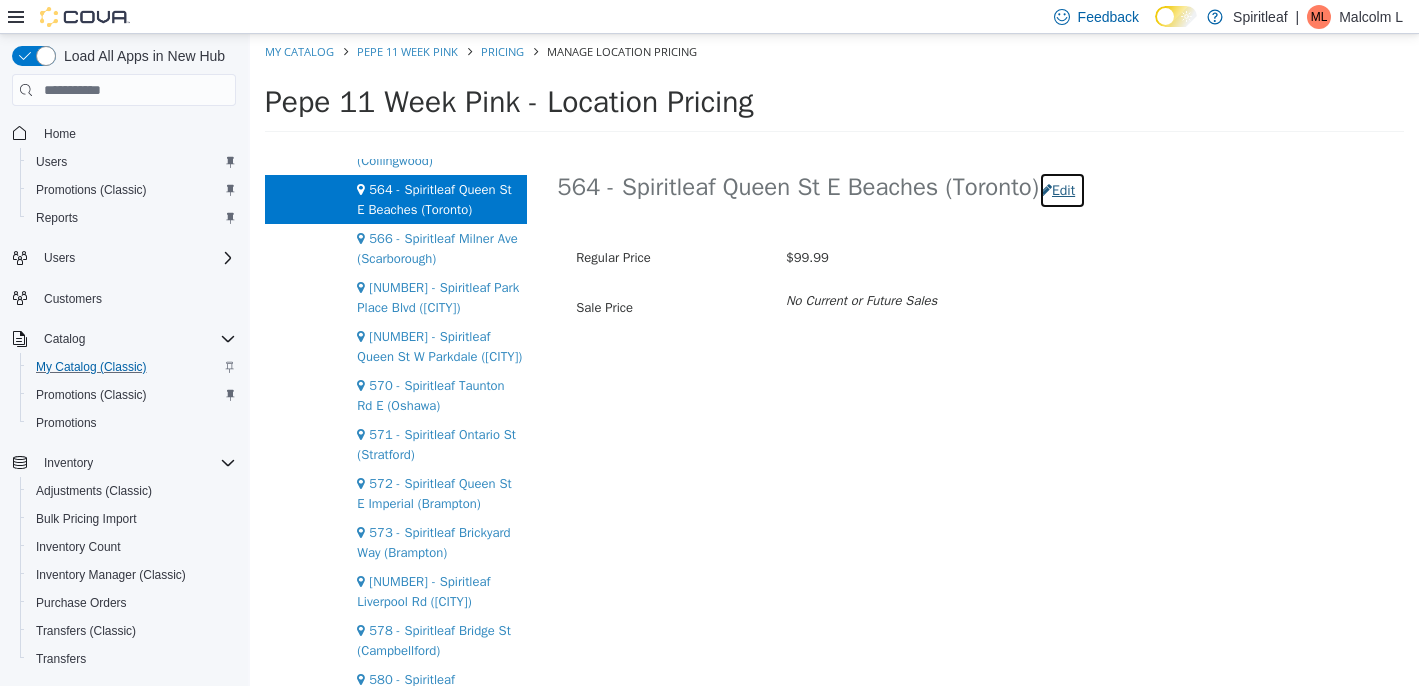 click on "Edit" at bounding box center [1062, 190] 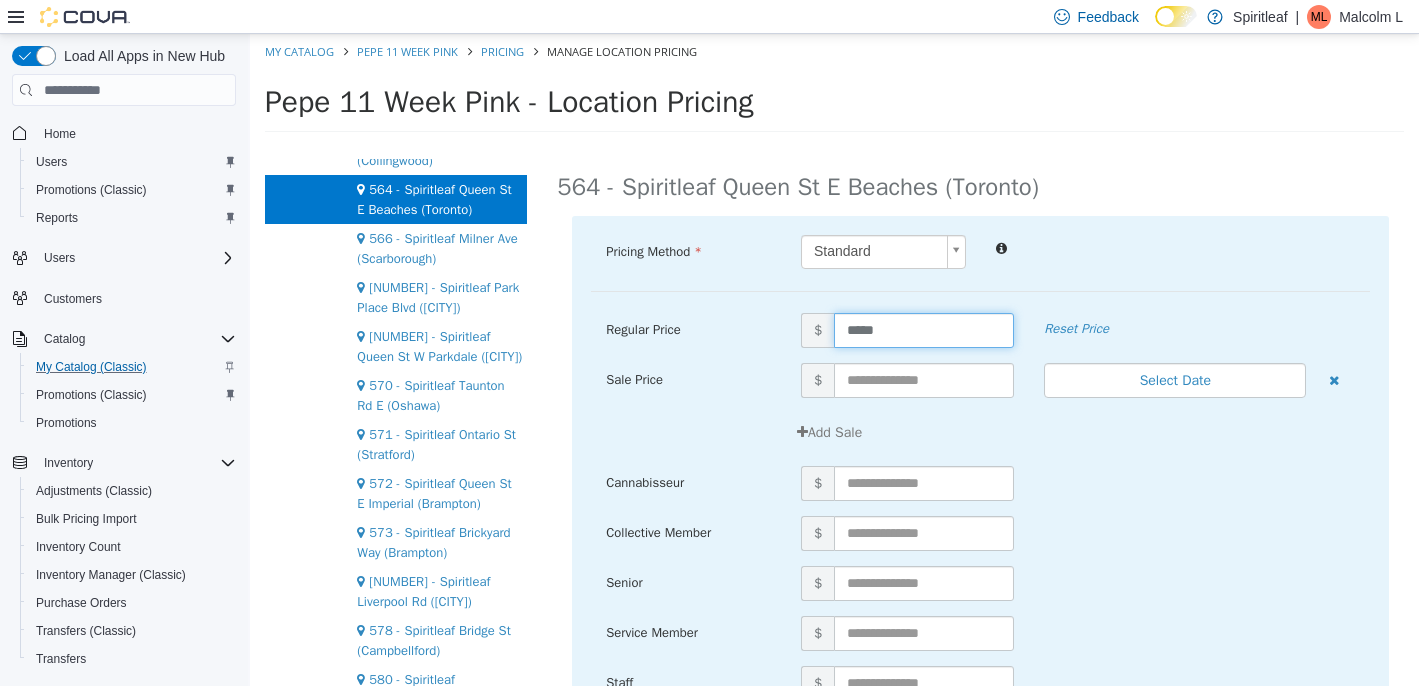 click on "*****" at bounding box center (924, 330) 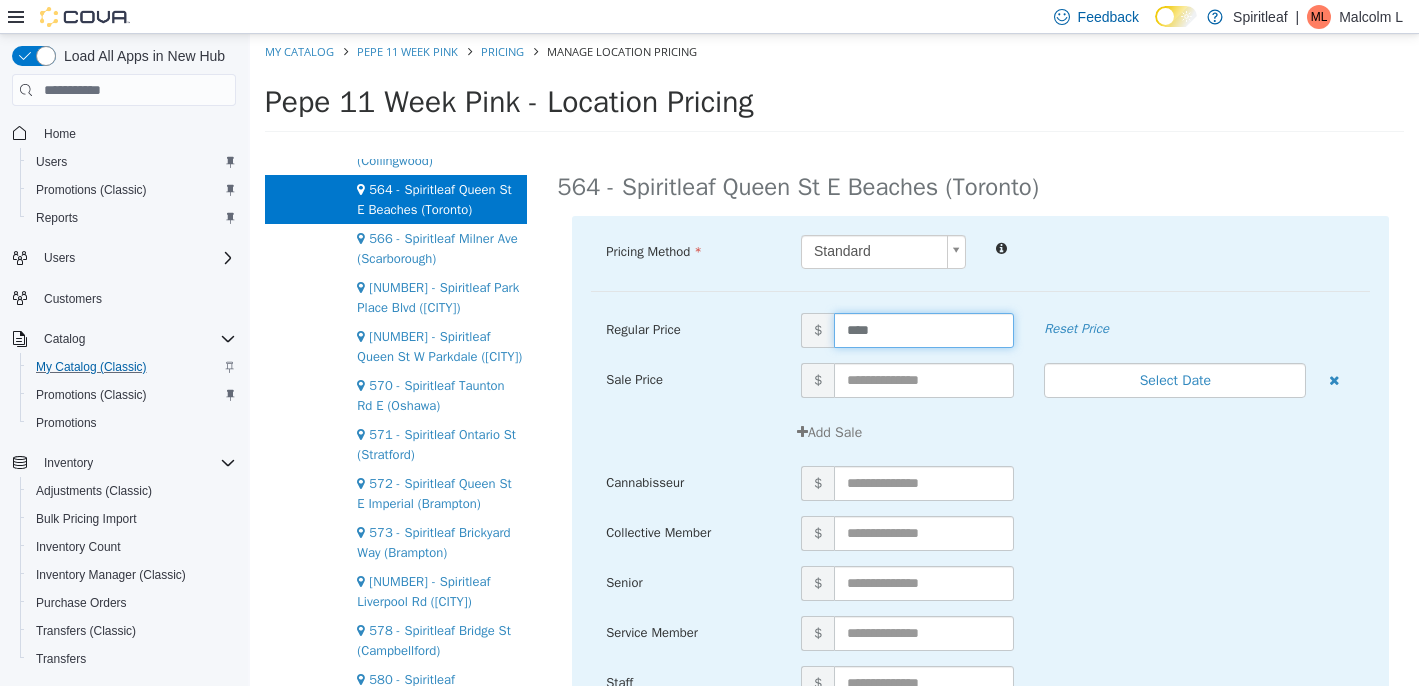 type on "*****" 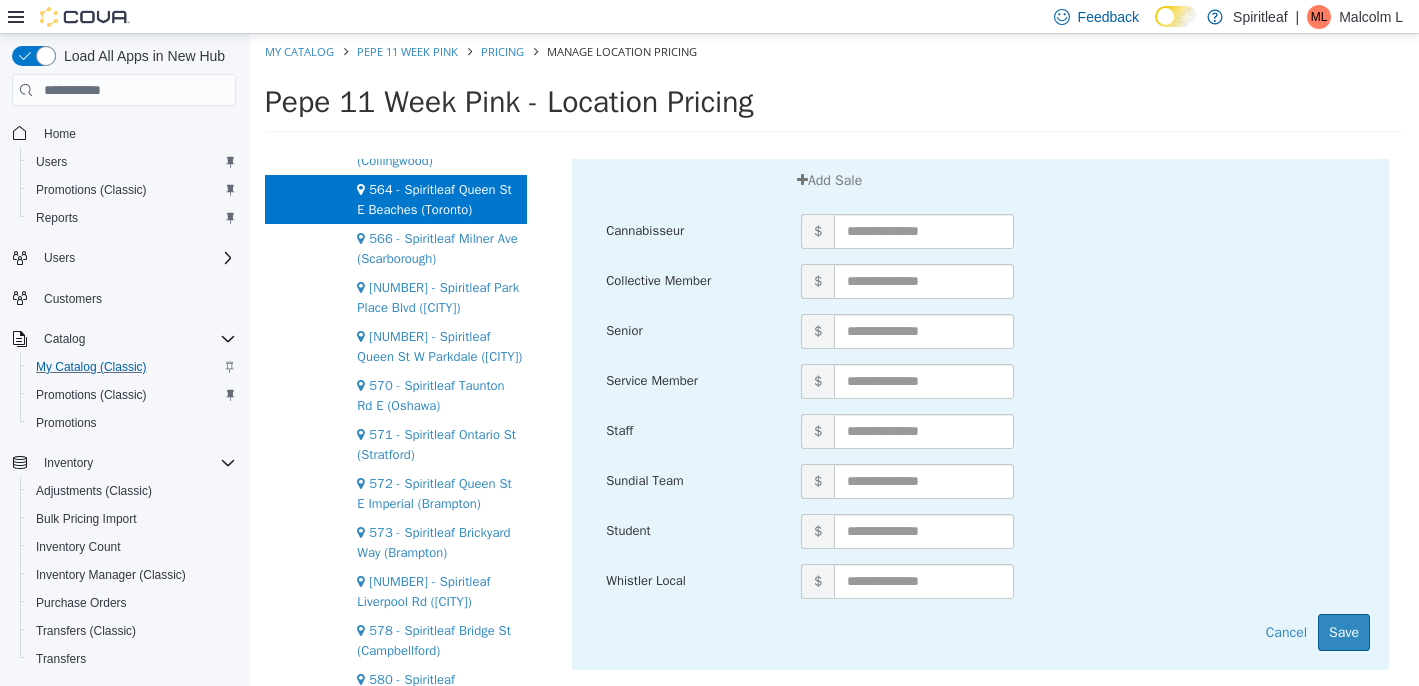 scroll, scrollTop: 256, scrollLeft: 0, axis: vertical 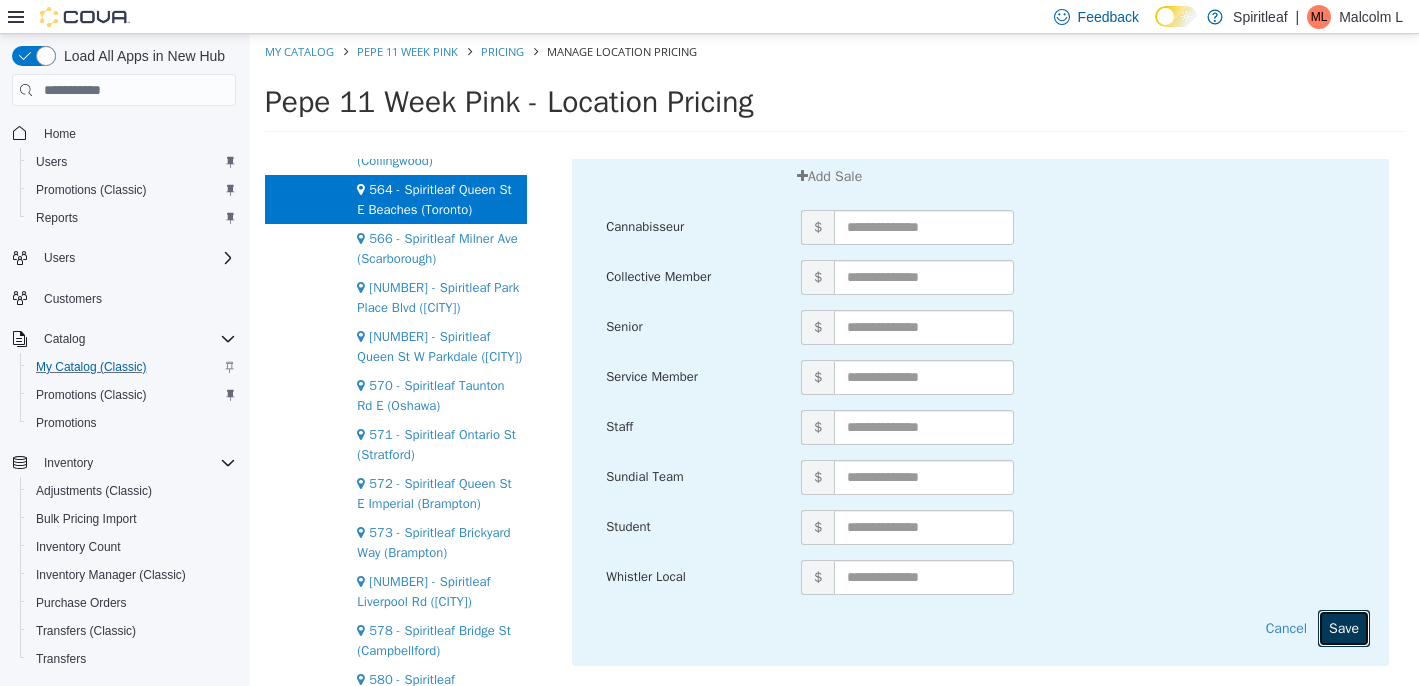 click on "Save" at bounding box center [1344, 628] 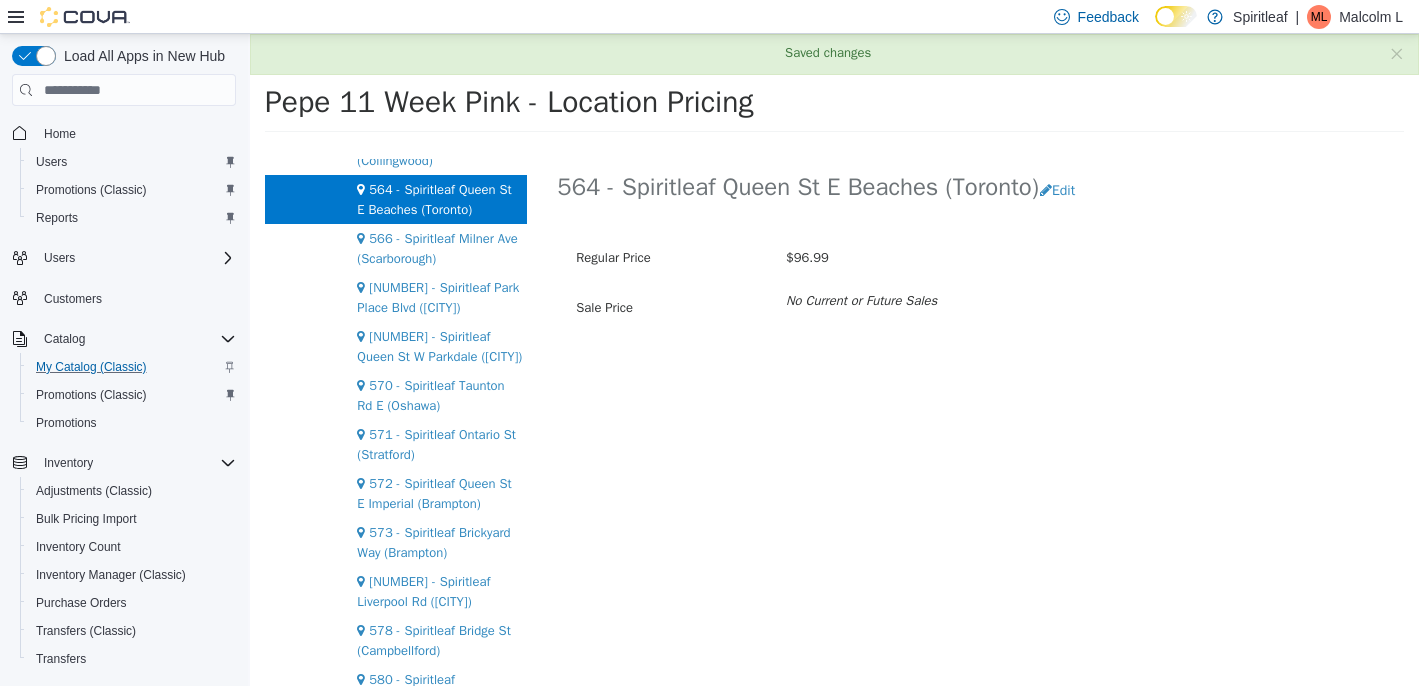 scroll, scrollTop: 0, scrollLeft: 0, axis: both 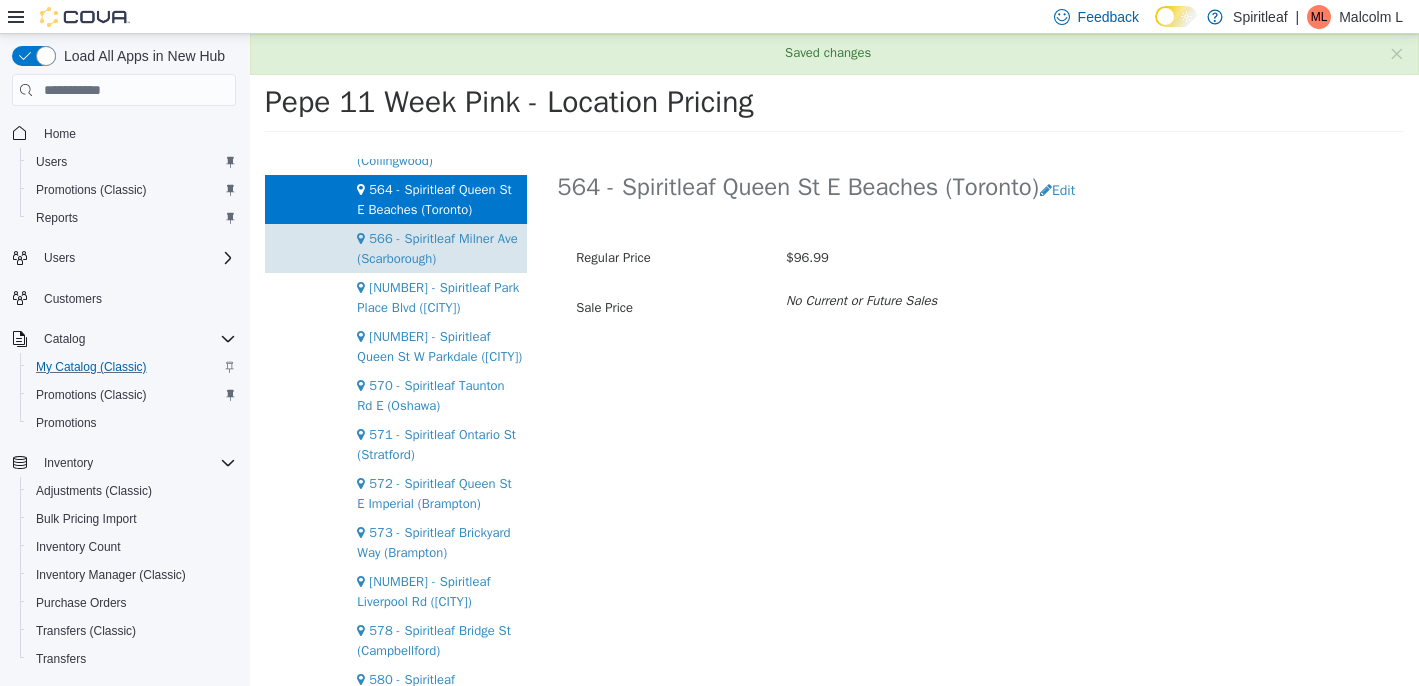 click on "566 - Spiritleaf Milner Ave (Scarborough)" at bounding box center [437, 248] 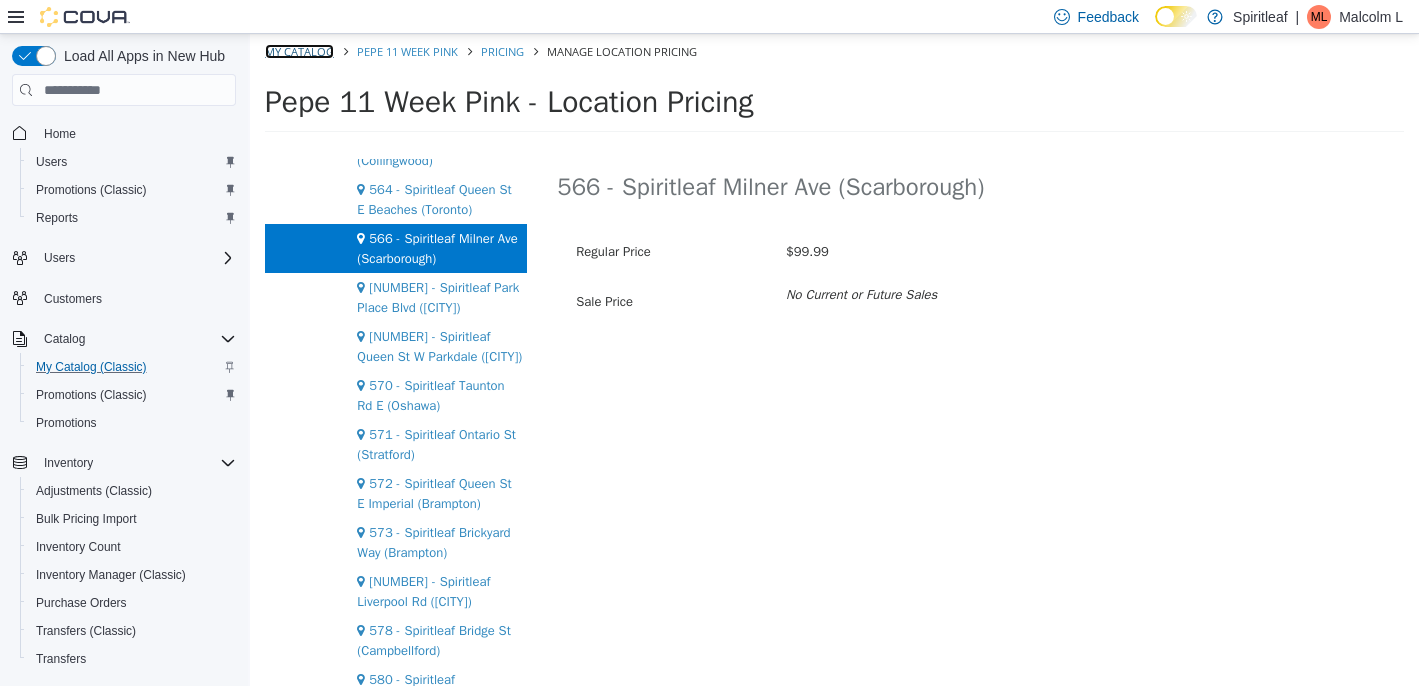 click on "My Catalog" at bounding box center (299, 51) 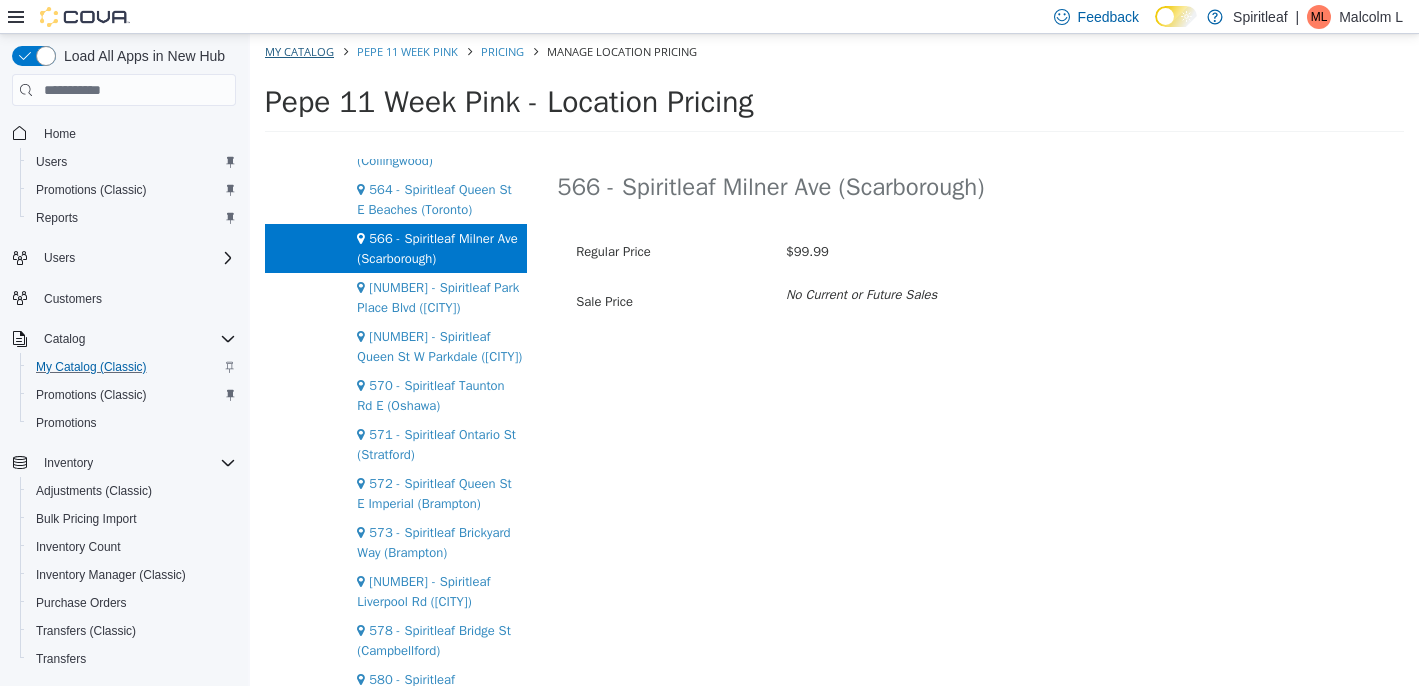 select on "**********" 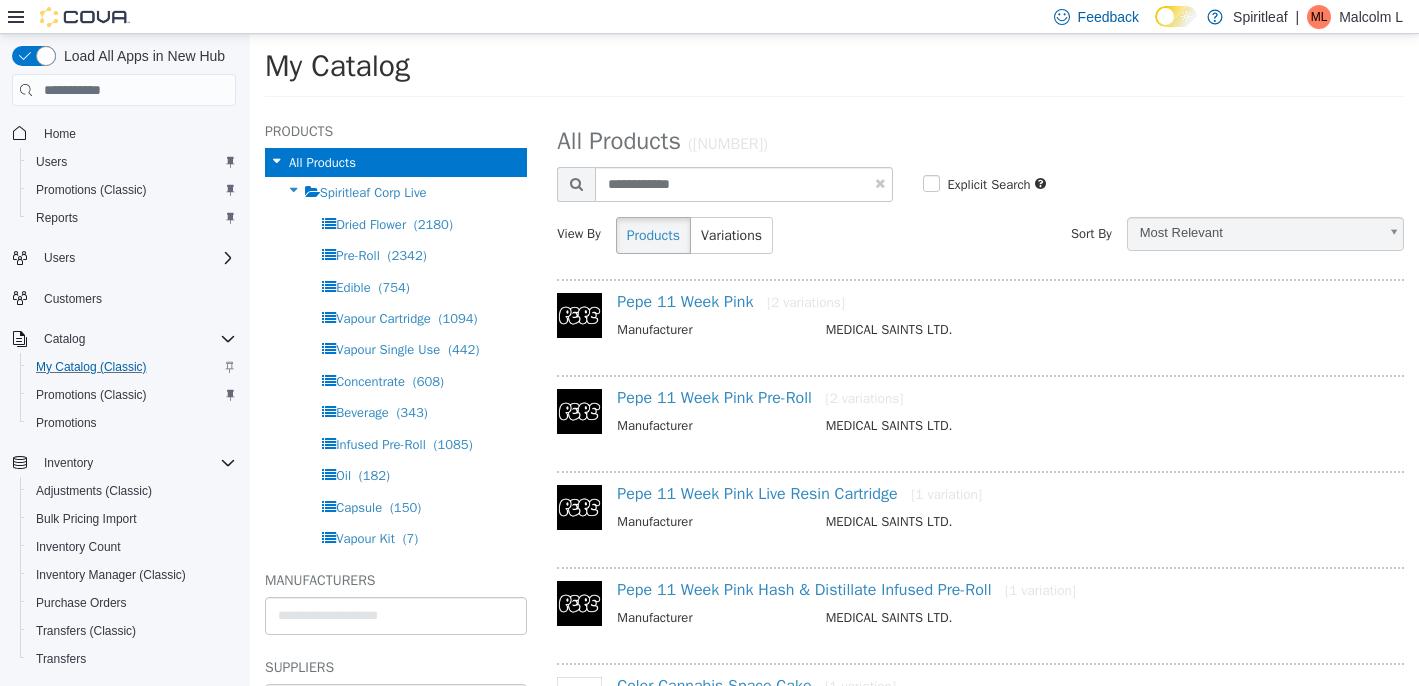 click at bounding box center [880, 183] 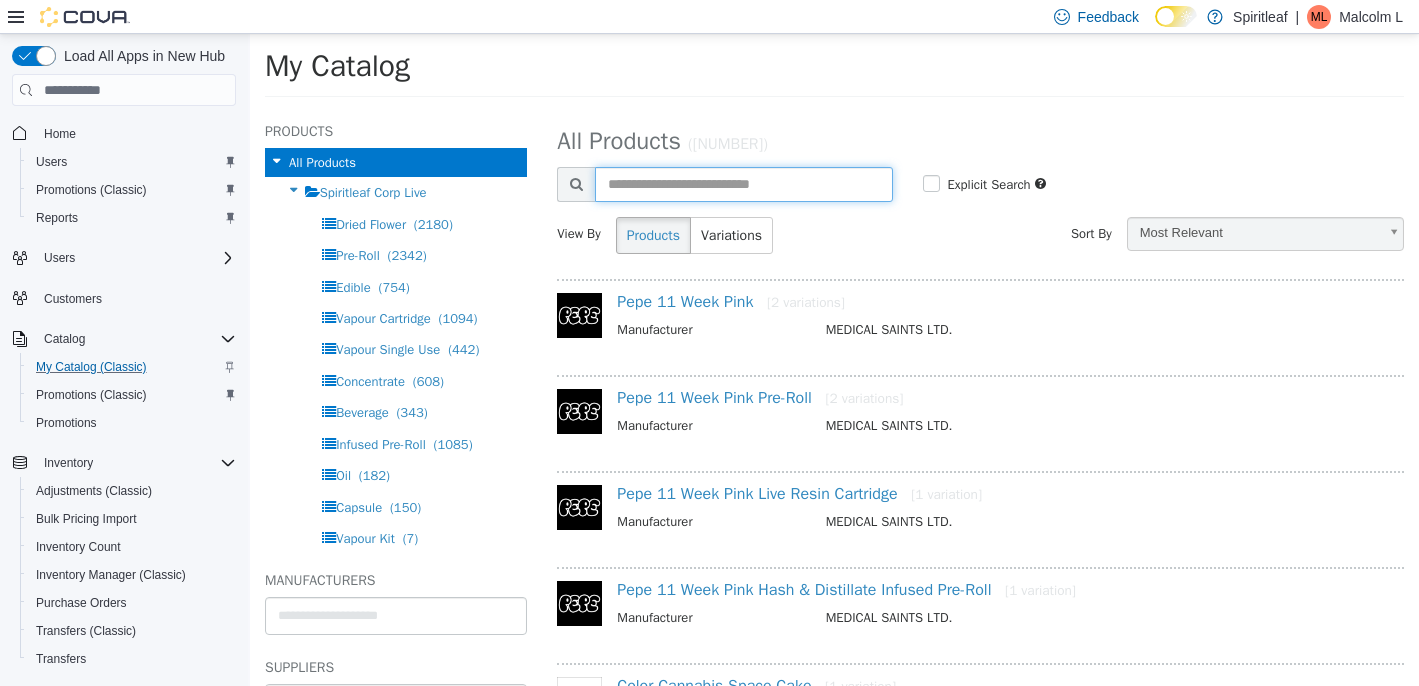 click at bounding box center (743, 184) 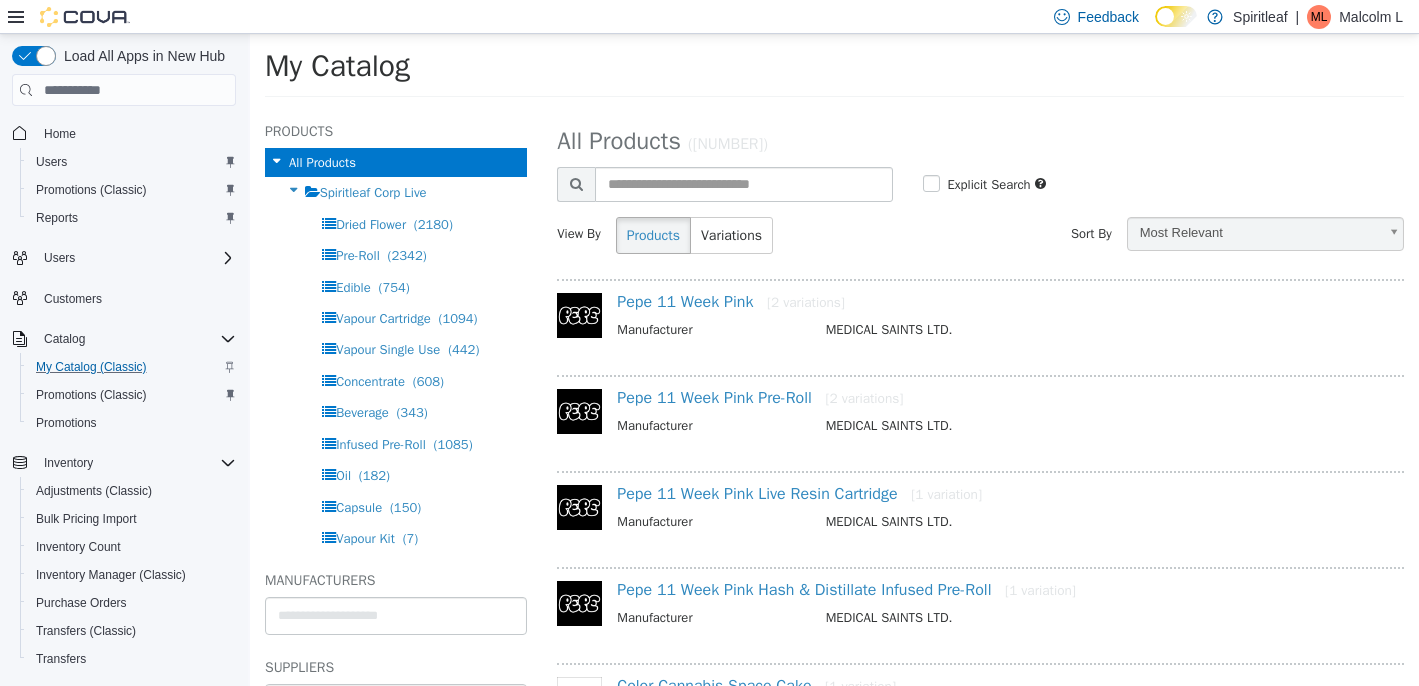 select on "**********" 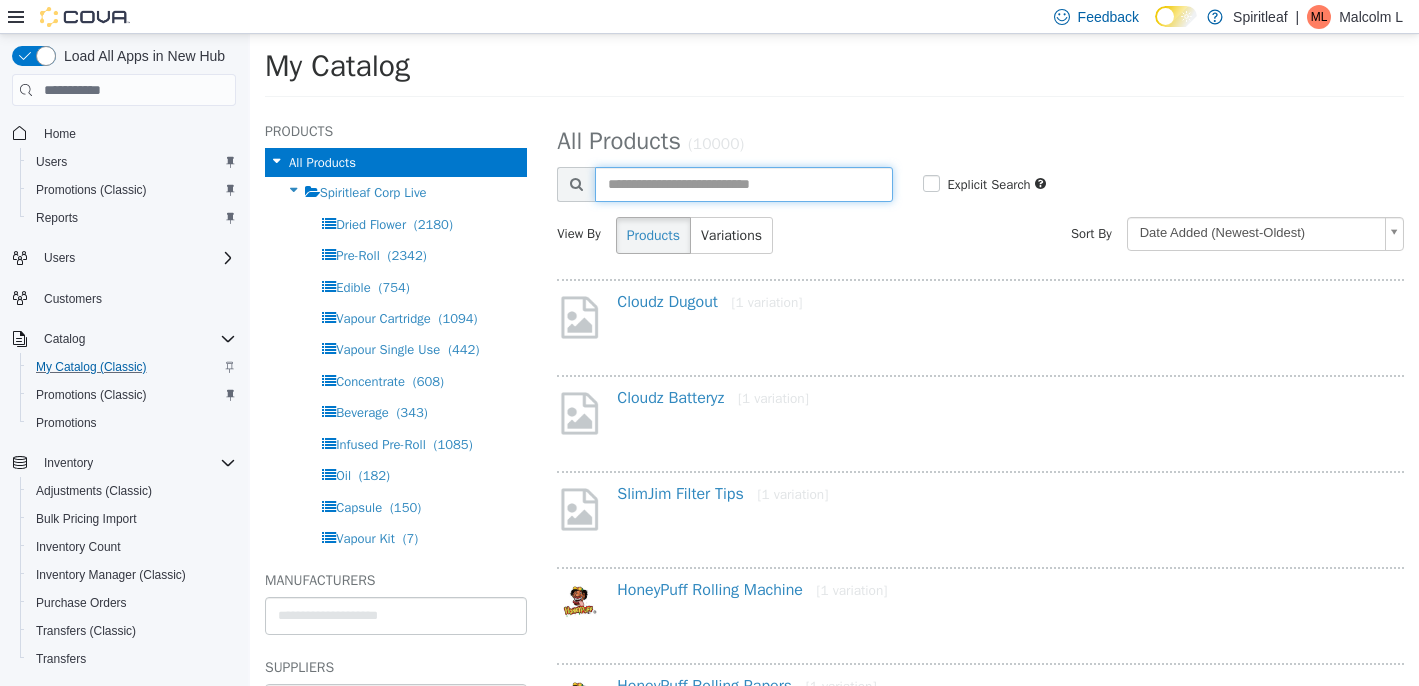click at bounding box center [743, 184] 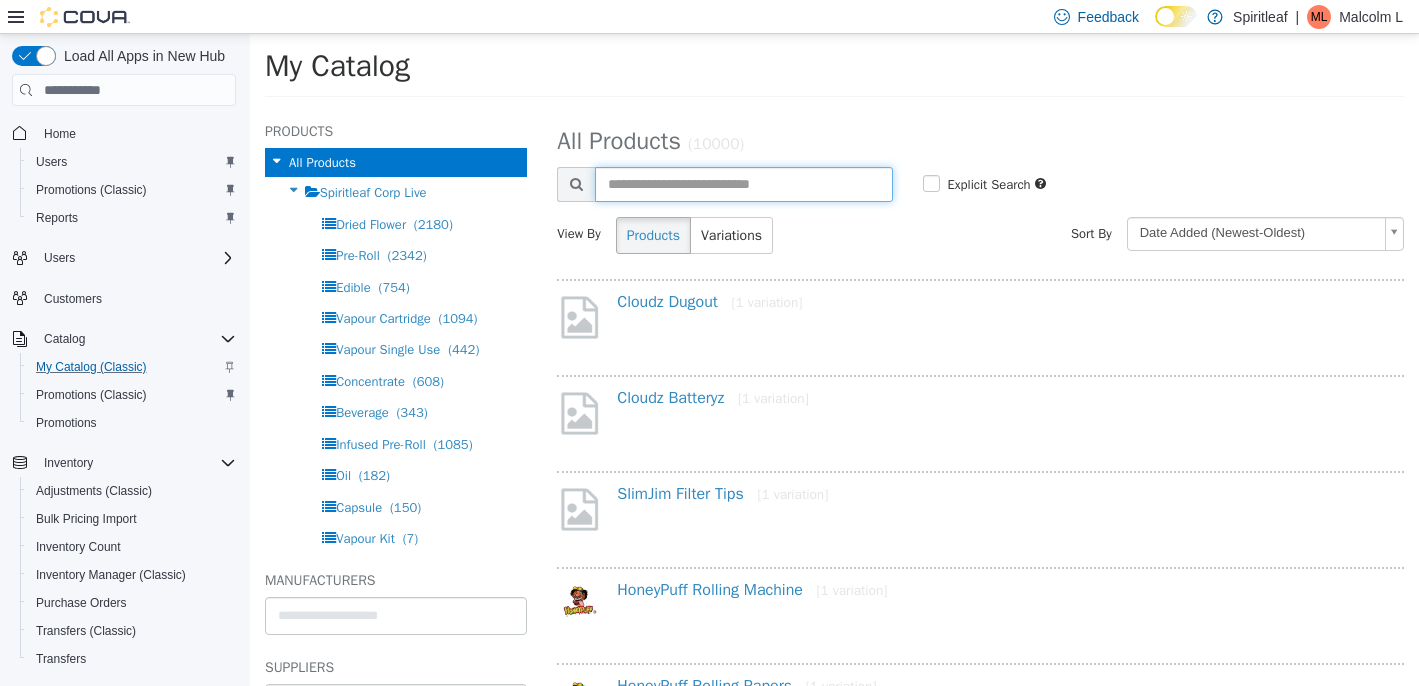 paste on "**********" 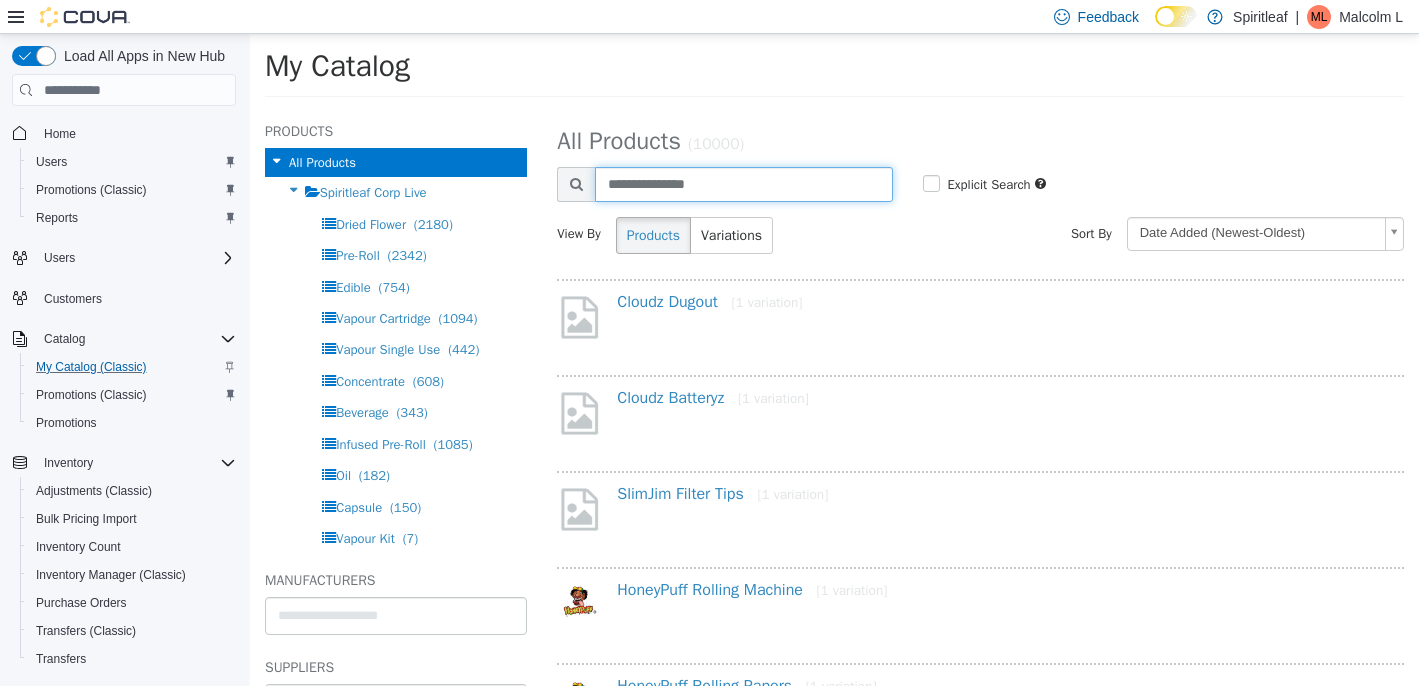 type on "**********" 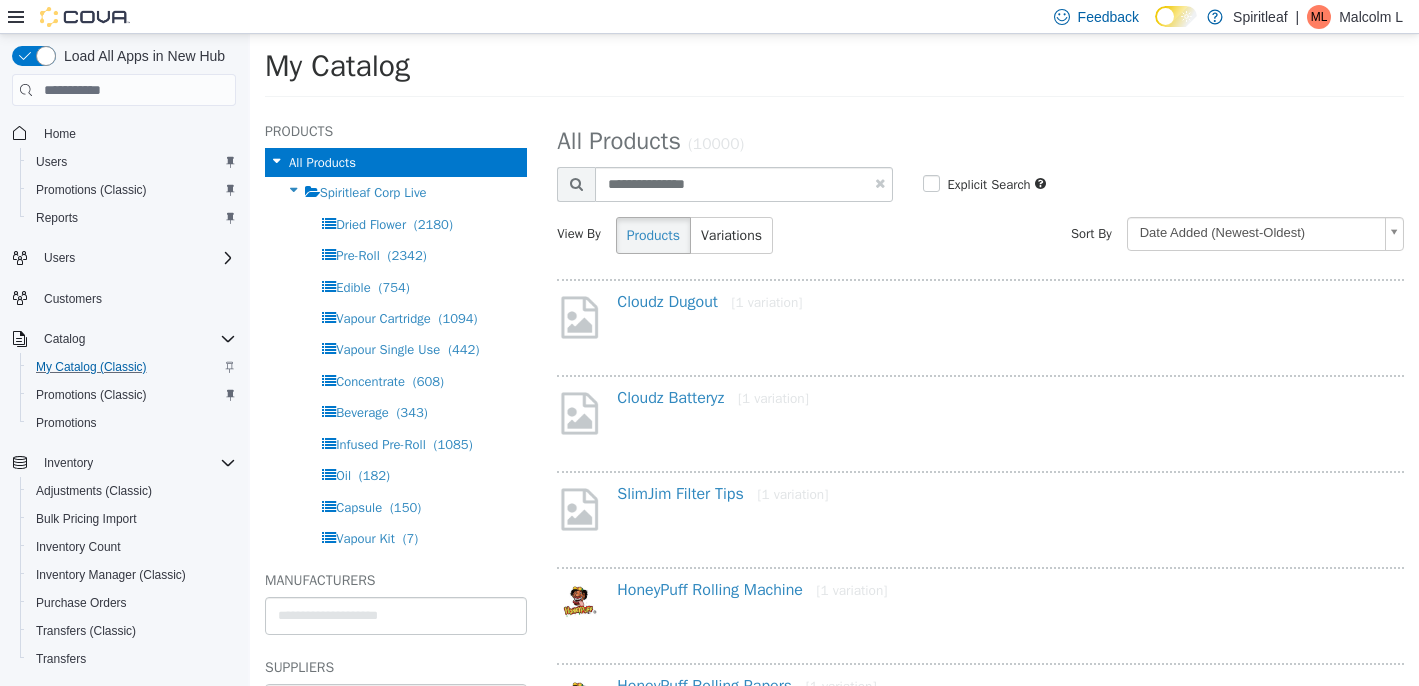 select on "**********" 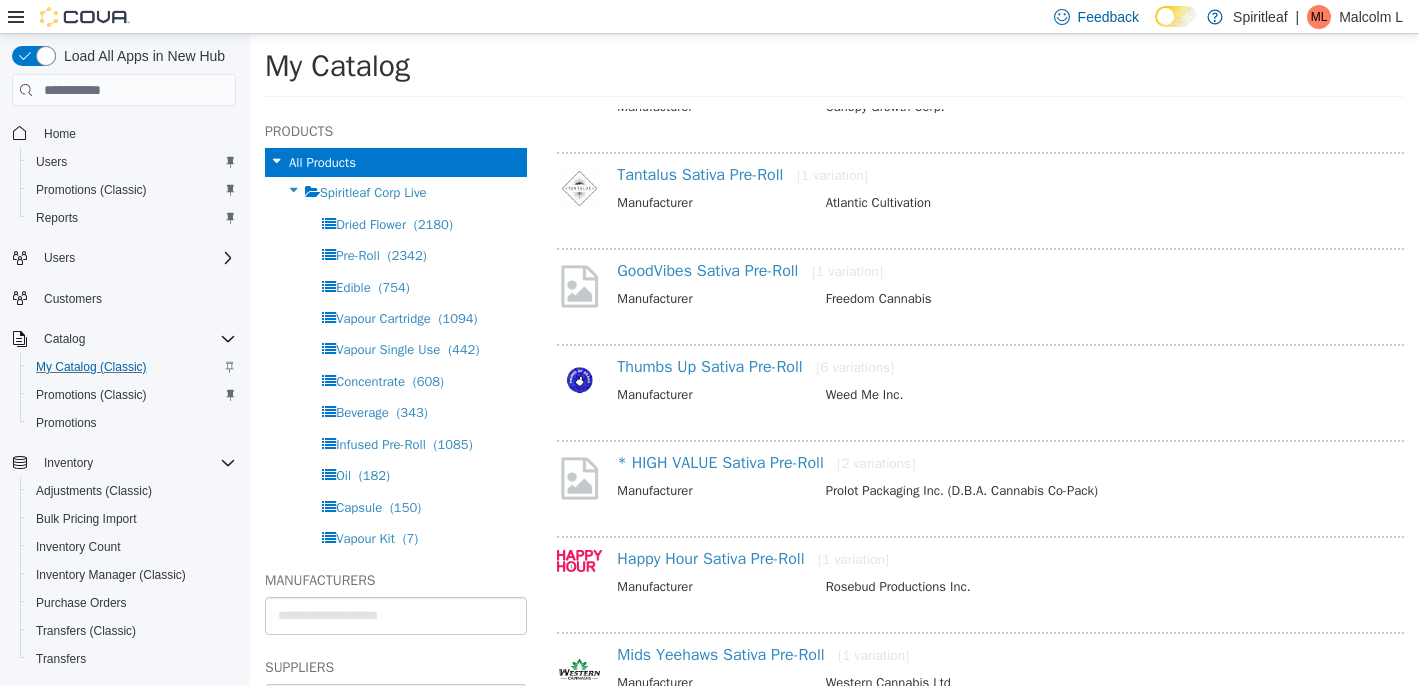 scroll, scrollTop: 803, scrollLeft: 0, axis: vertical 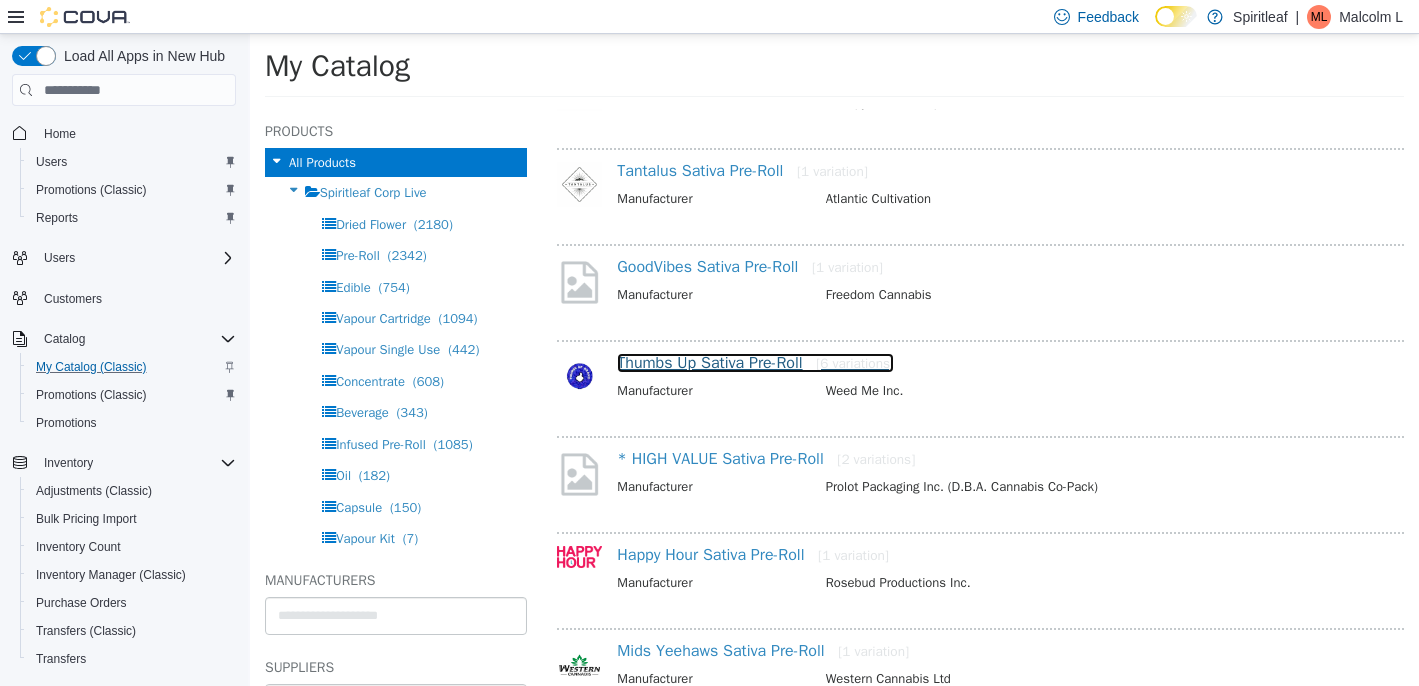 click on "Thumbs Up Sativa Pre-Roll
[NUMBER] variations]" at bounding box center (755, 363) 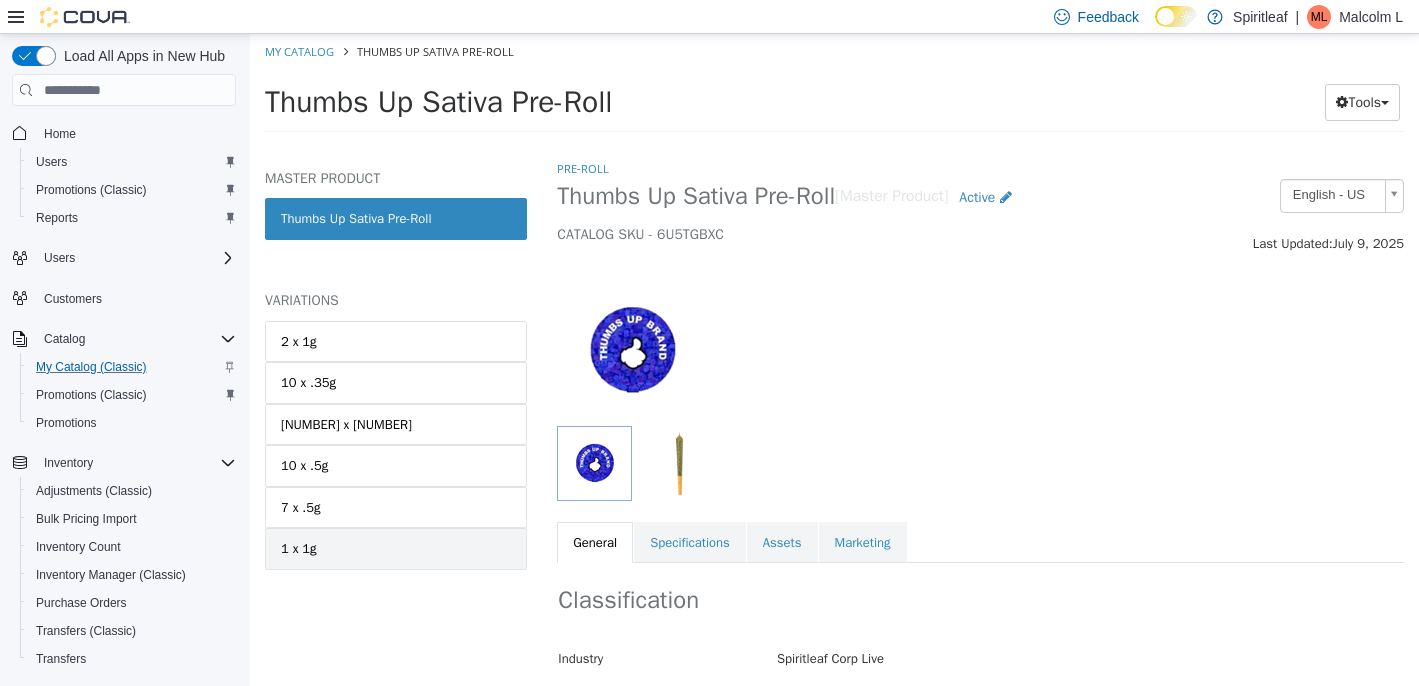 click on "1 x 1g" at bounding box center [396, 549] 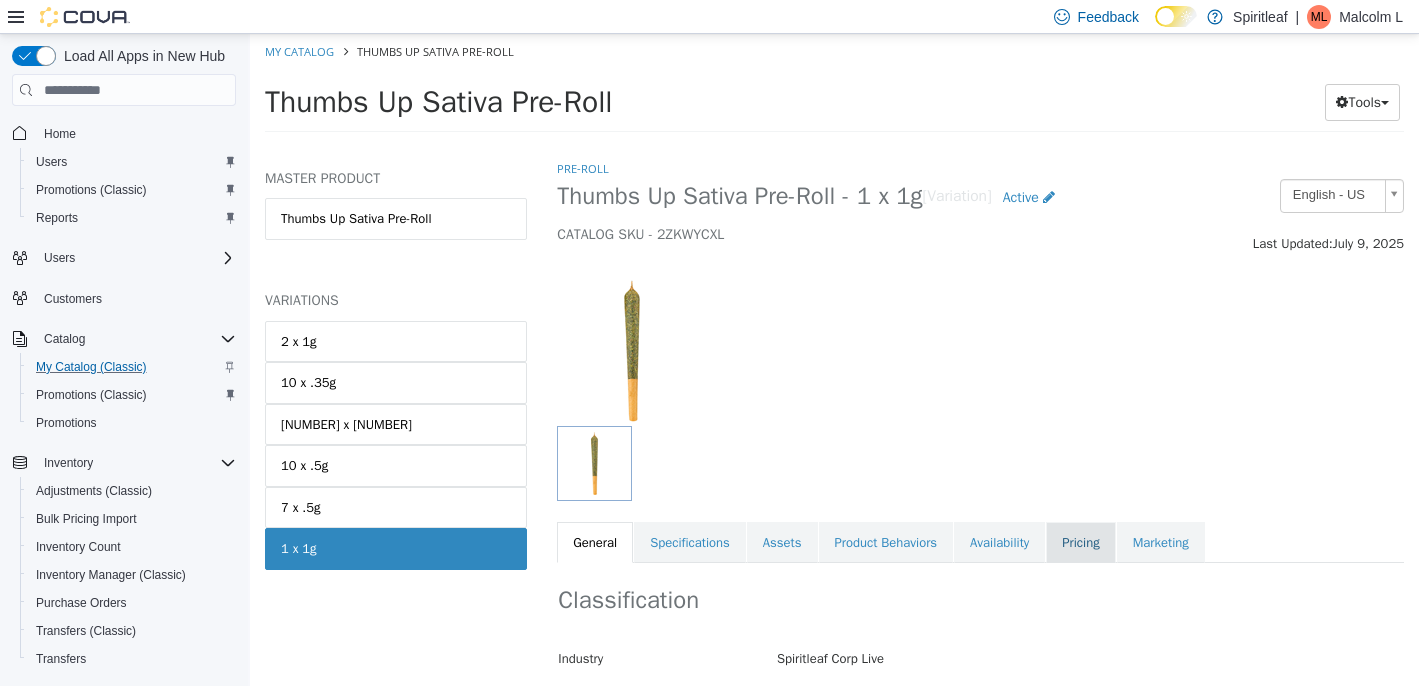 click on "Pricing" at bounding box center [1080, 543] 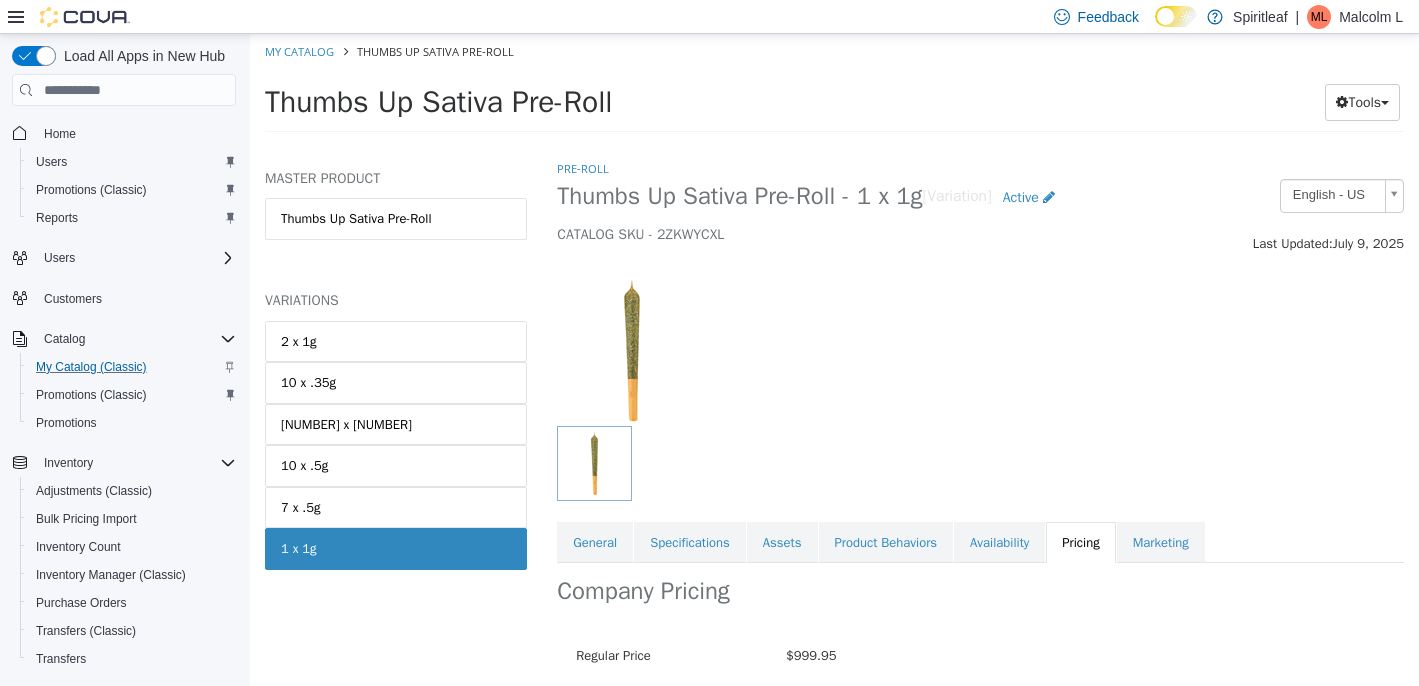 scroll, scrollTop: 184, scrollLeft: 0, axis: vertical 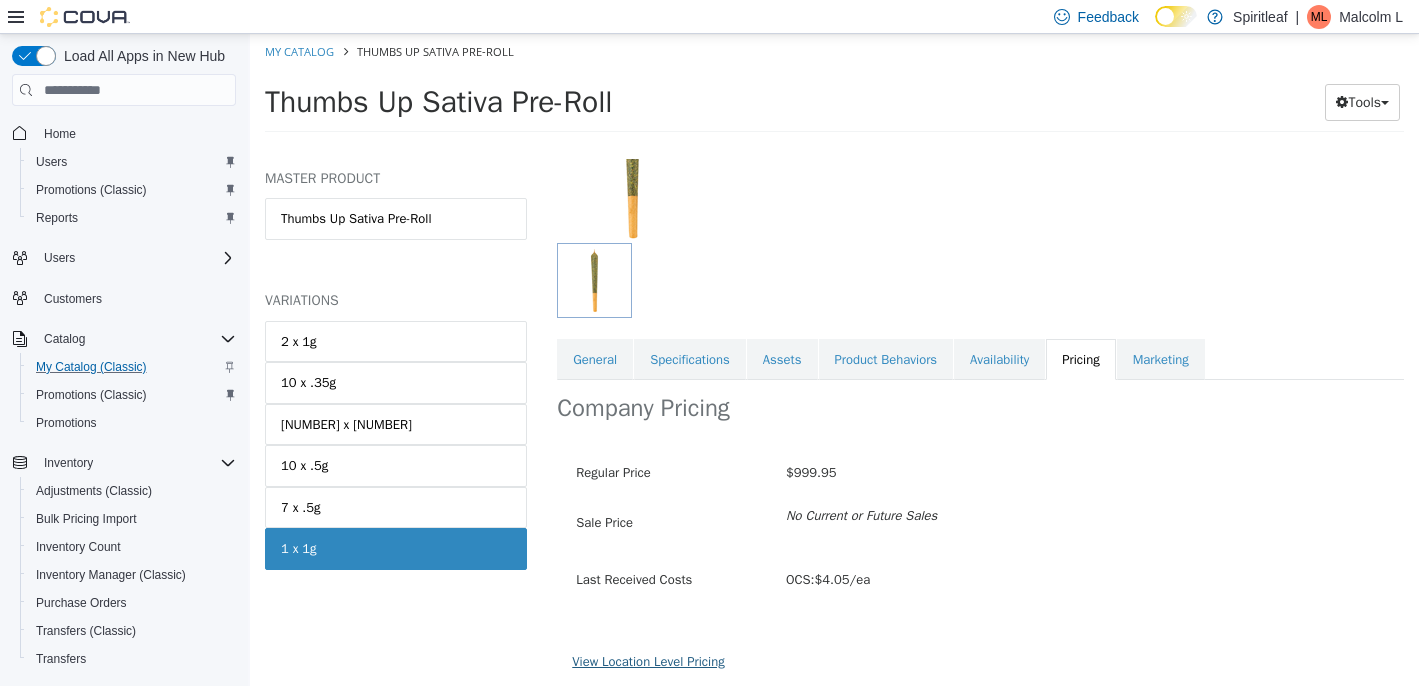 click on "View Location Level Pricing" at bounding box center (648, 661) 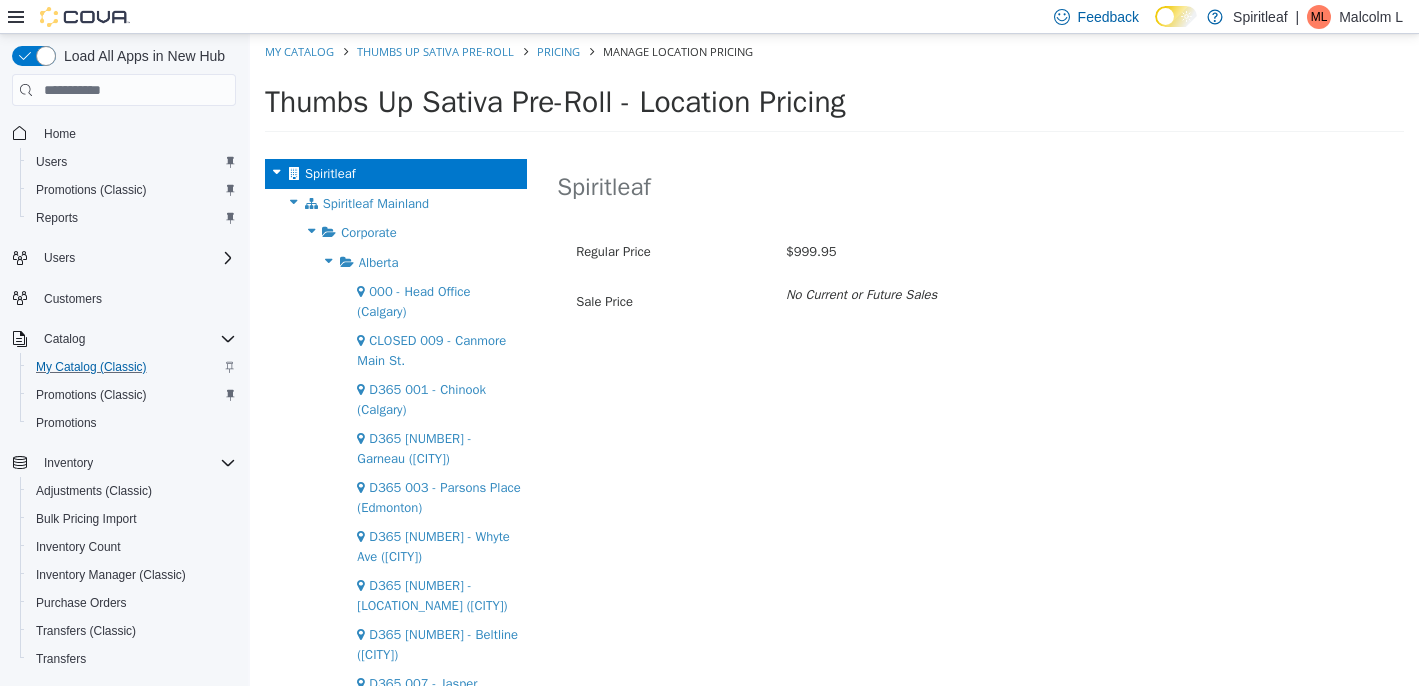 click at bounding box center [311, 231] 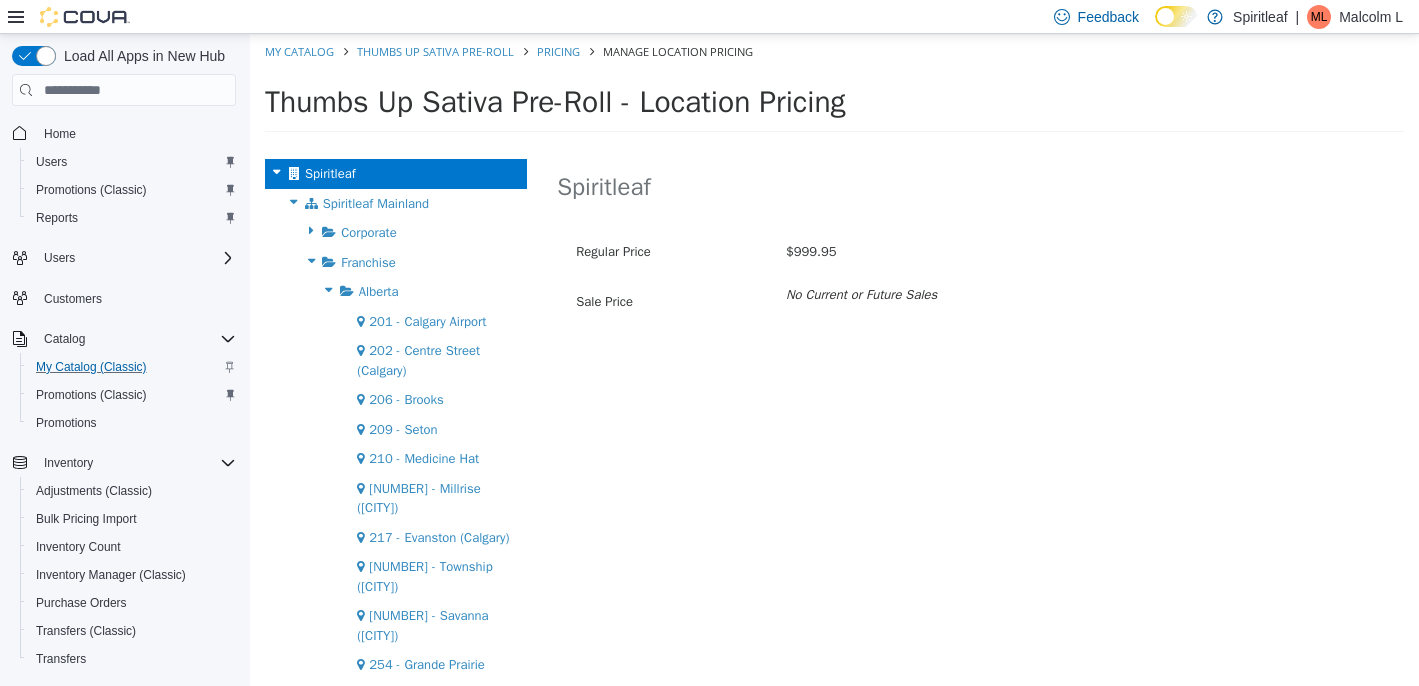 click at bounding box center (329, 290) 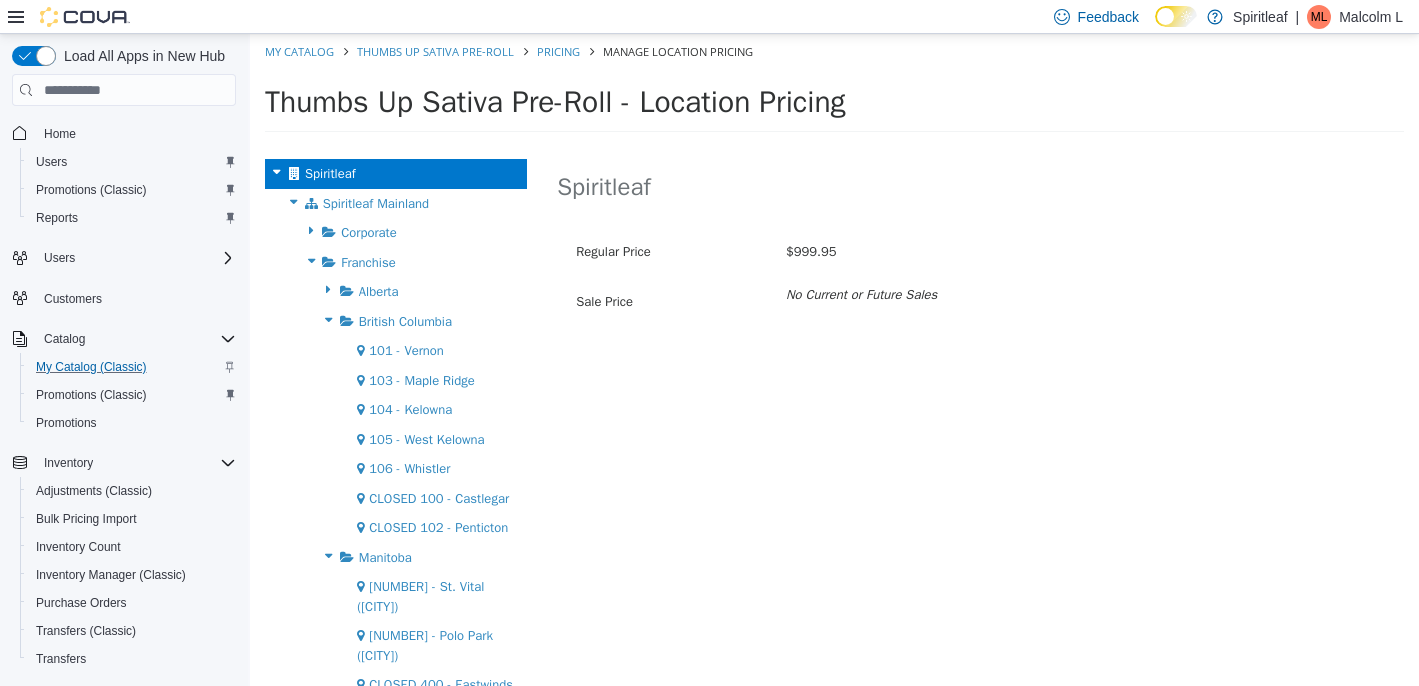 click at bounding box center [329, 320] 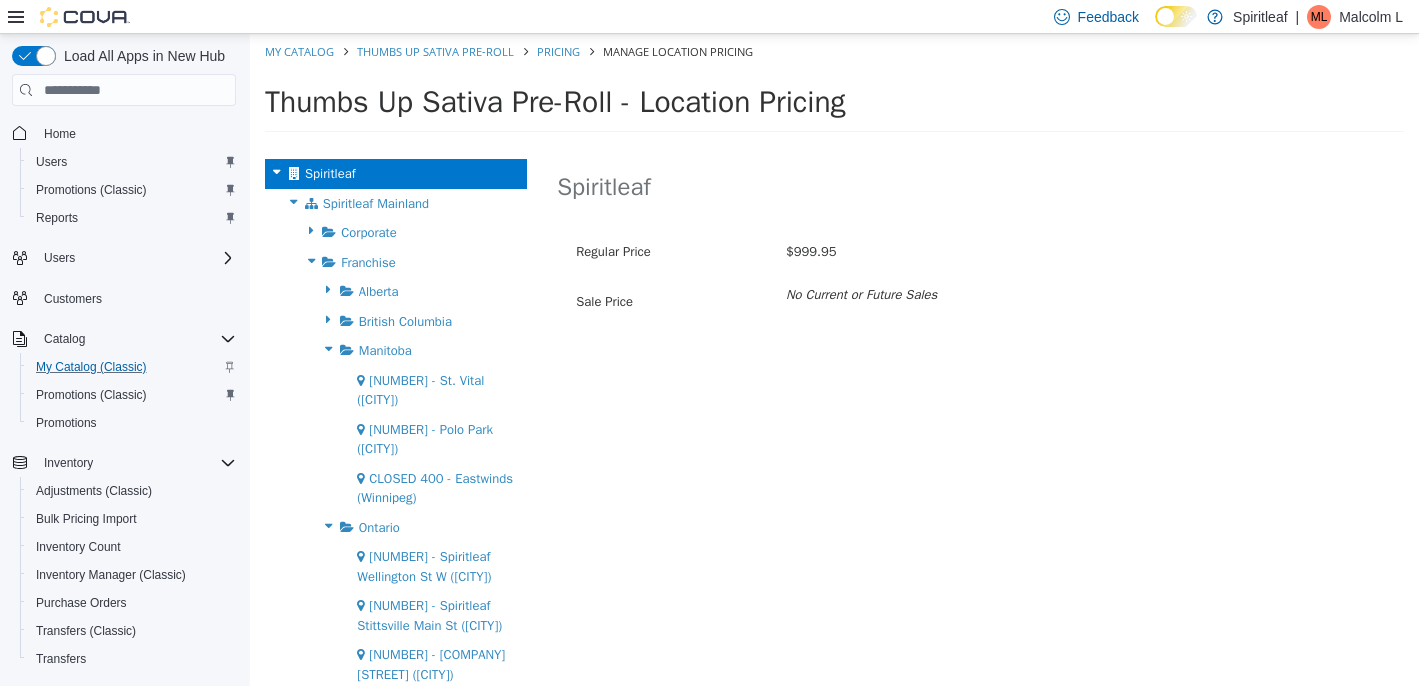 click at bounding box center (329, 349) 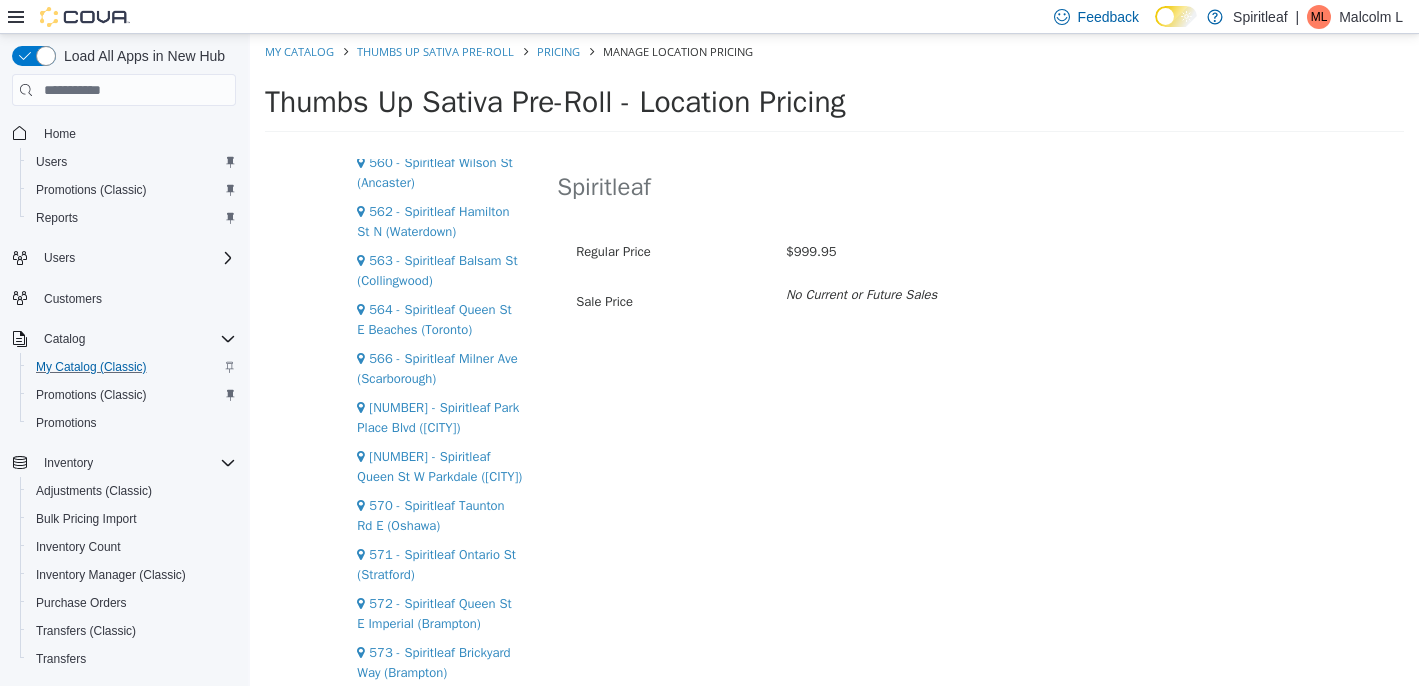 scroll, scrollTop: 754, scrollLeft: 0, axis: vertical 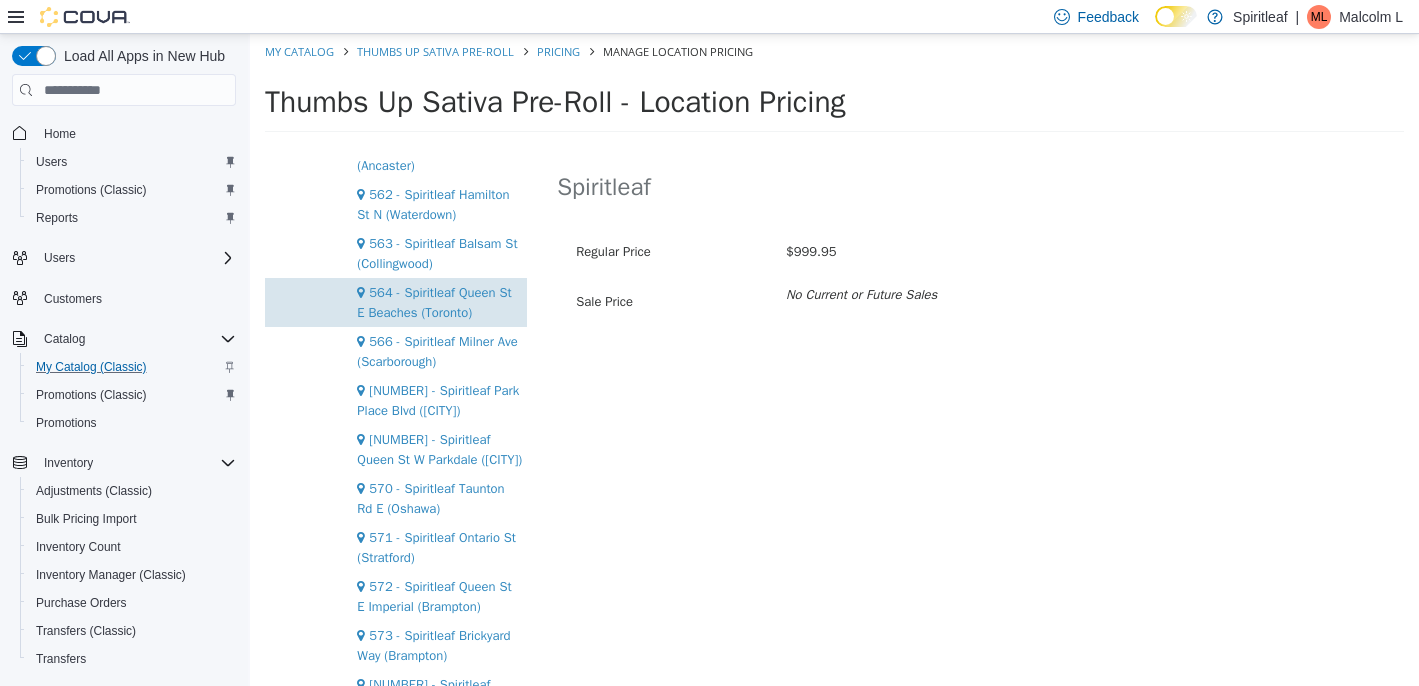 click on "564 - Spiritleaf Queen St E Beaches (Toronto)" at bounding box center [434, 302] 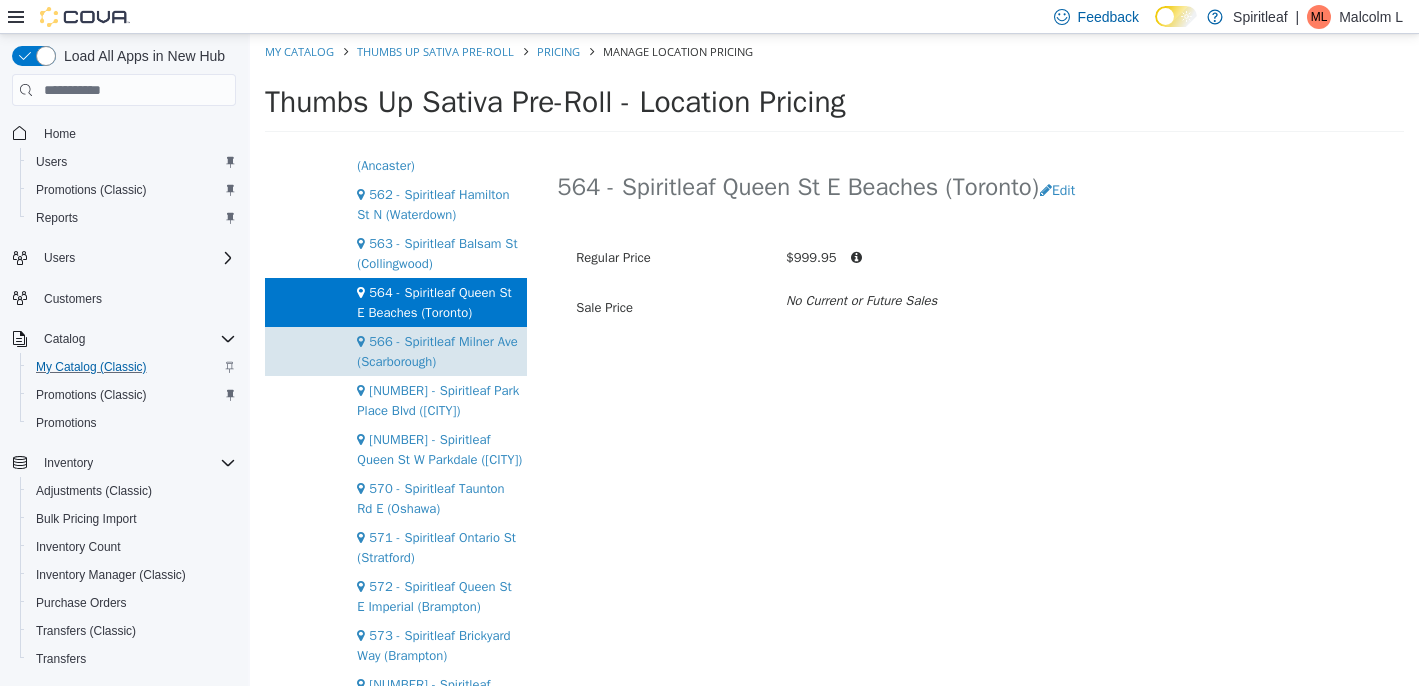 click on "566 - Spiritleaf Milner Ave (Scarborough)" at bounding box center (437, 351) 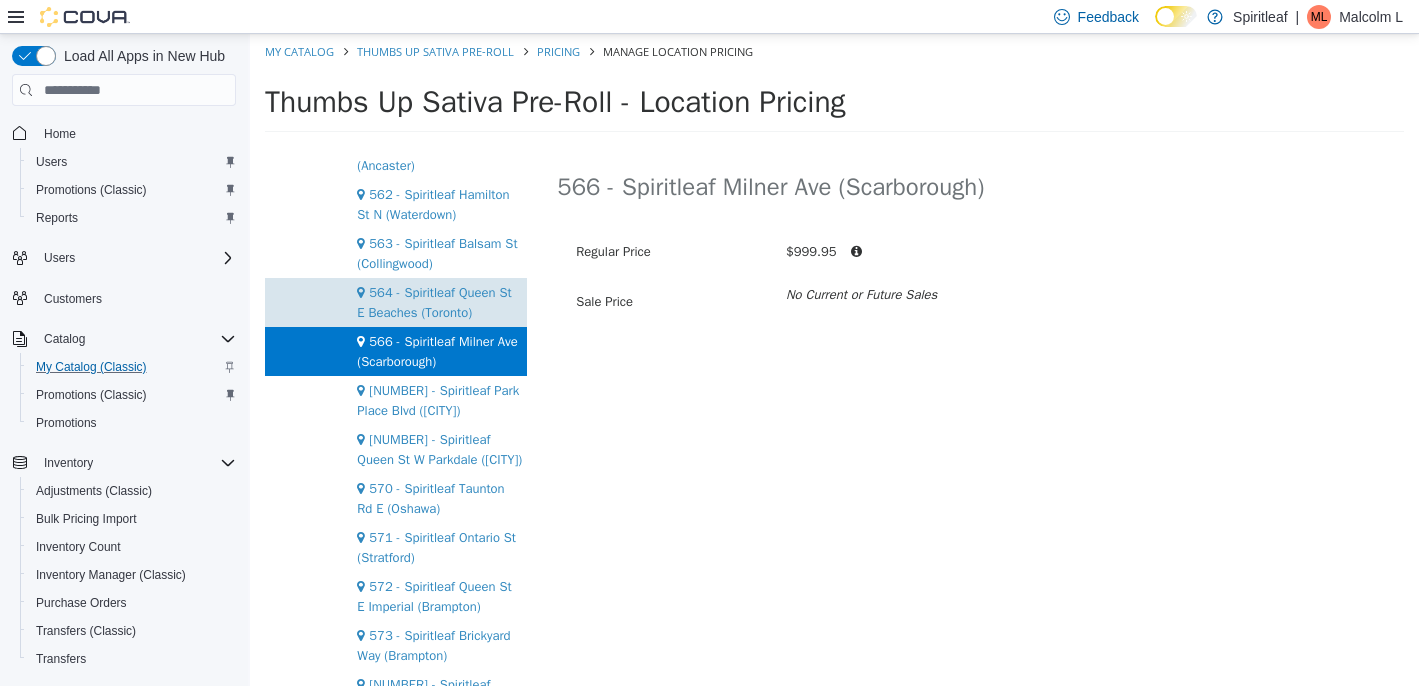 click on "564 - Spiritleaf Queen St E Beaches (Toronto)" at bounding box center (434, 302) 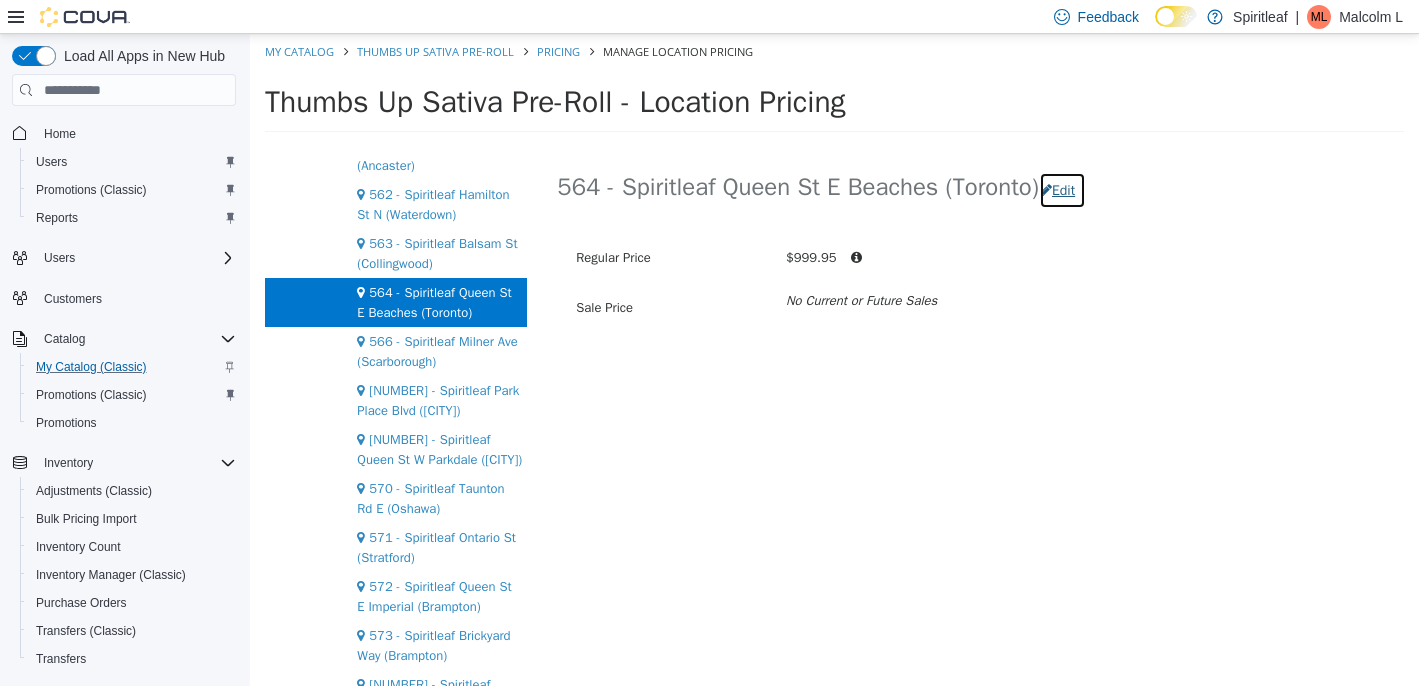 click on "Edit" at bounding box center (1062, 190) 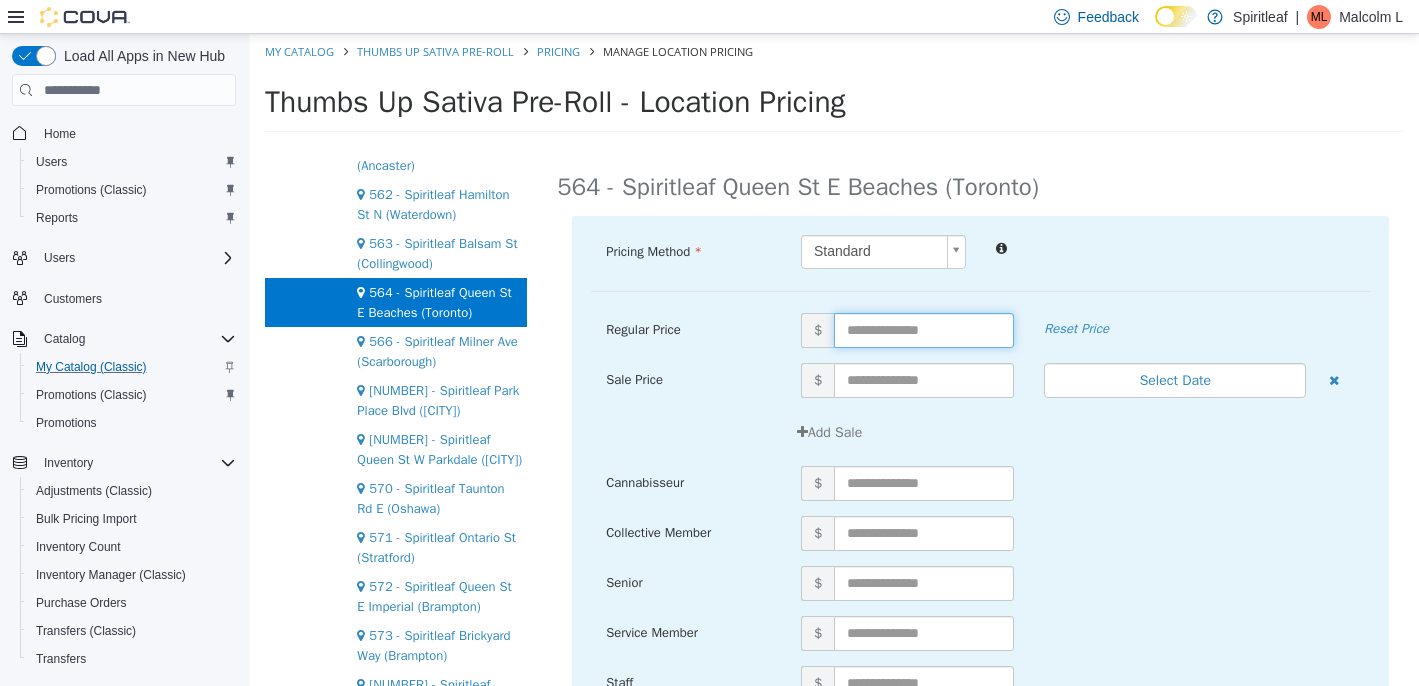 click at bounding box center [924, 330] 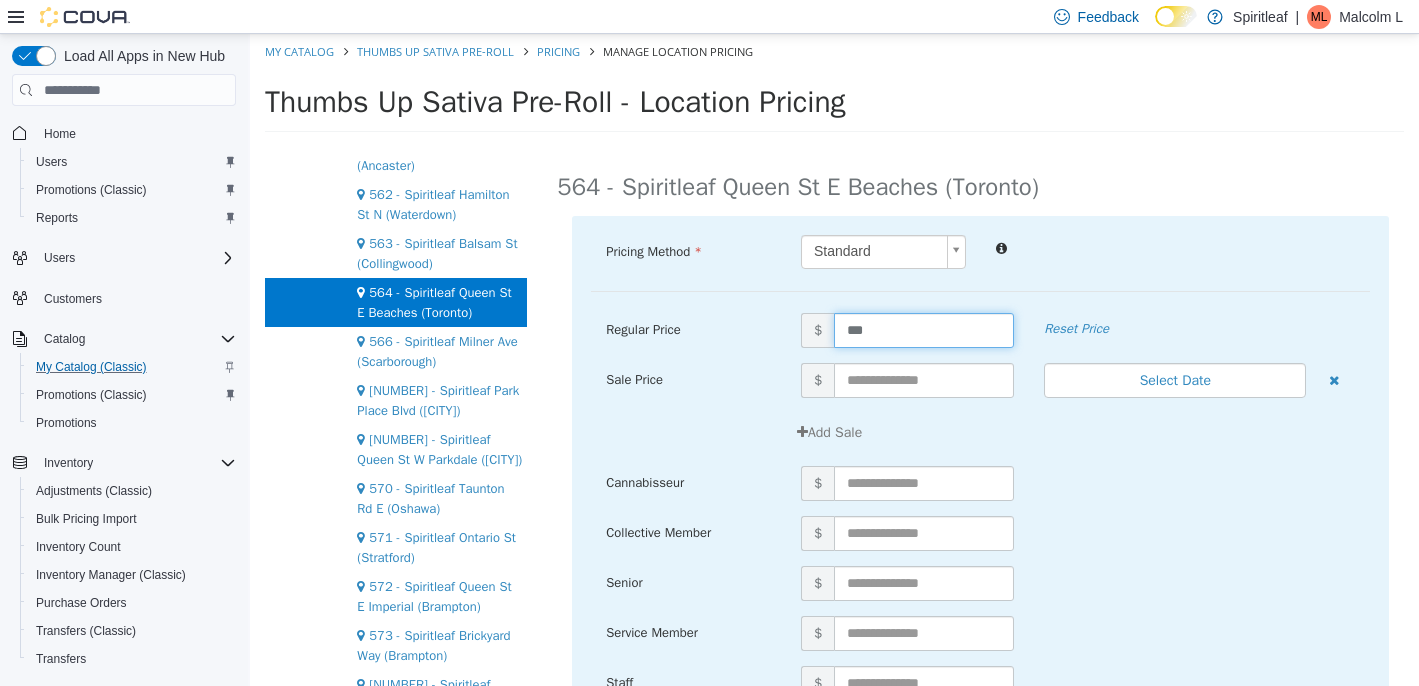type on "****" 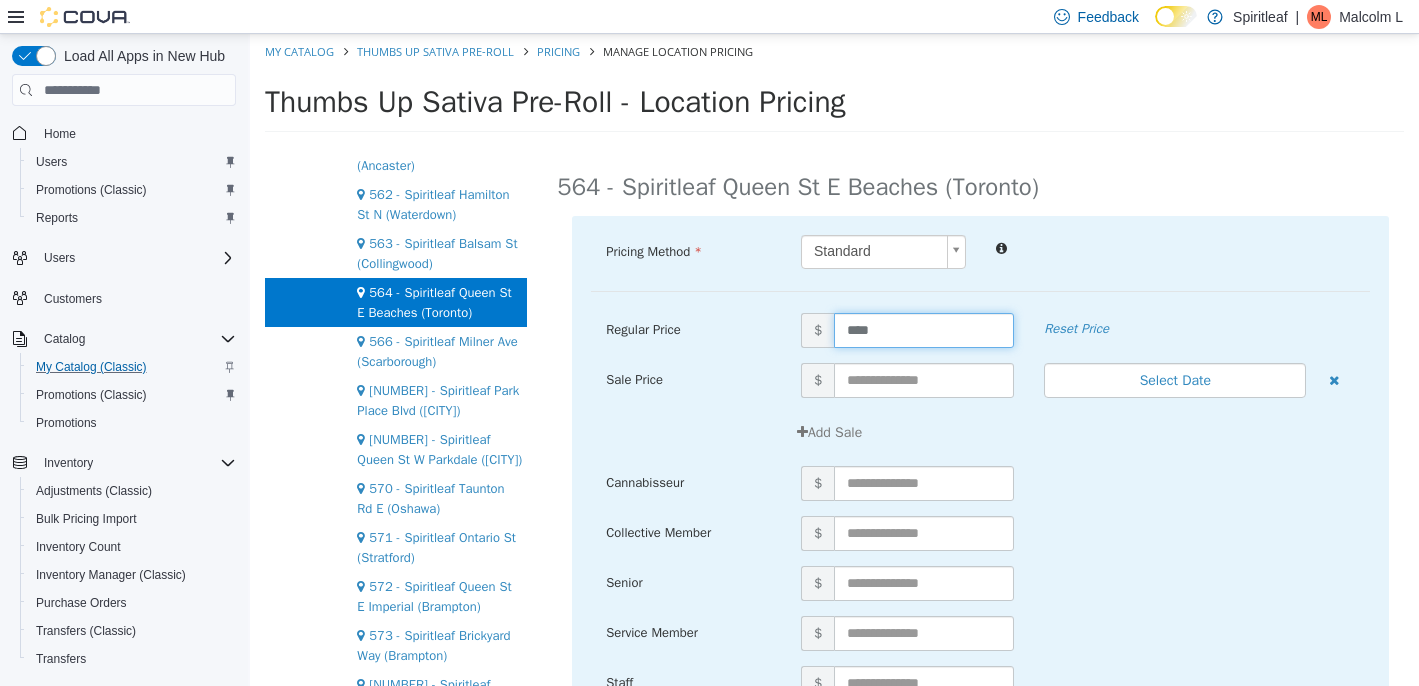 scroll, scrollTop: 256, scrollLeft: 0, axis: vertical 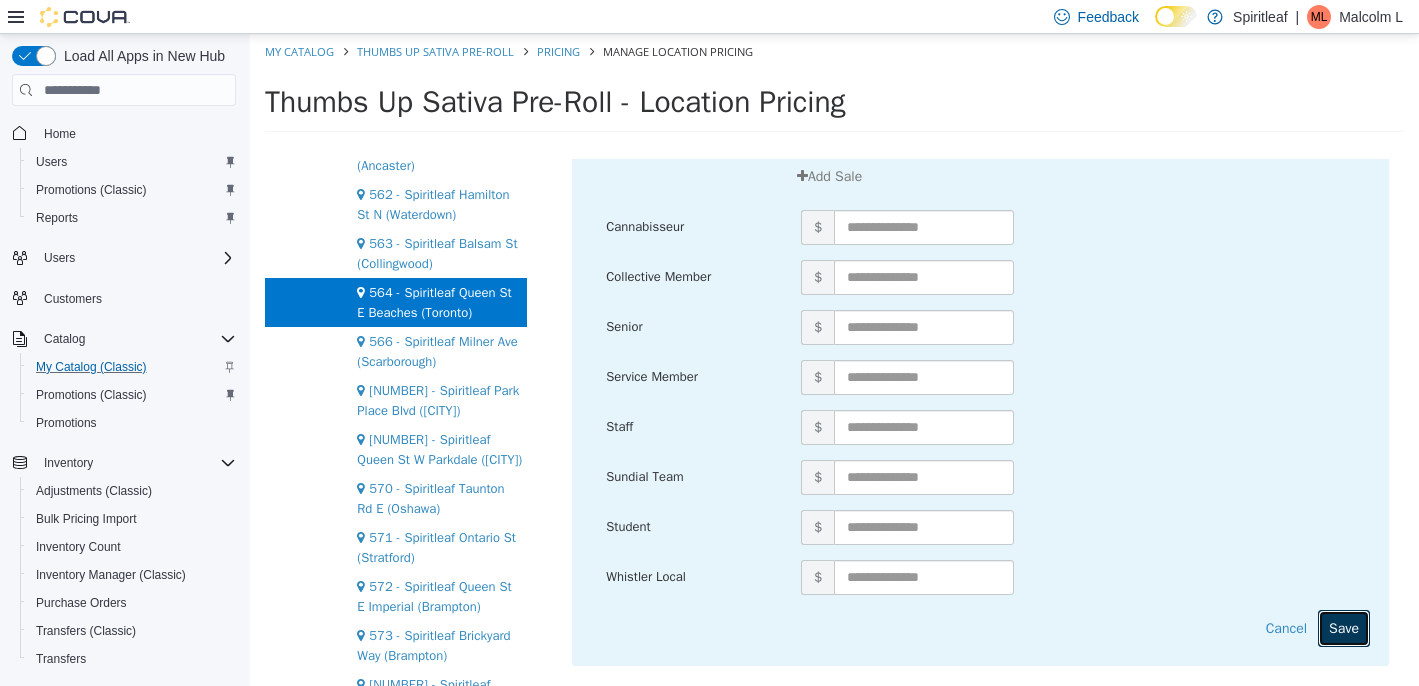 click on "Save" at bounding box center (1344, 628) 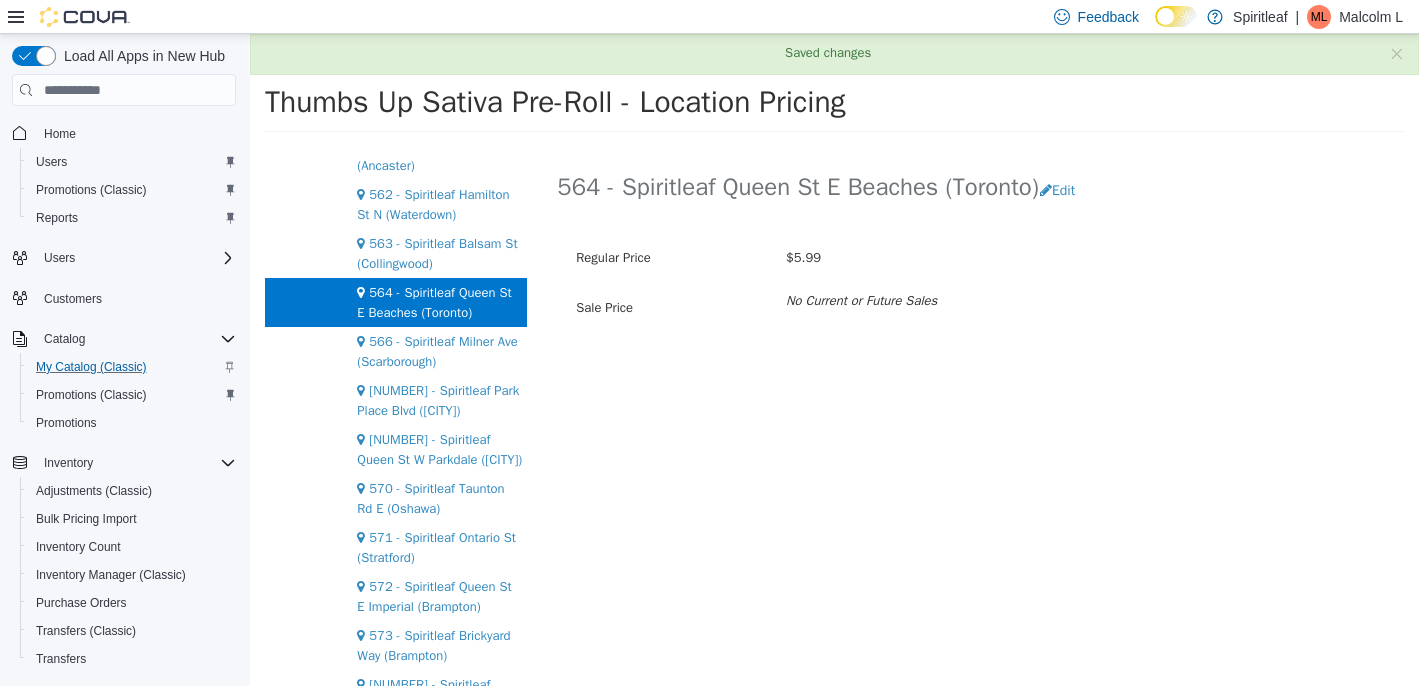 scroll, scrollTop: 0, scrollLeft: 0, axis: both 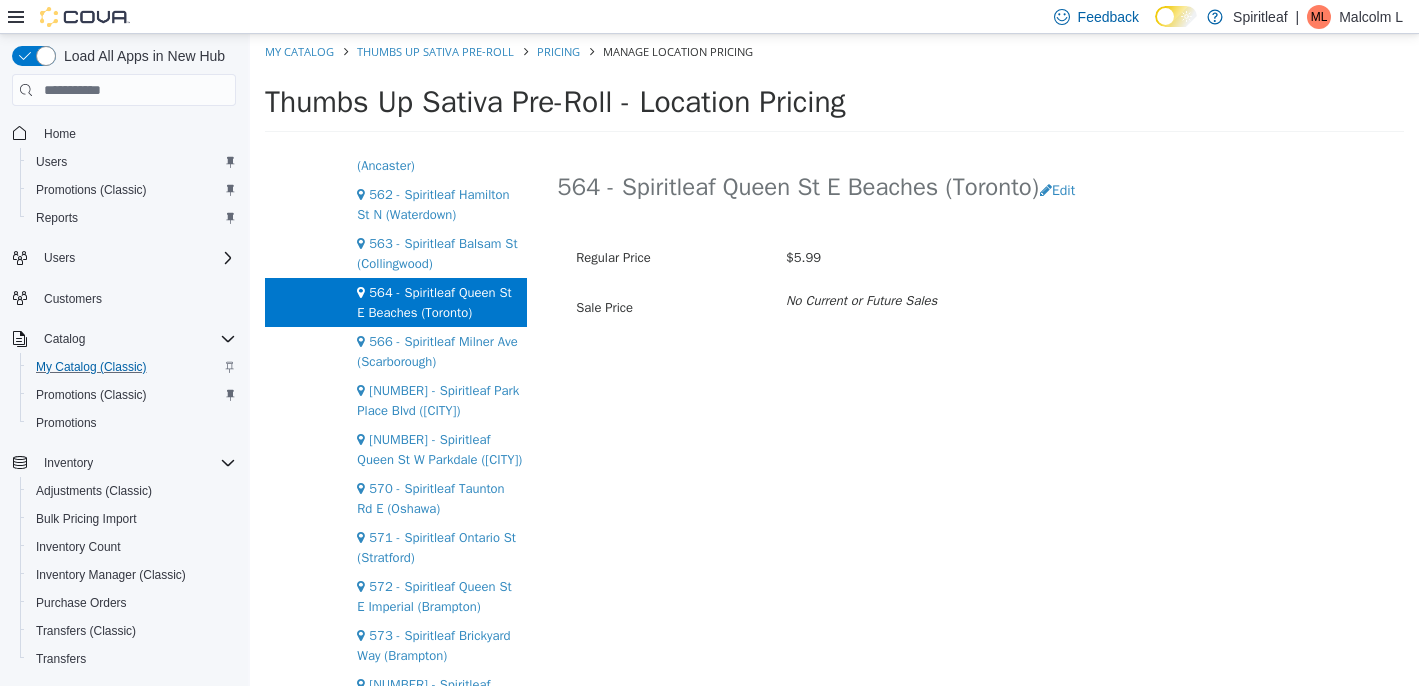 click on "My Catalog" at bounding box center (301, 51) 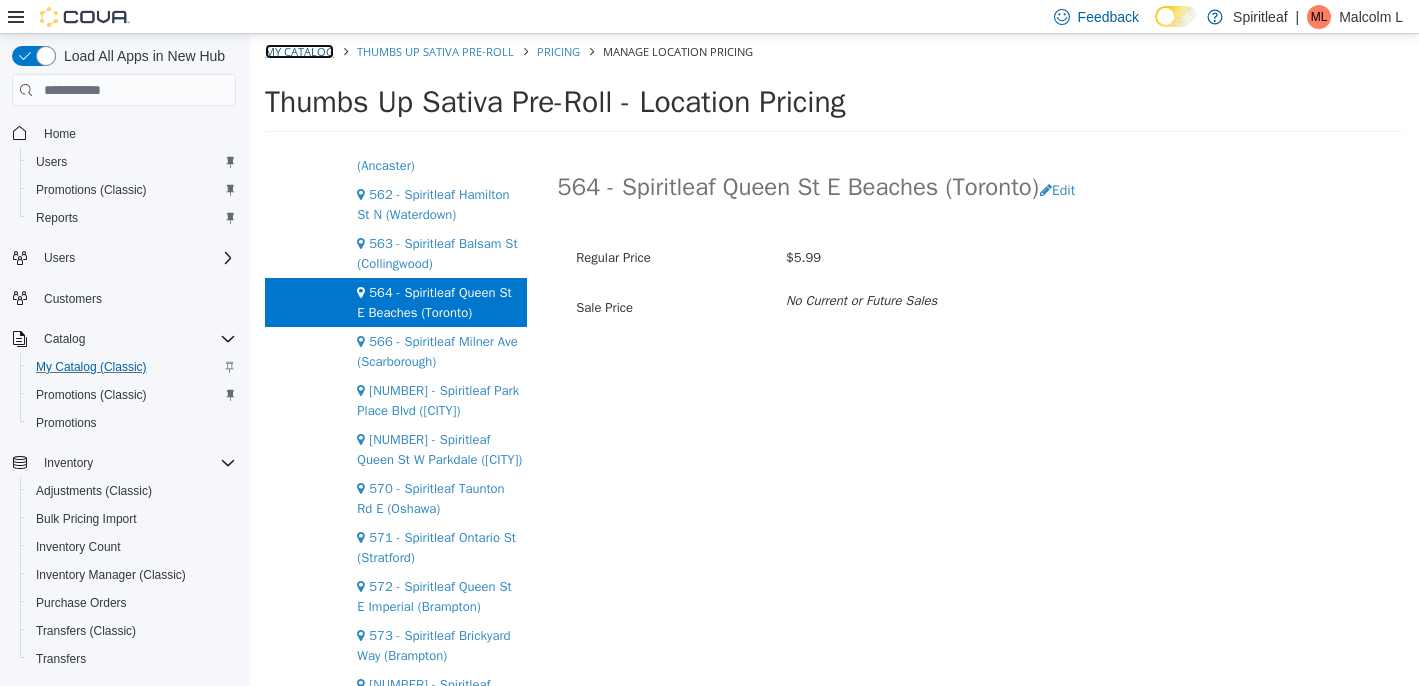 click on "My Catalog" at bounding box center [299, 51] 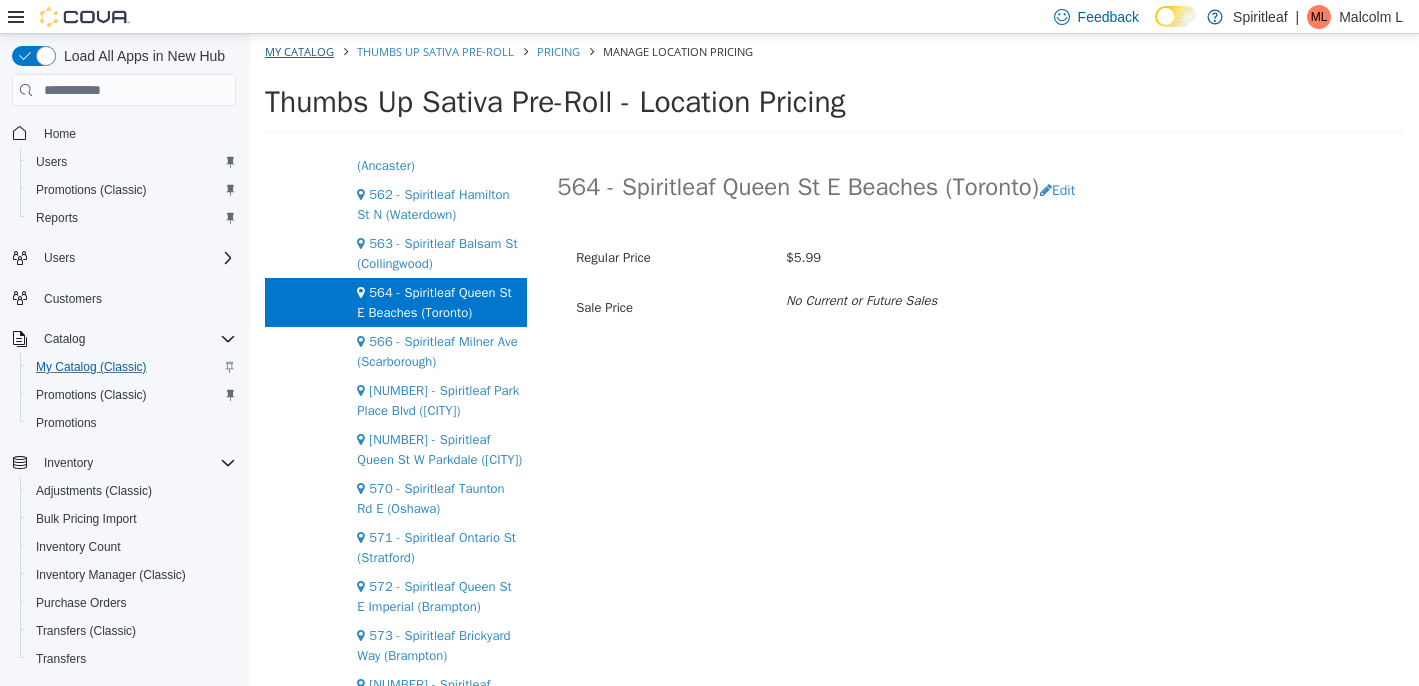 select on "**********" 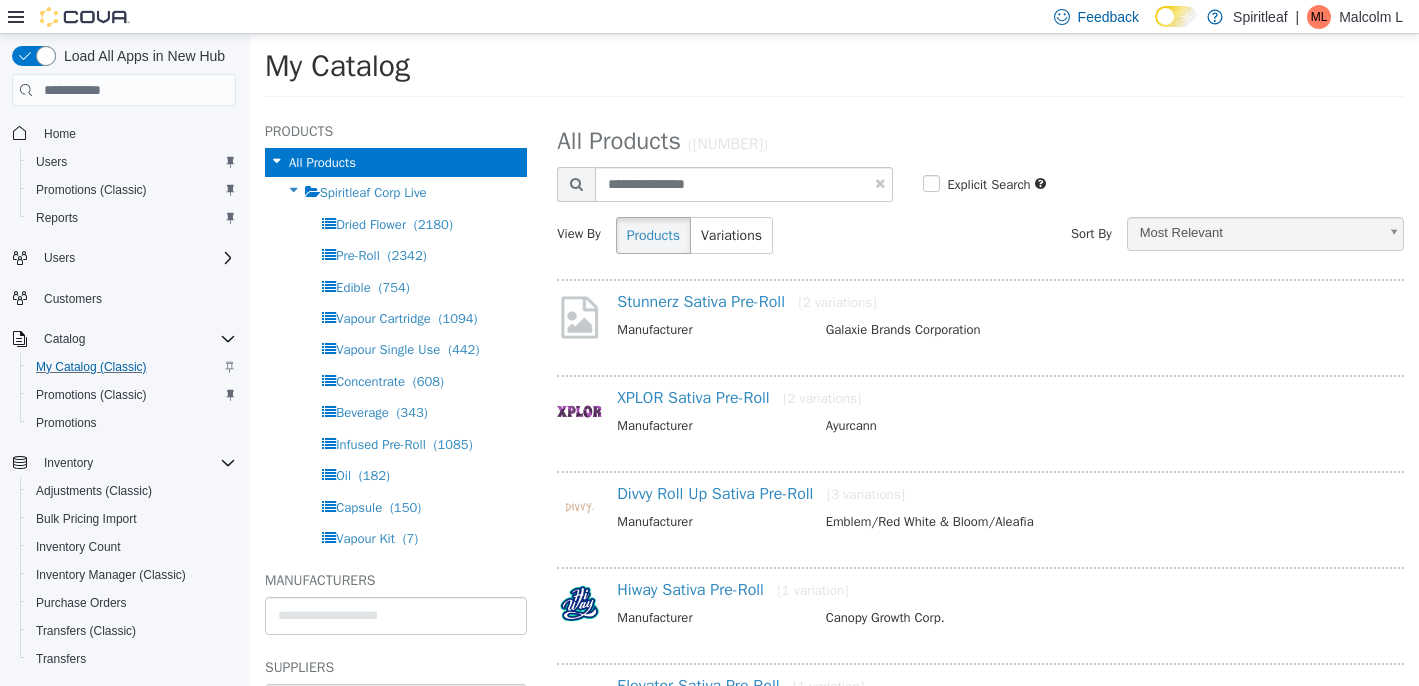 click at bounding box center (880, 183) 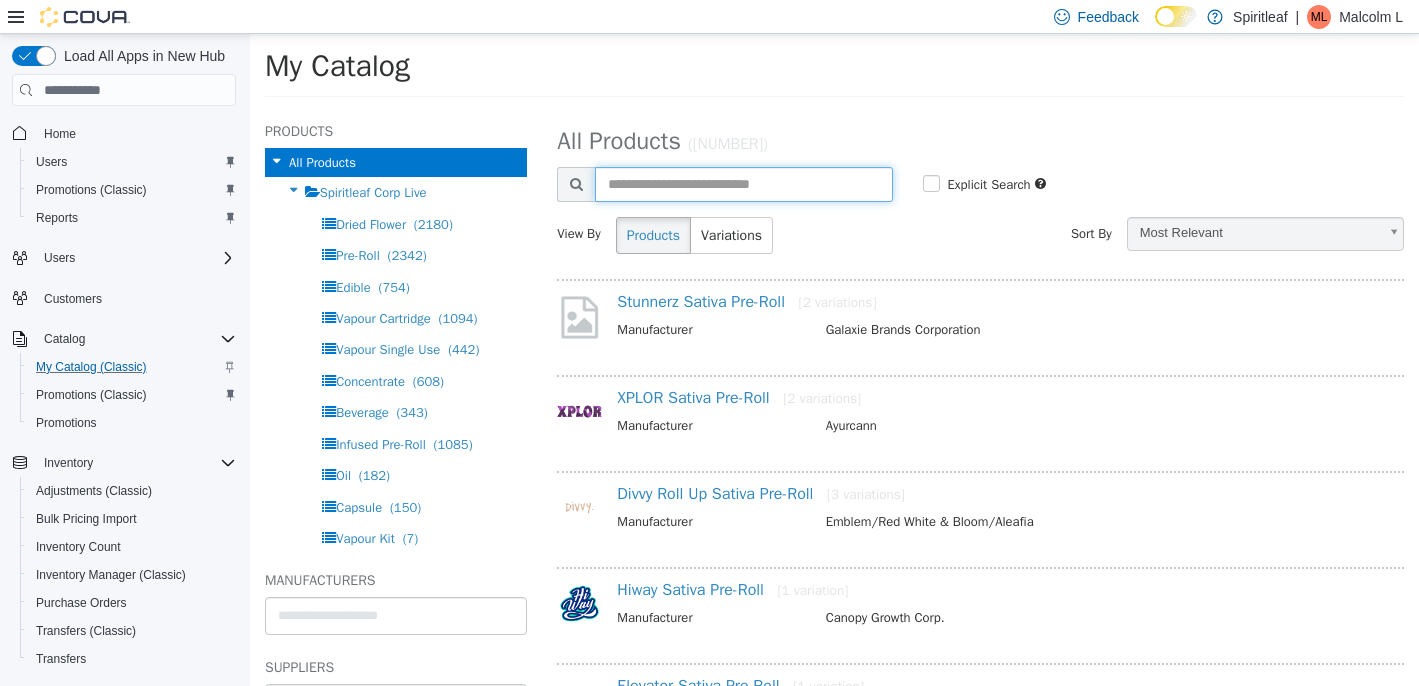 click at bounding box center (743, 184) 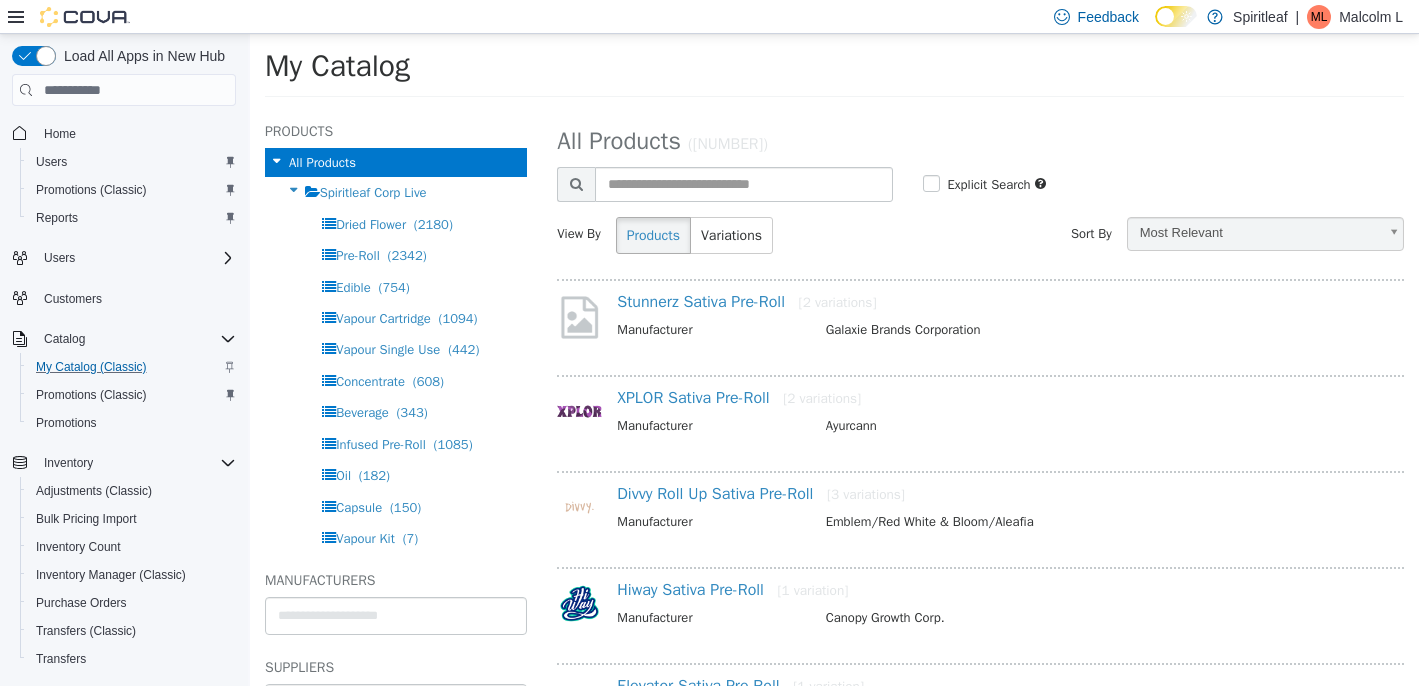 select on "**********" 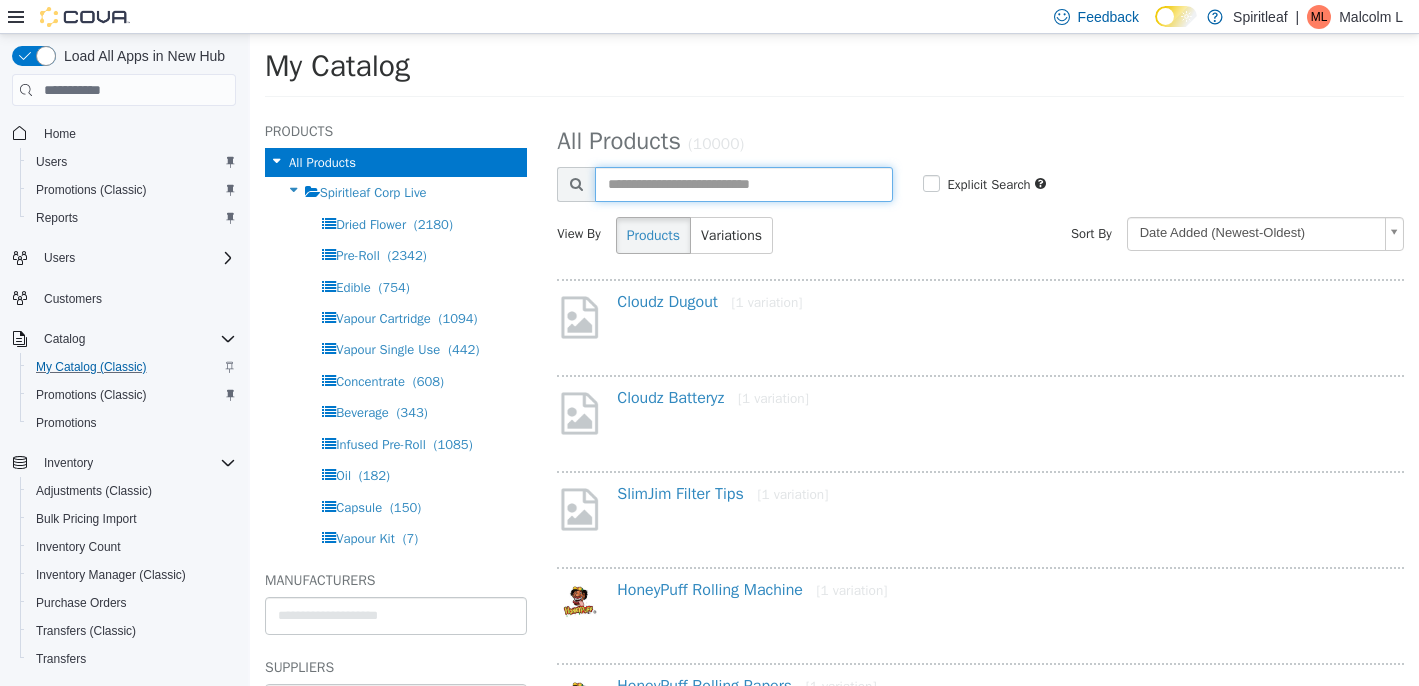 click at bounding box center (743, 184) 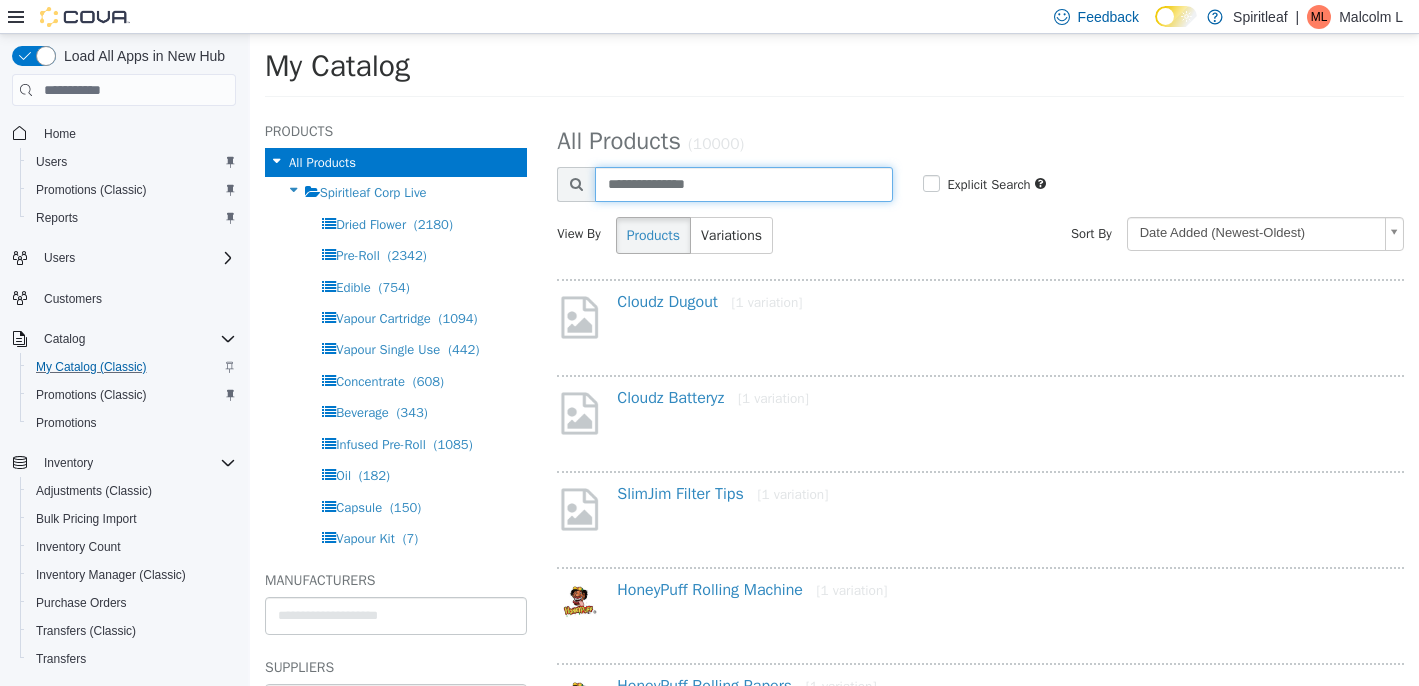 type on "**********" 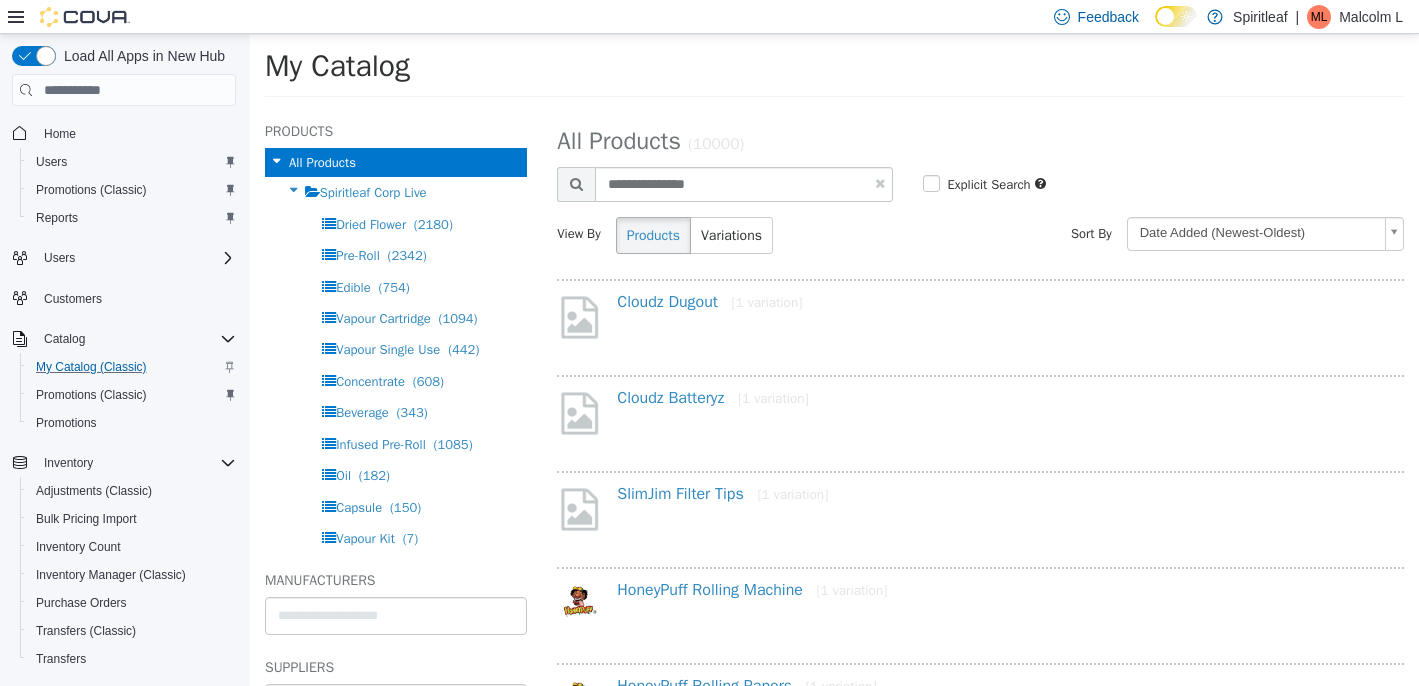 select on "**********" 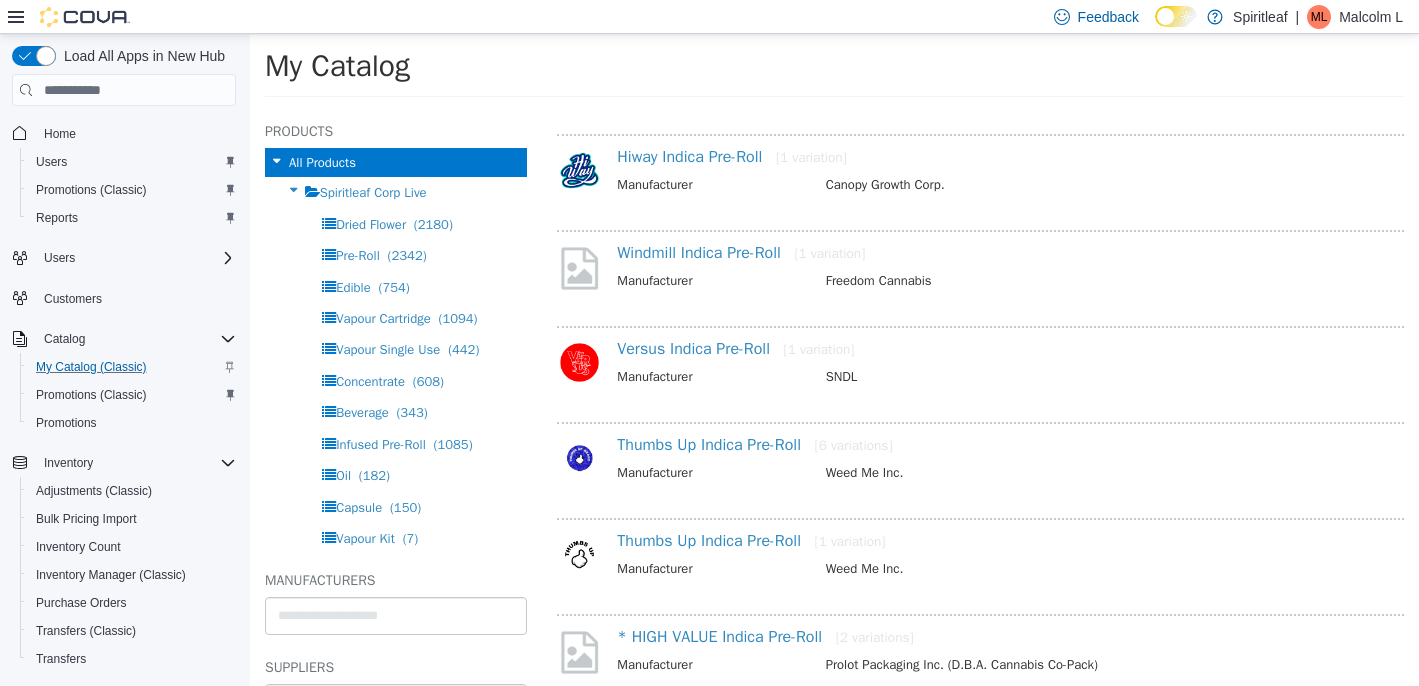 scroll, scrollTop: 732, scrollLeft: 0, axis: vertical 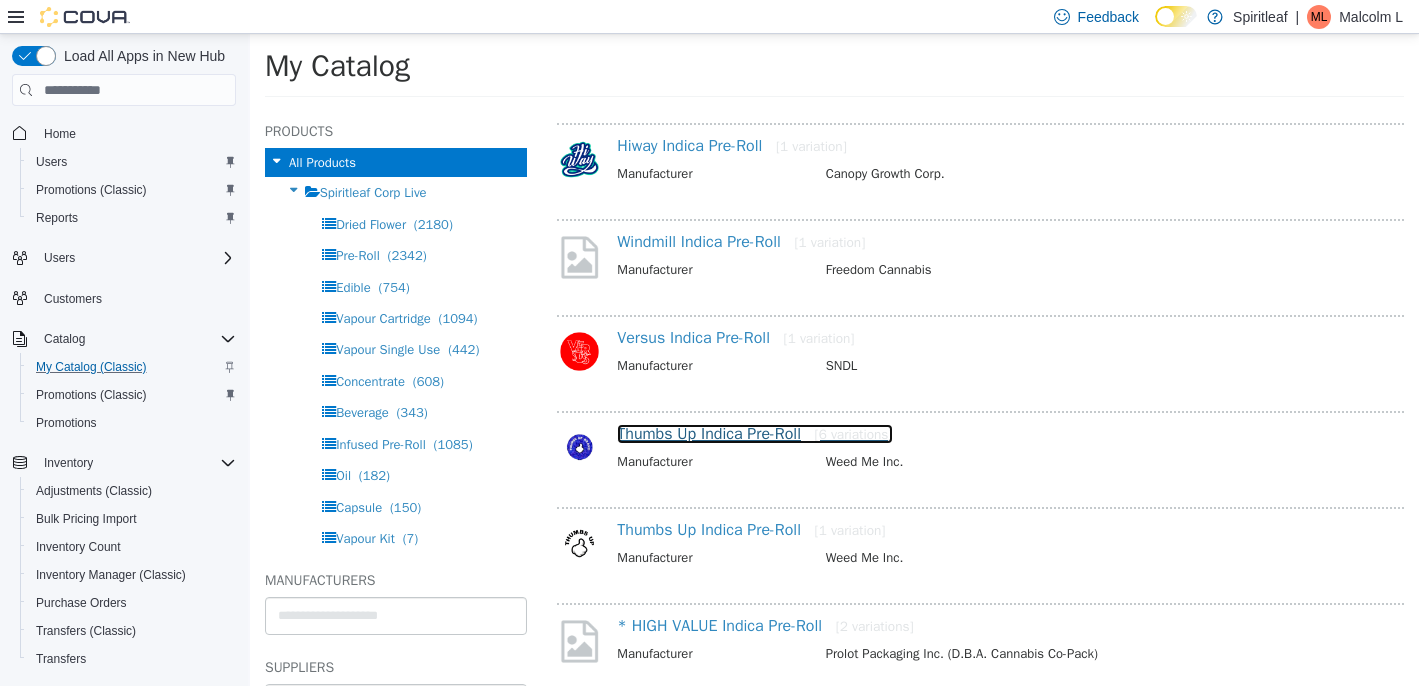 click on "Thumbs Up Indica Pre-Roll
[NUMBER] variations]" at bounding box center [754, 434] 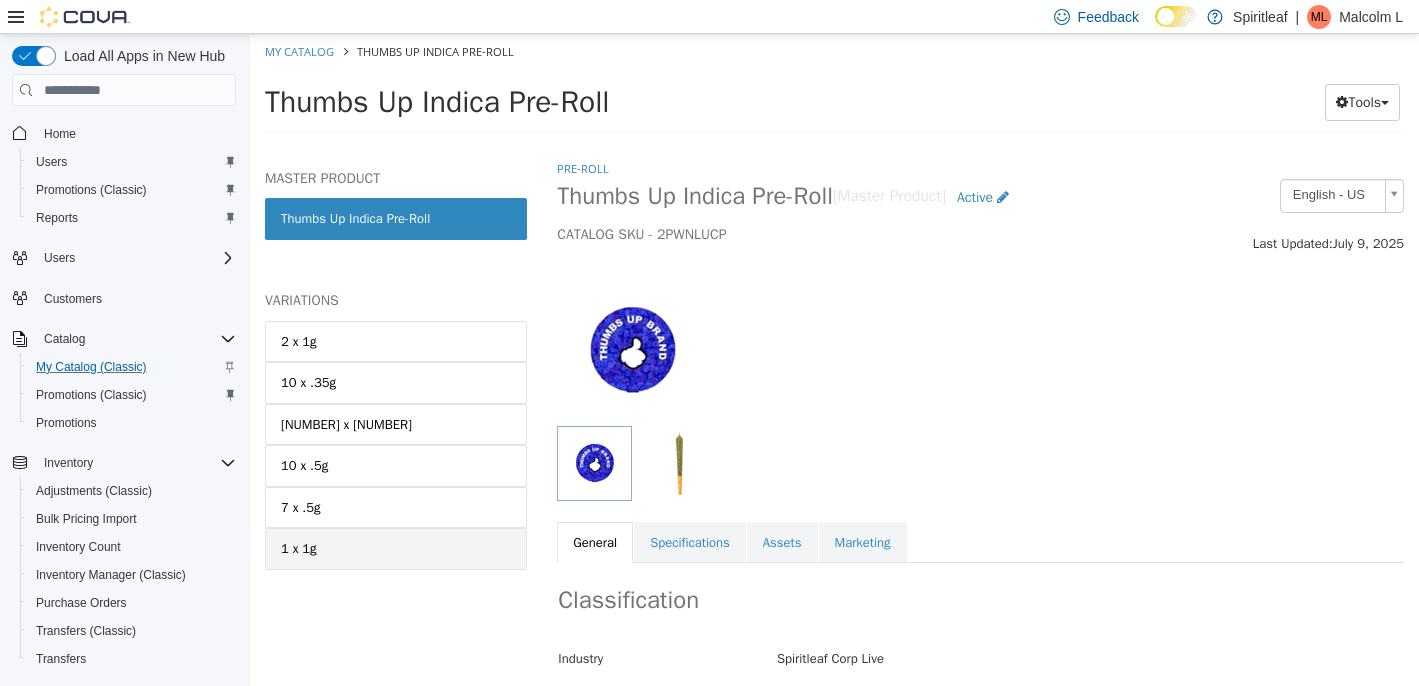 click on "1 x 1g" at bounding box center [396, 549] 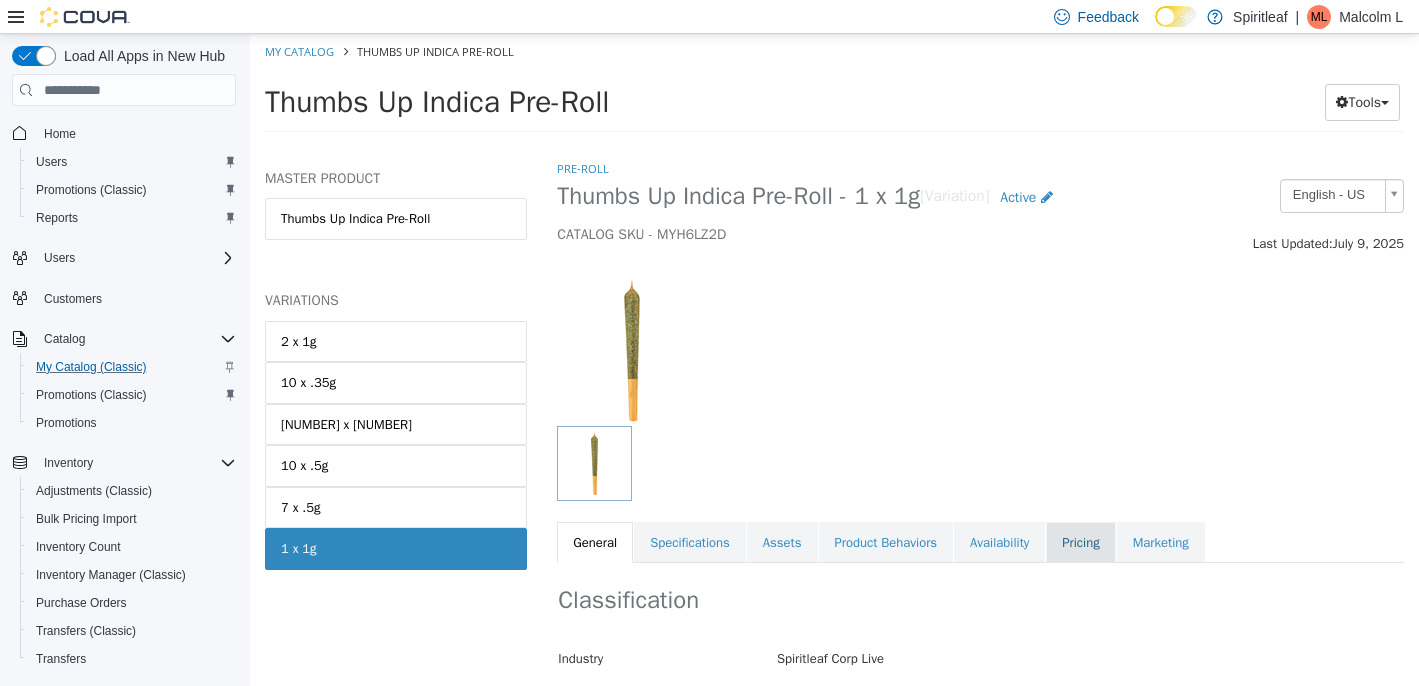 click on "Pricing" at bounding box center [1080, 543] 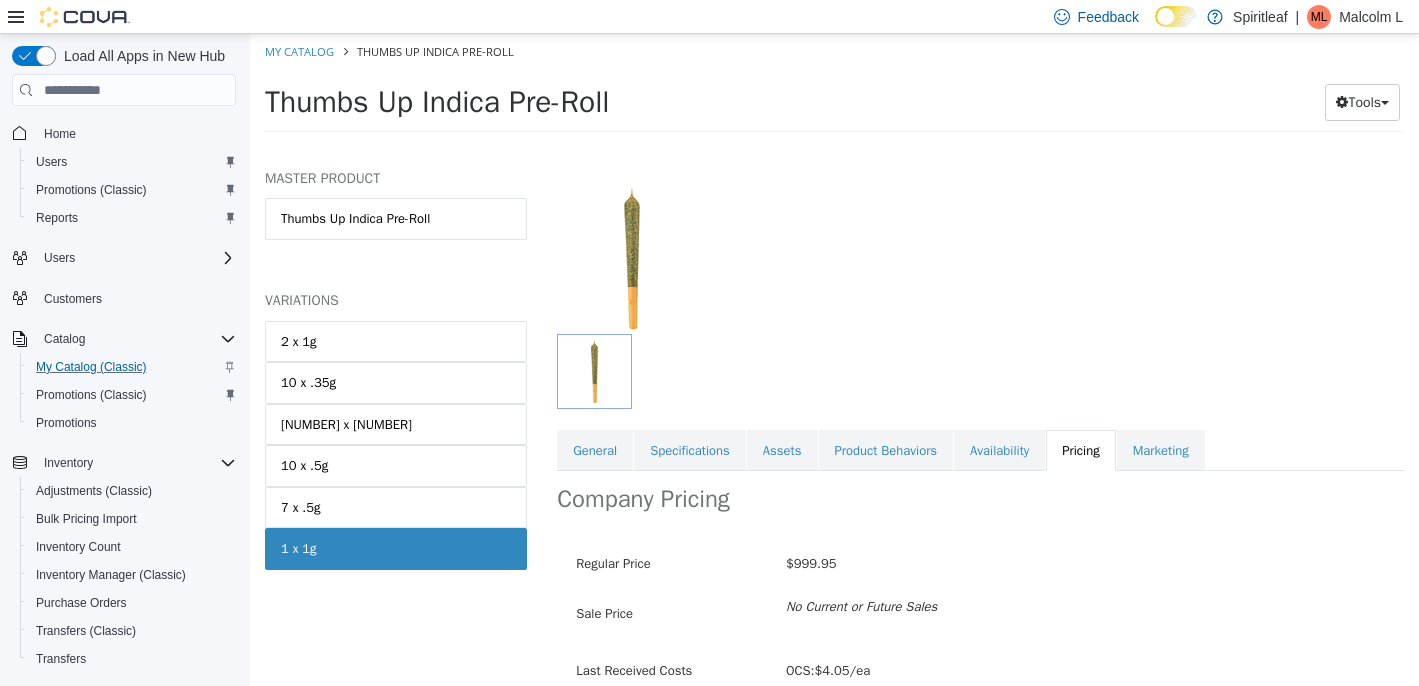 scroll, scrollTop: 184, scrollLeft: 0, axis: vertical 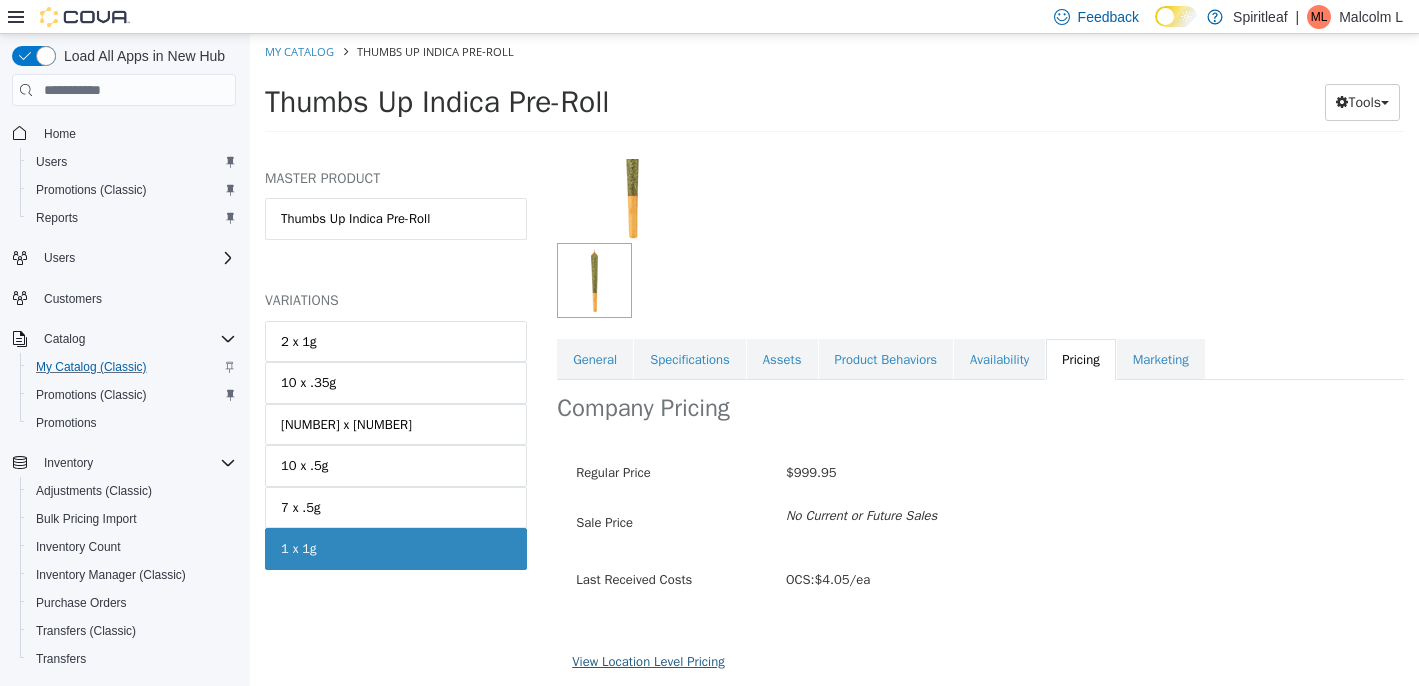 click on "View Location Level Pricing" at bounding box center [648, 661] 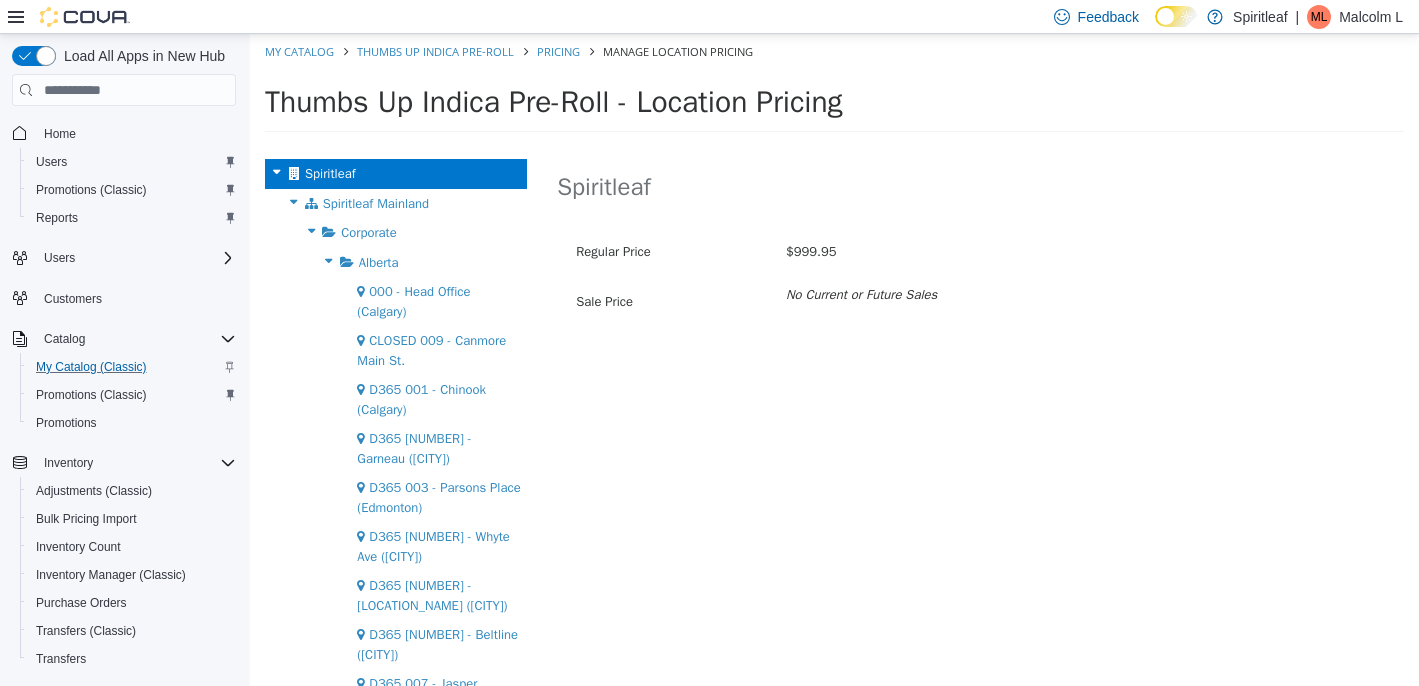 click at bounding box center (311, 231) 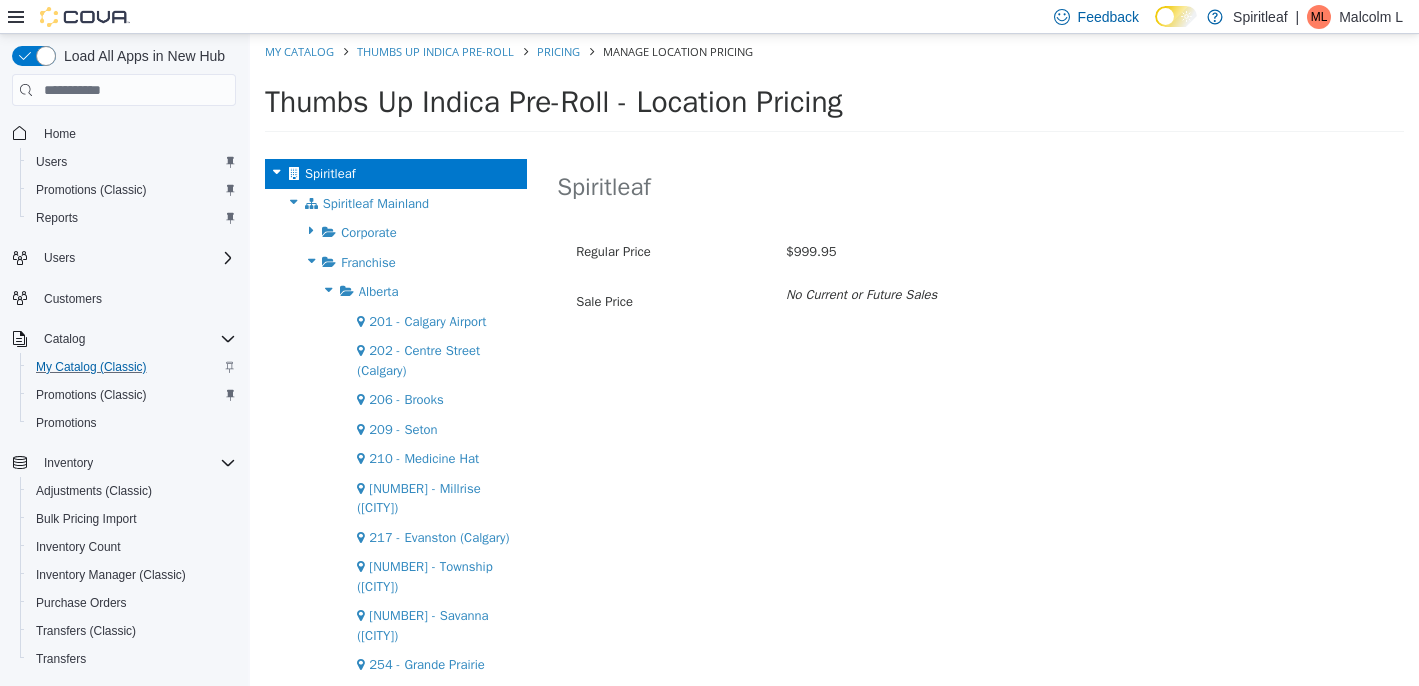 click at bounding box center (329, 290) 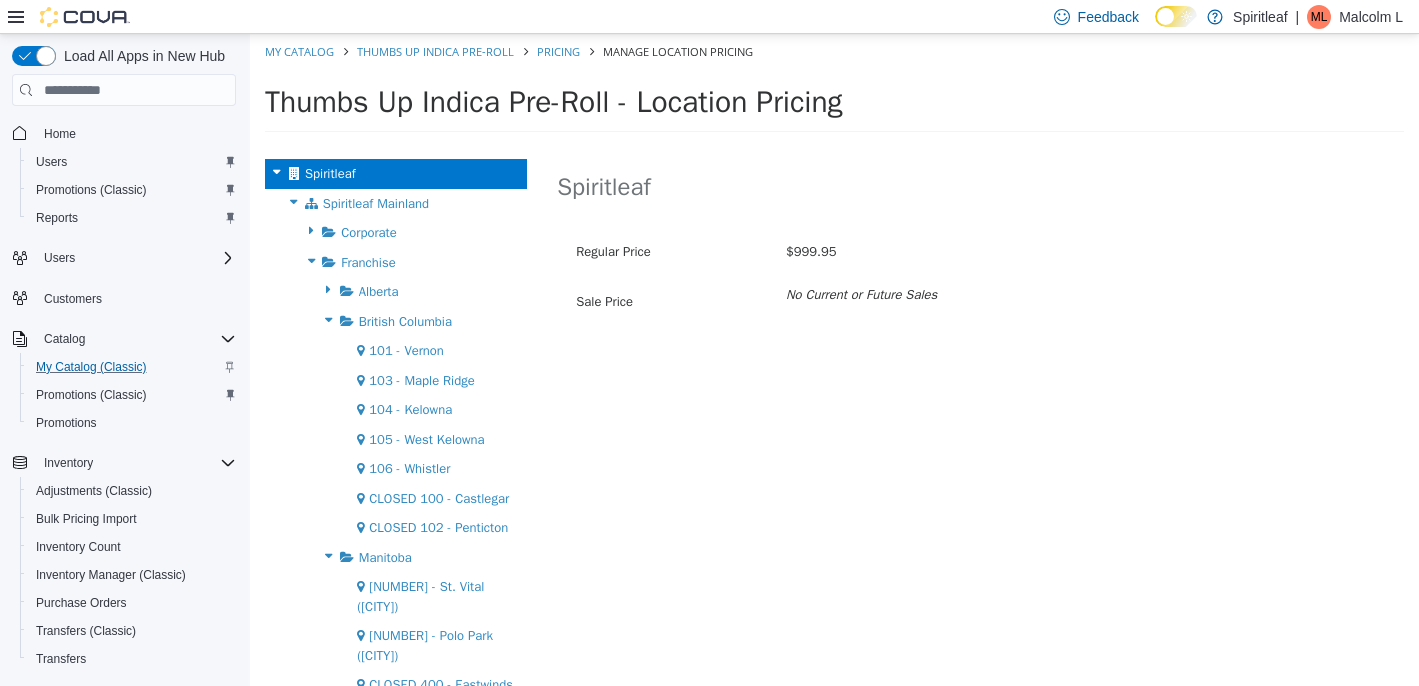 click at bounding box center [329, 320] 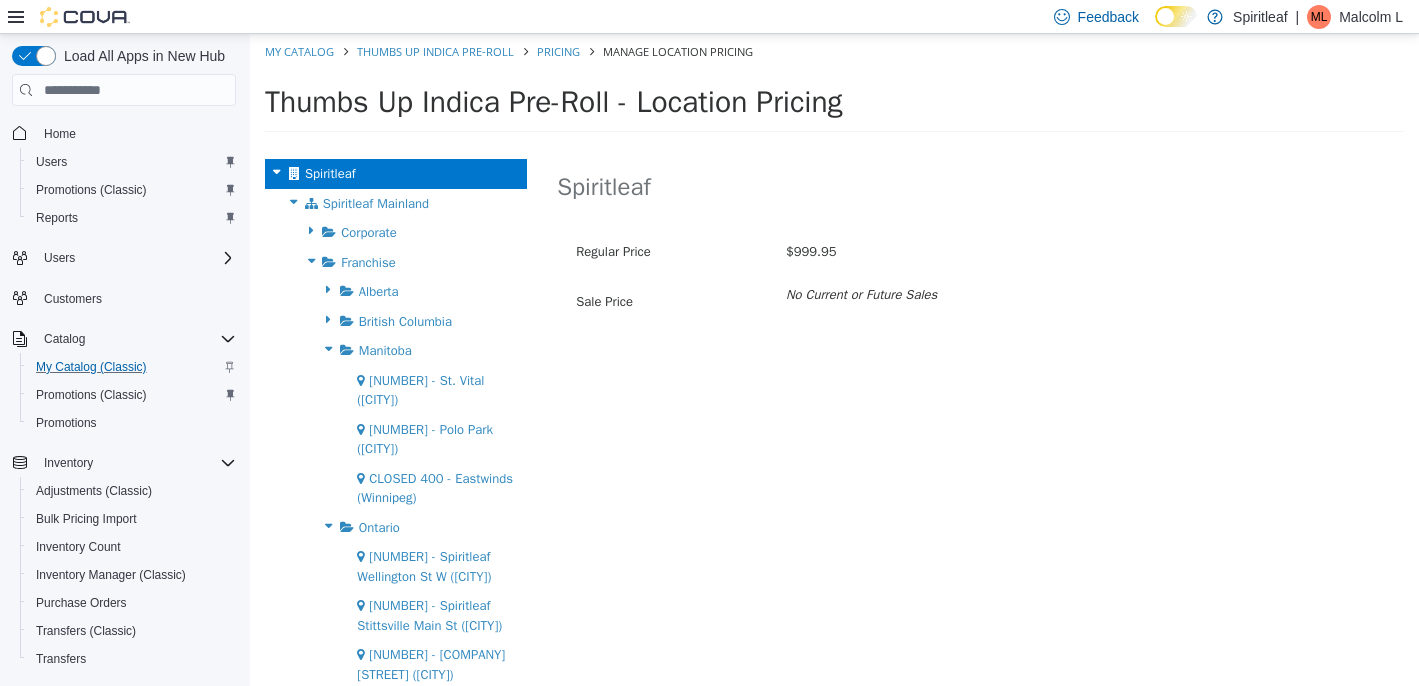 click at bounding box center [329, 349] 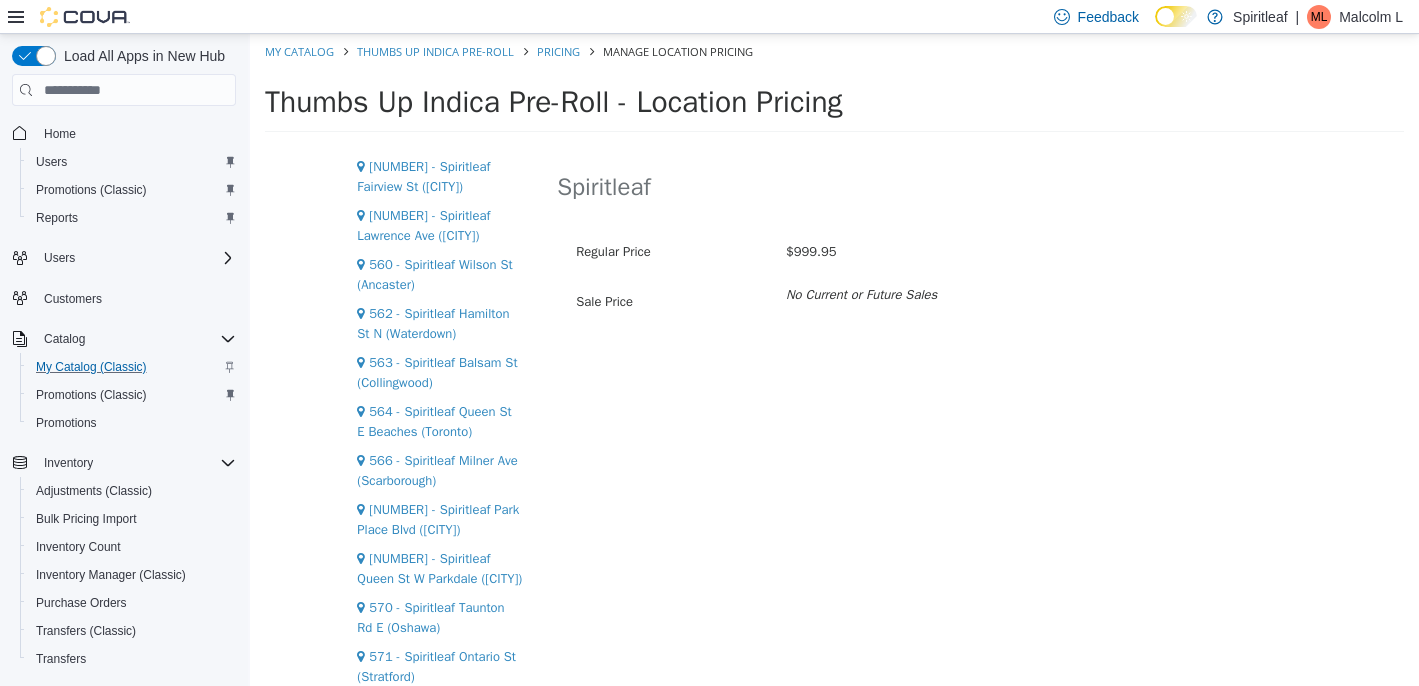 scroll, scrollTop: 644, scrollLeft: 0, axis: vertical 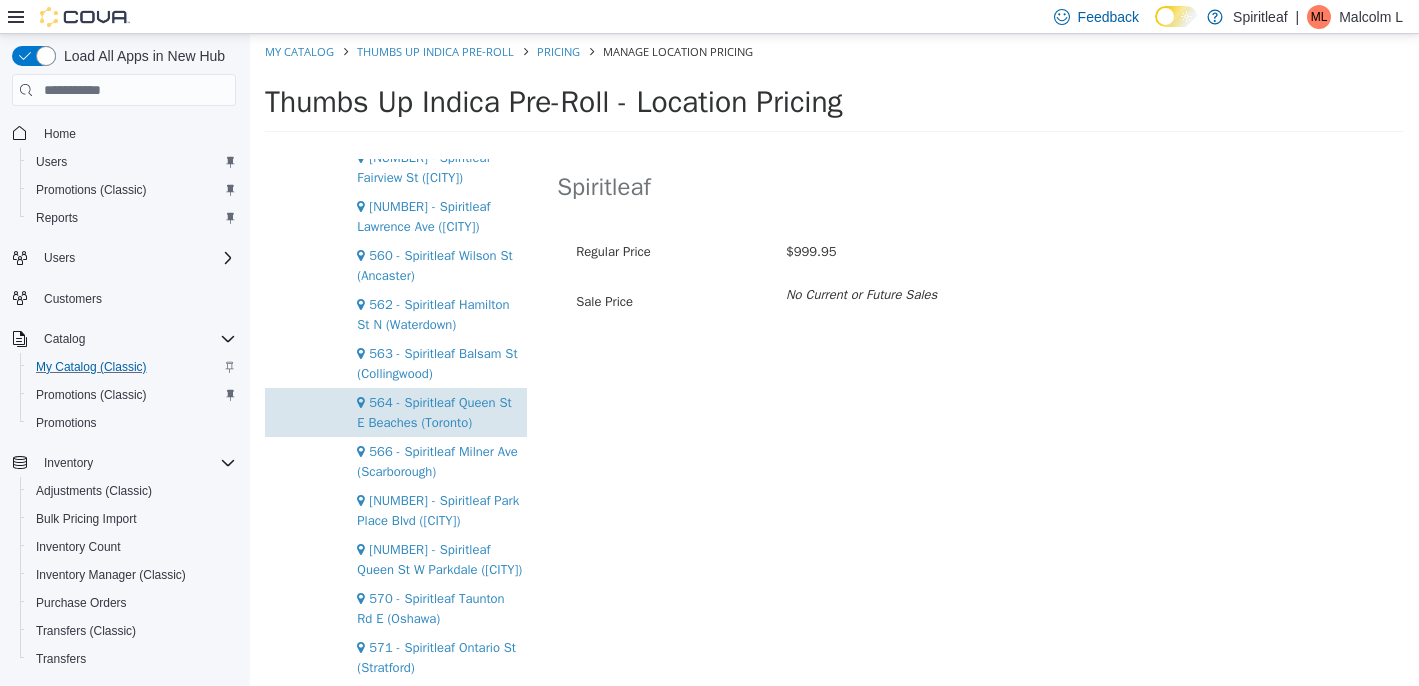 click on "564 - Spiritleaf Queen St E Beaches (Toronto)" at bounding box center [434, 412] 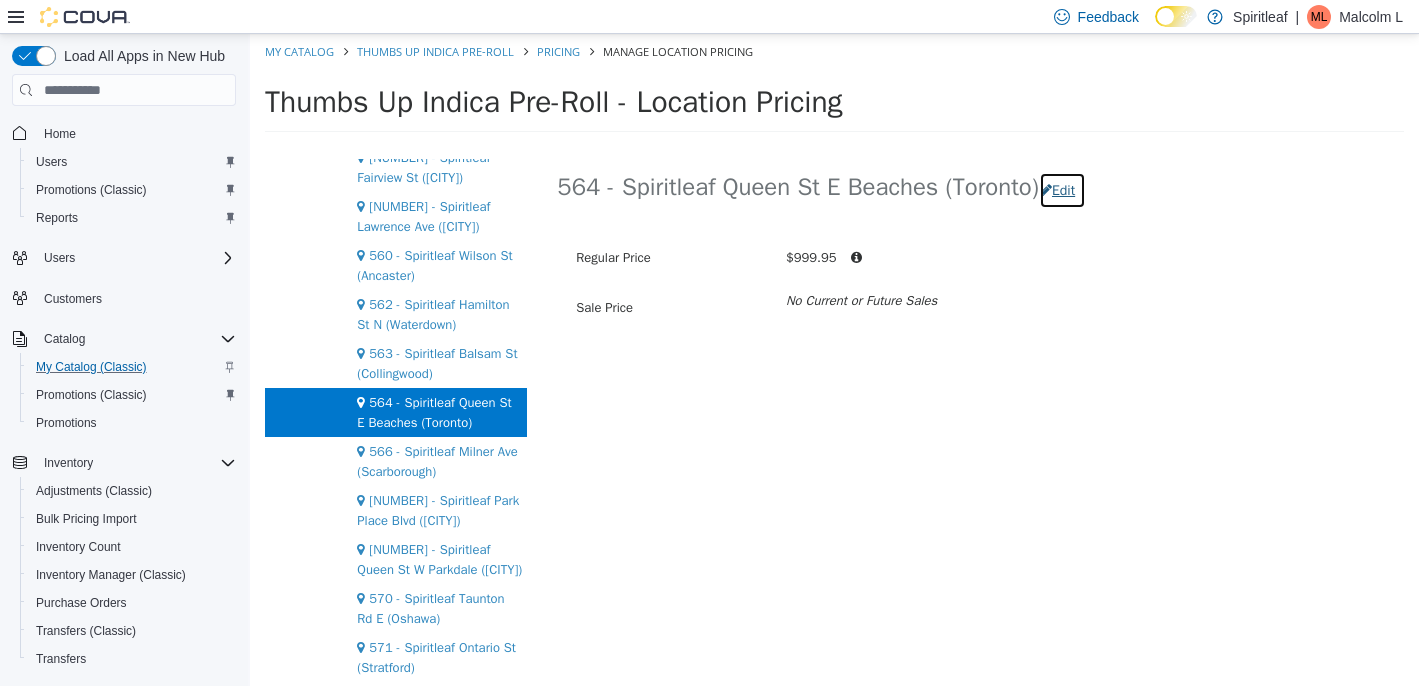 click on "Edit" at bounding box center (1062, 190) 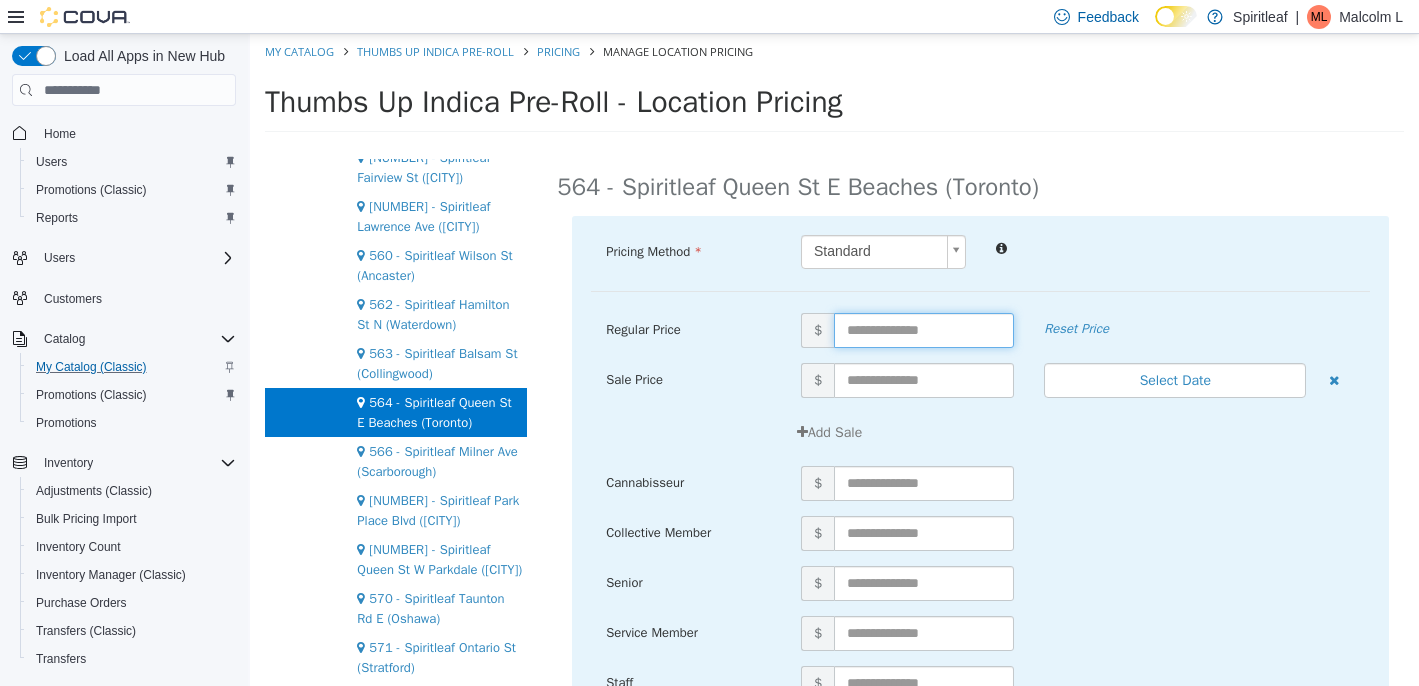 click at bounding box center [924, 330] 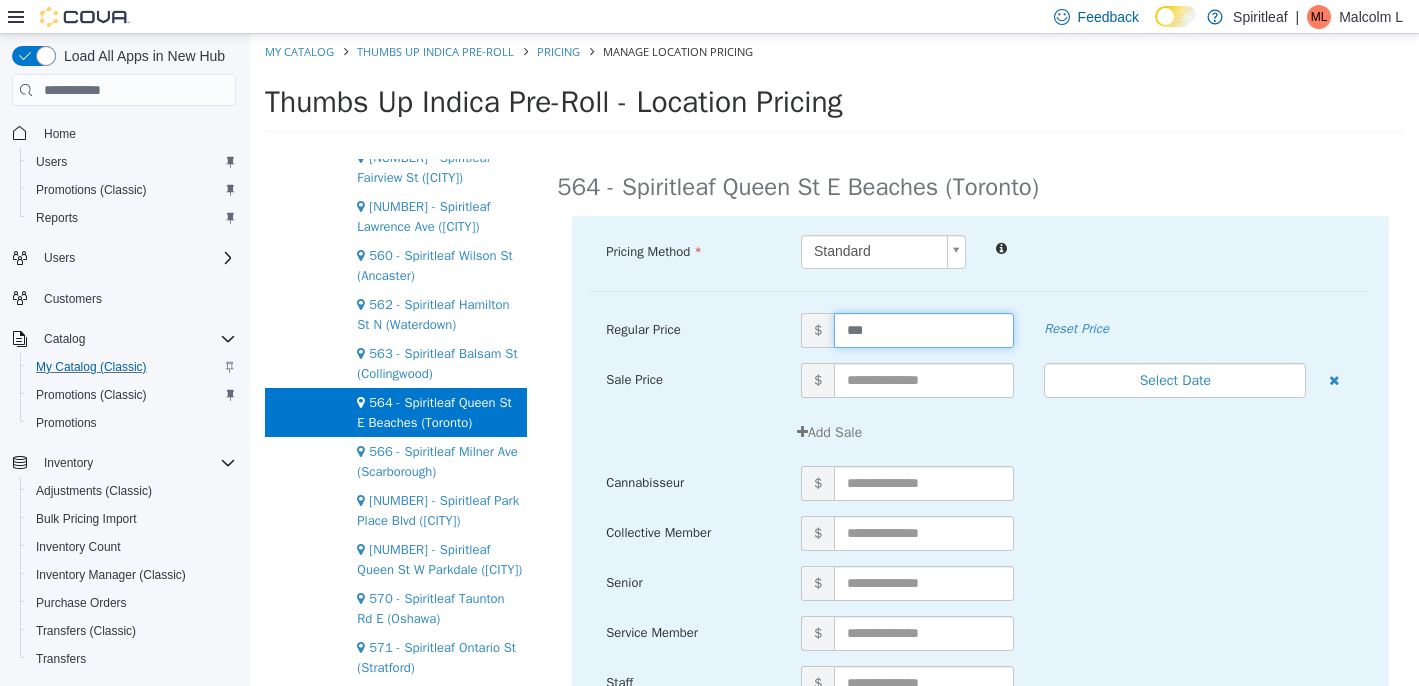 type on "****" 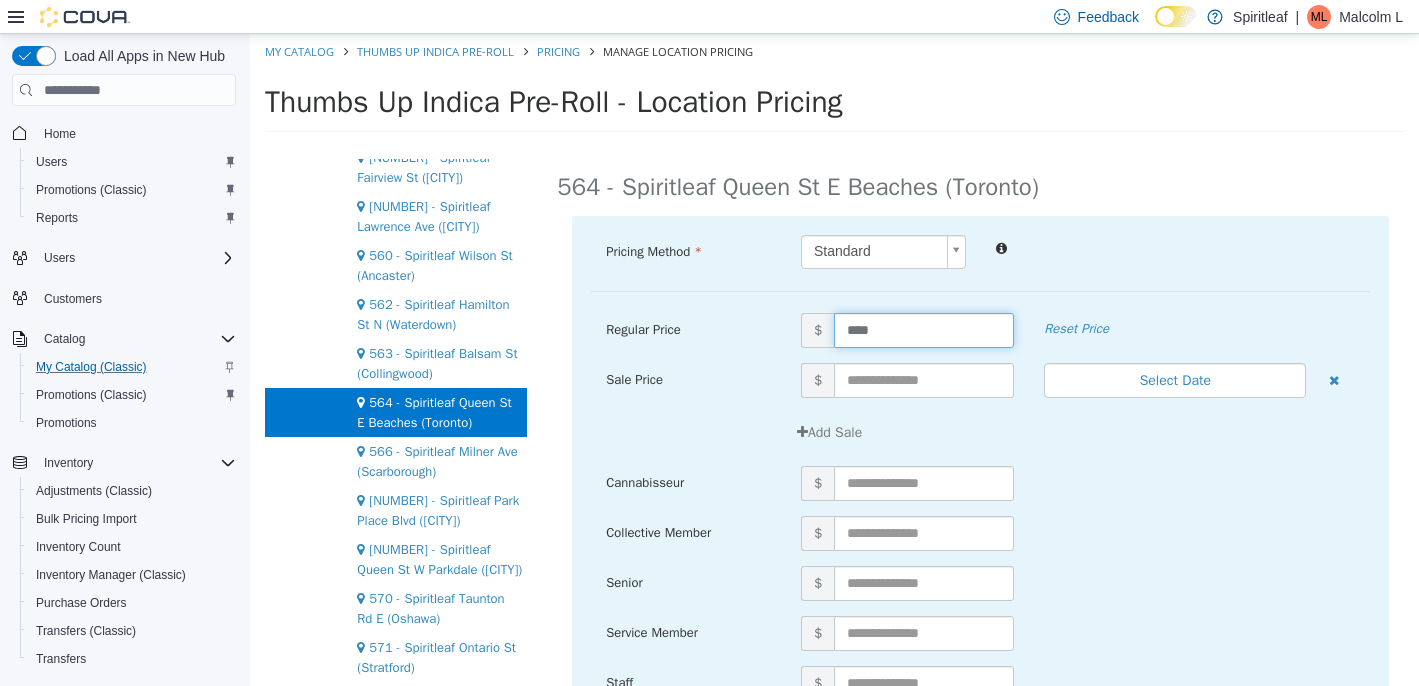 scroll, scrollTop: 256, scrollLeft: 0, axis: vertical 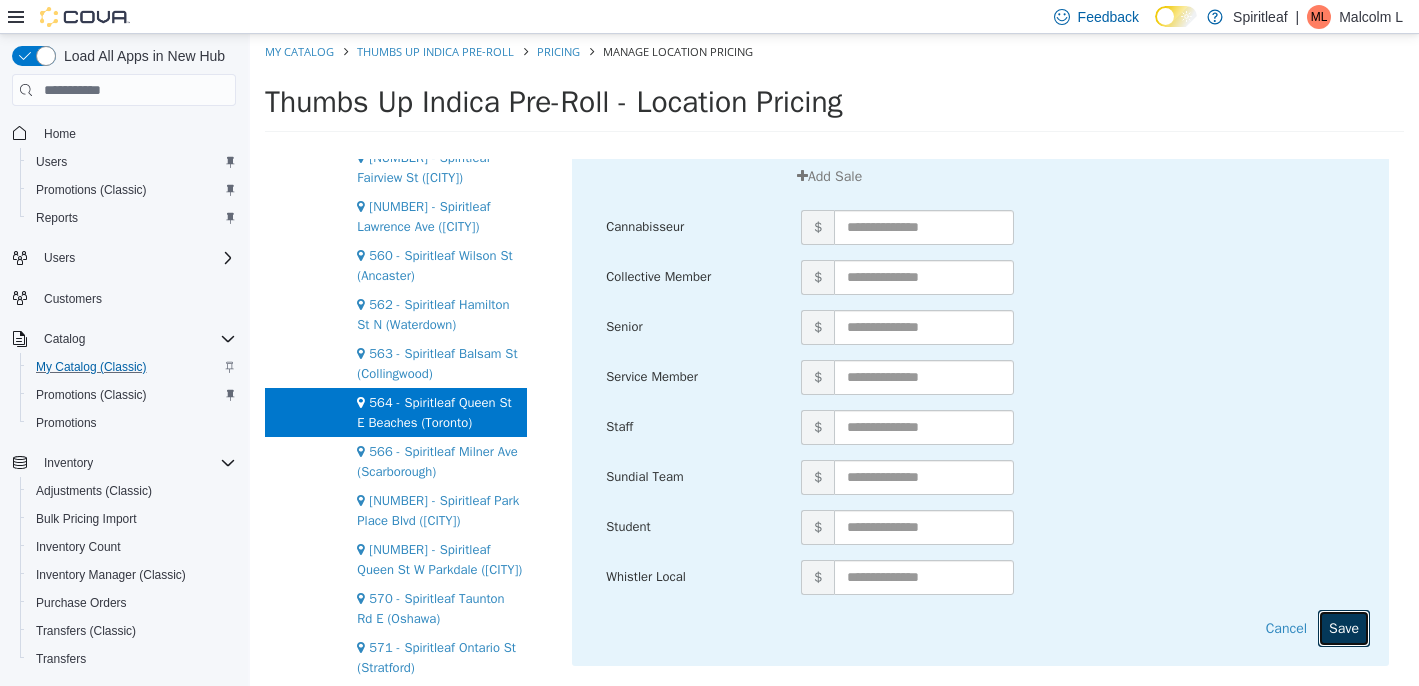 click on "Save" at bounding box center [1344, 628] 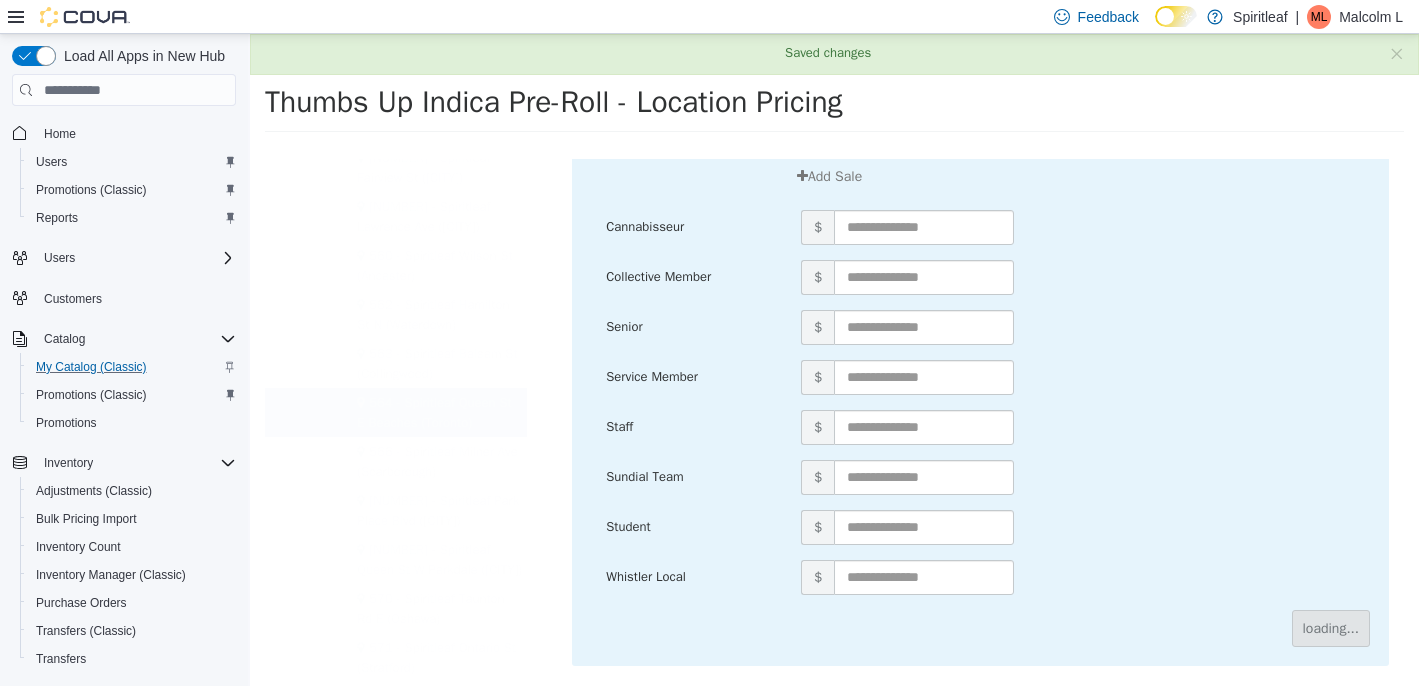 scroll, scrollTop: 0, scrollLeft: 0, axis: both 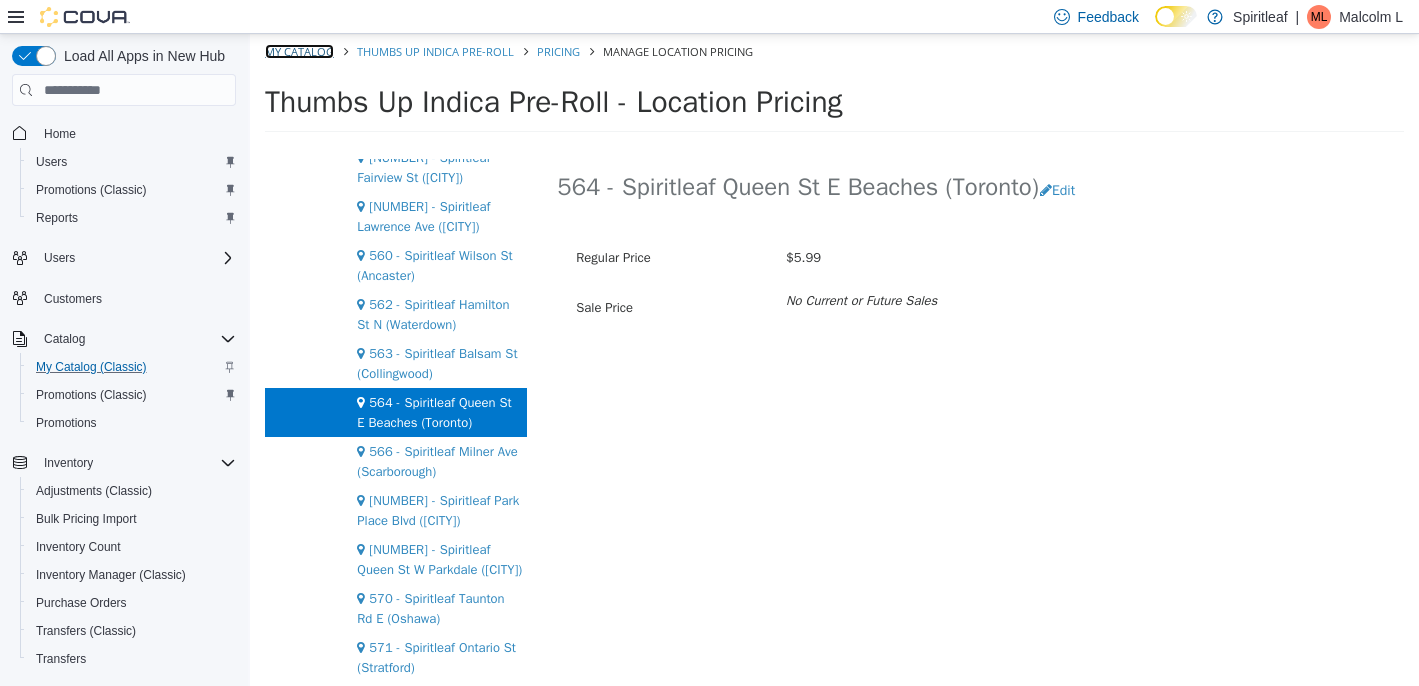 click on "My Catalog" at bounding box center (299, 51) 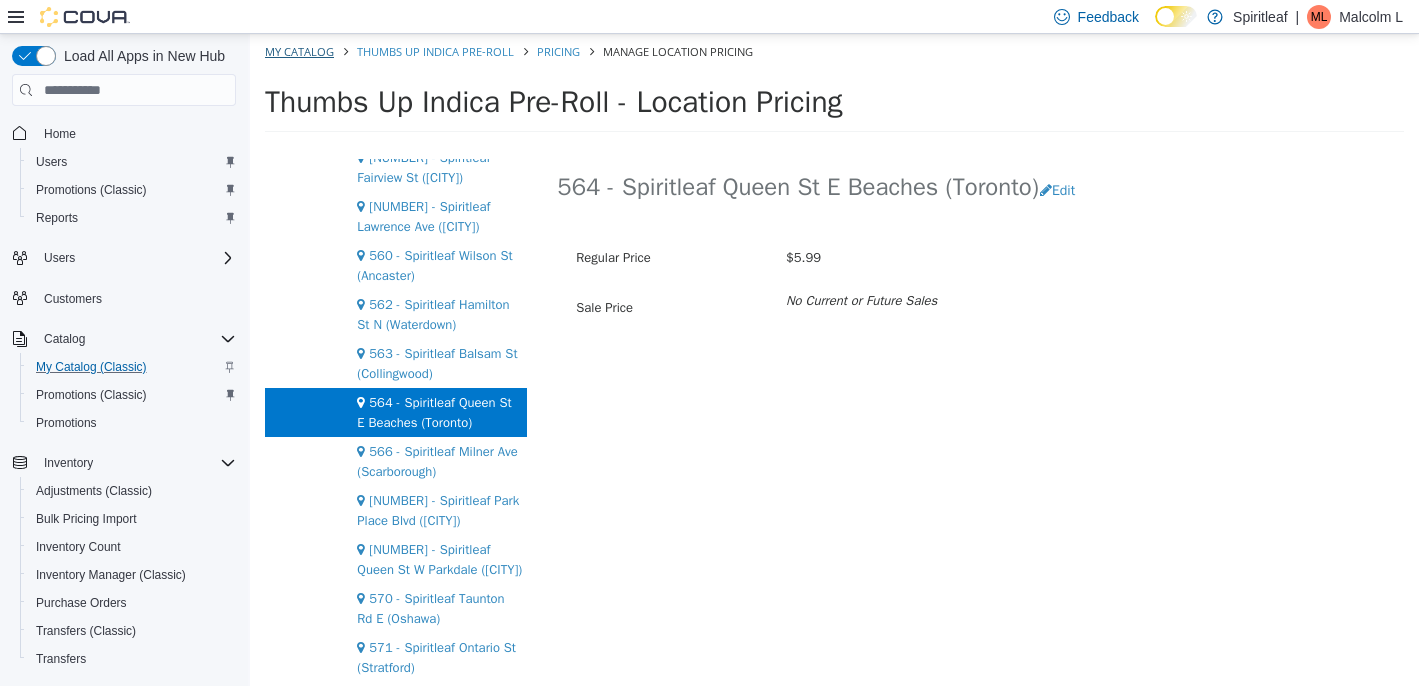 select on "**********" 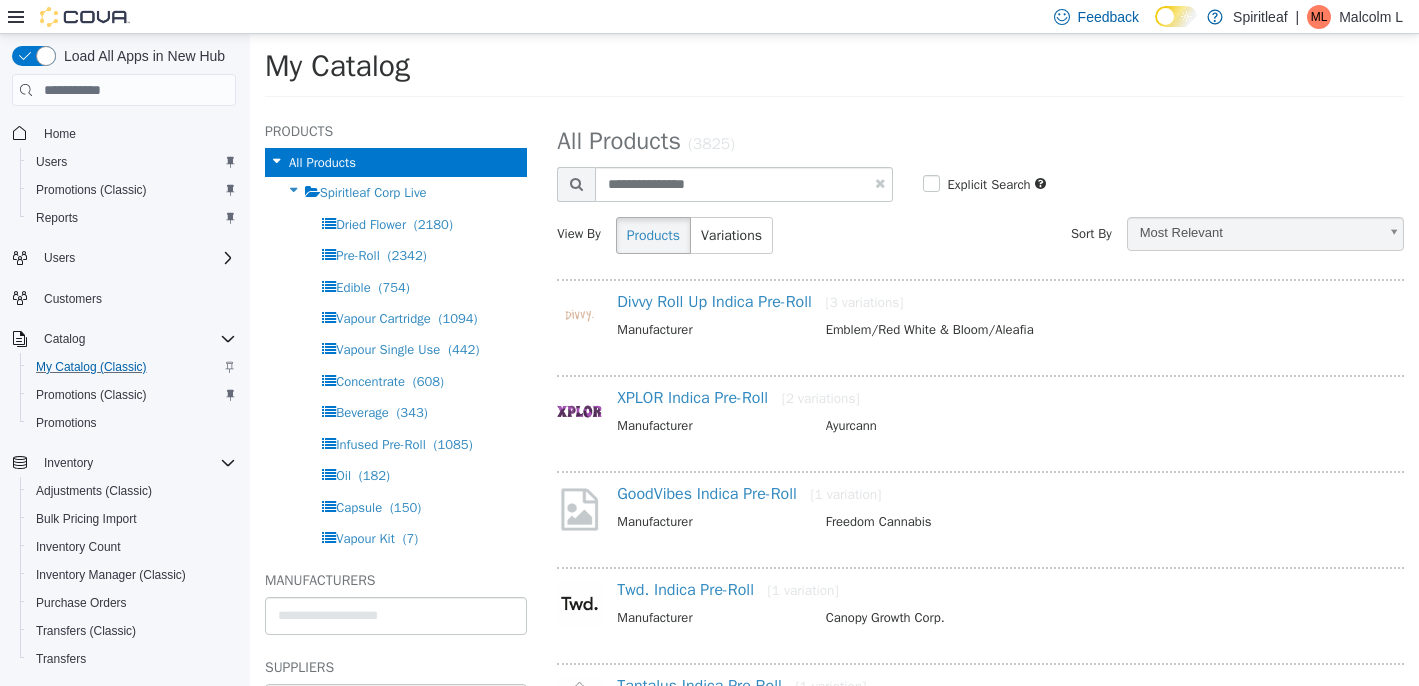 click at bounding box center (880, 183) 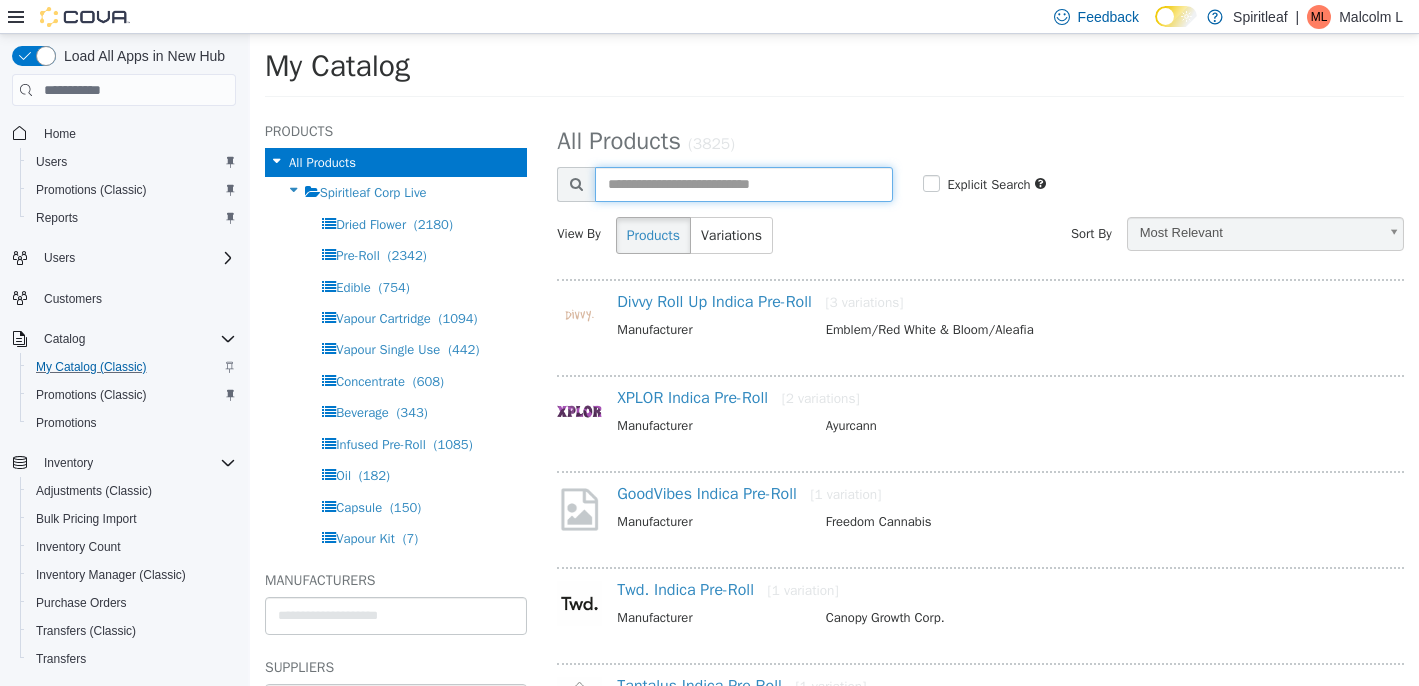 click at bounding box center [743, 184] 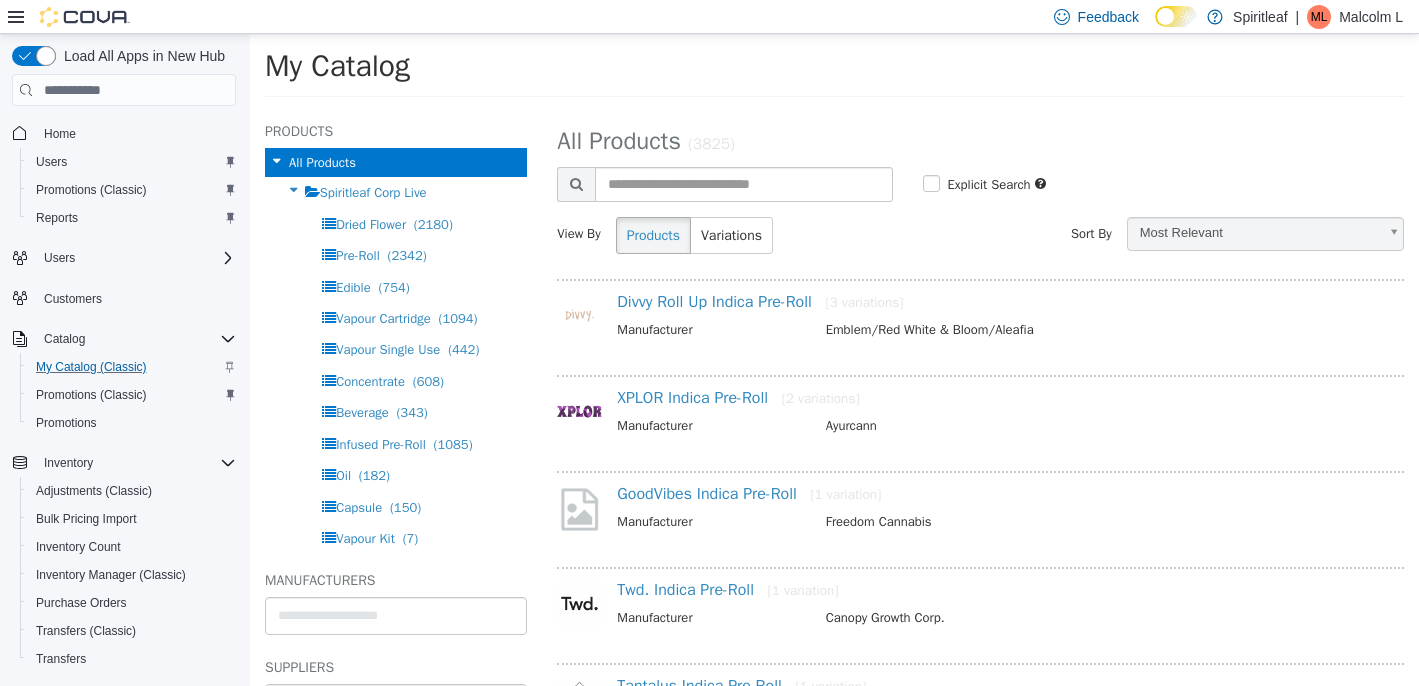 select on "**********" 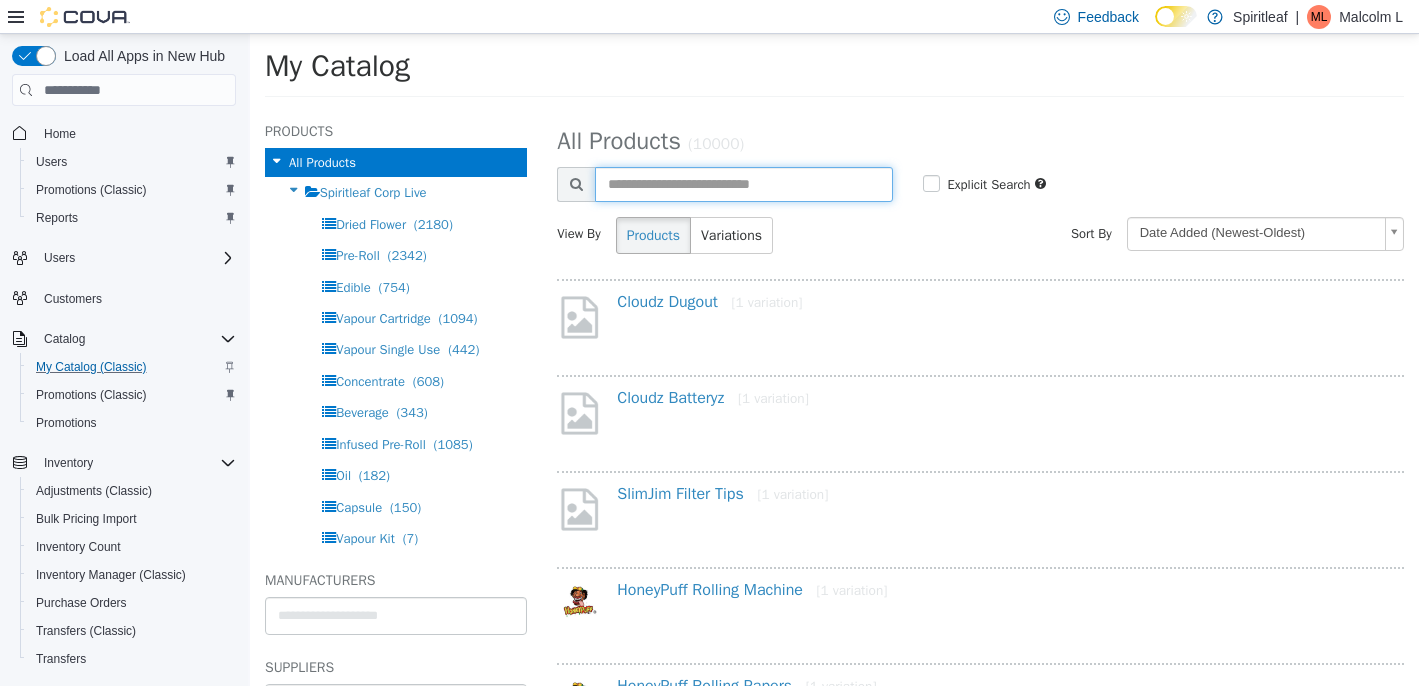 click at bounding box center [743, 184] 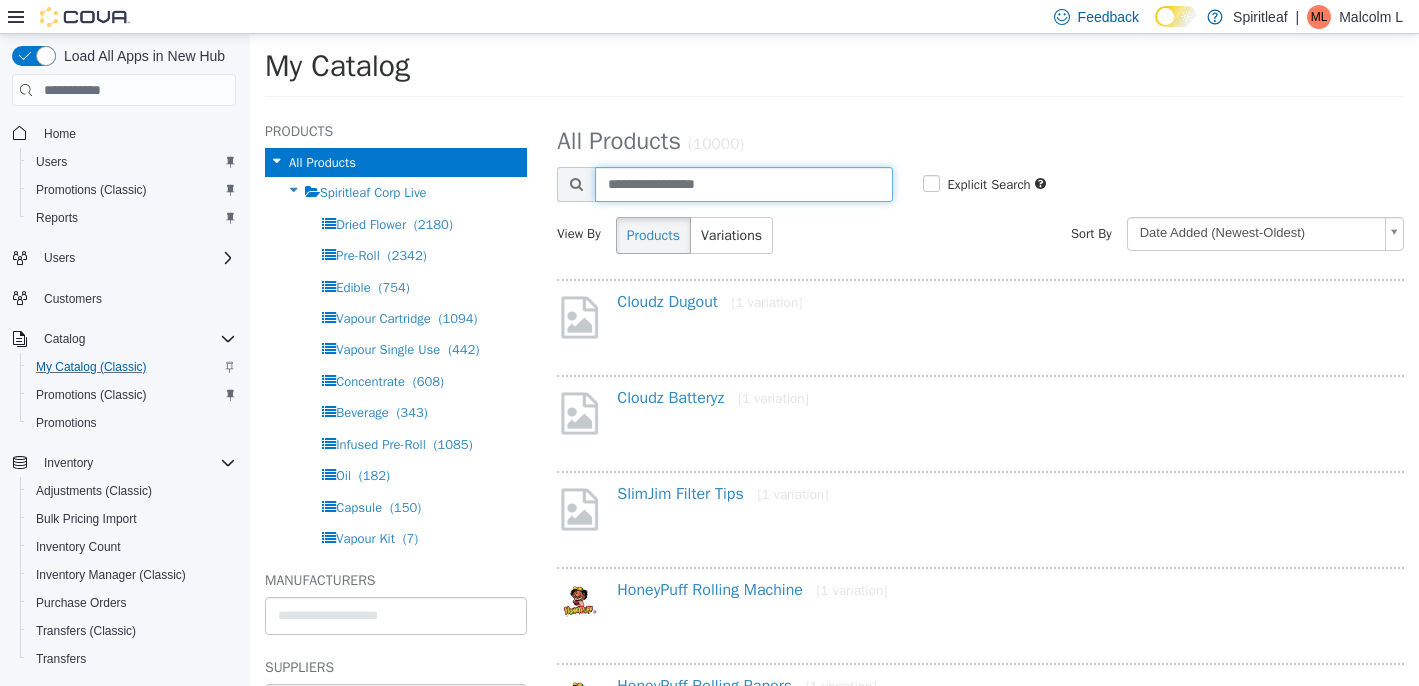 type on "**********" 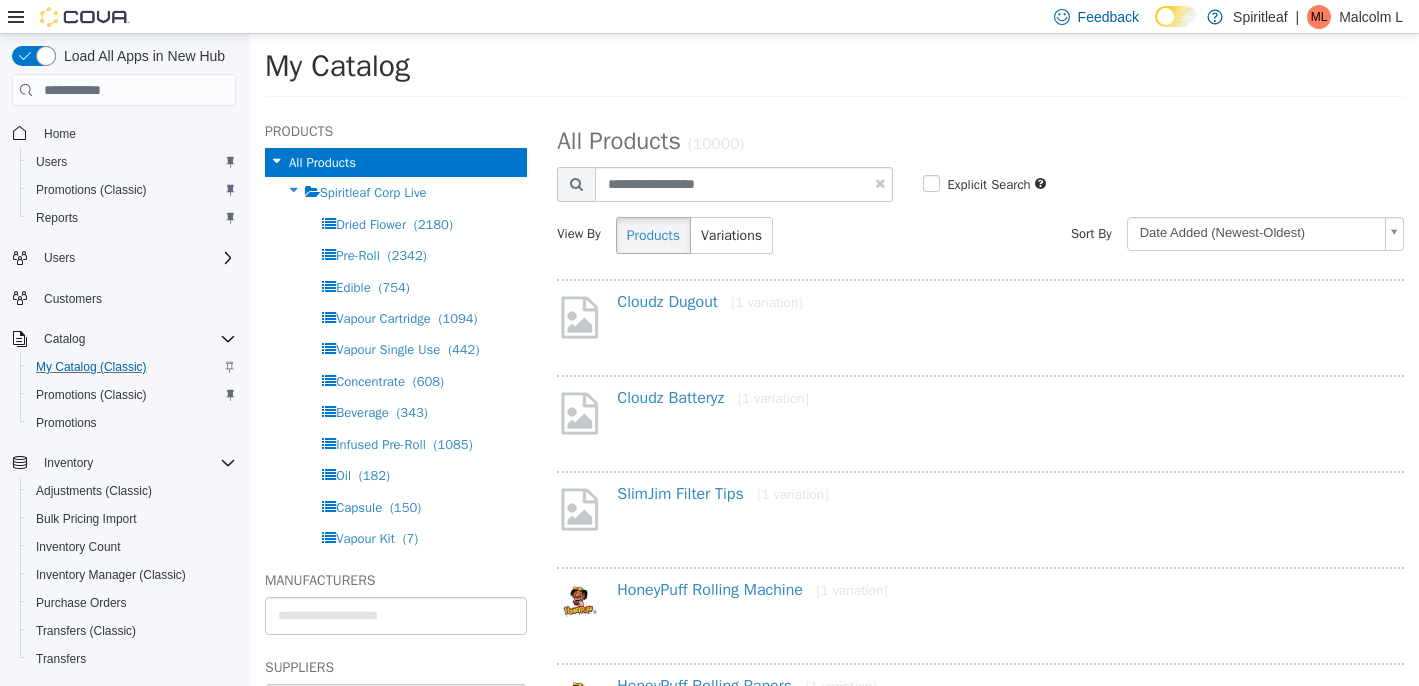 select on "**********" 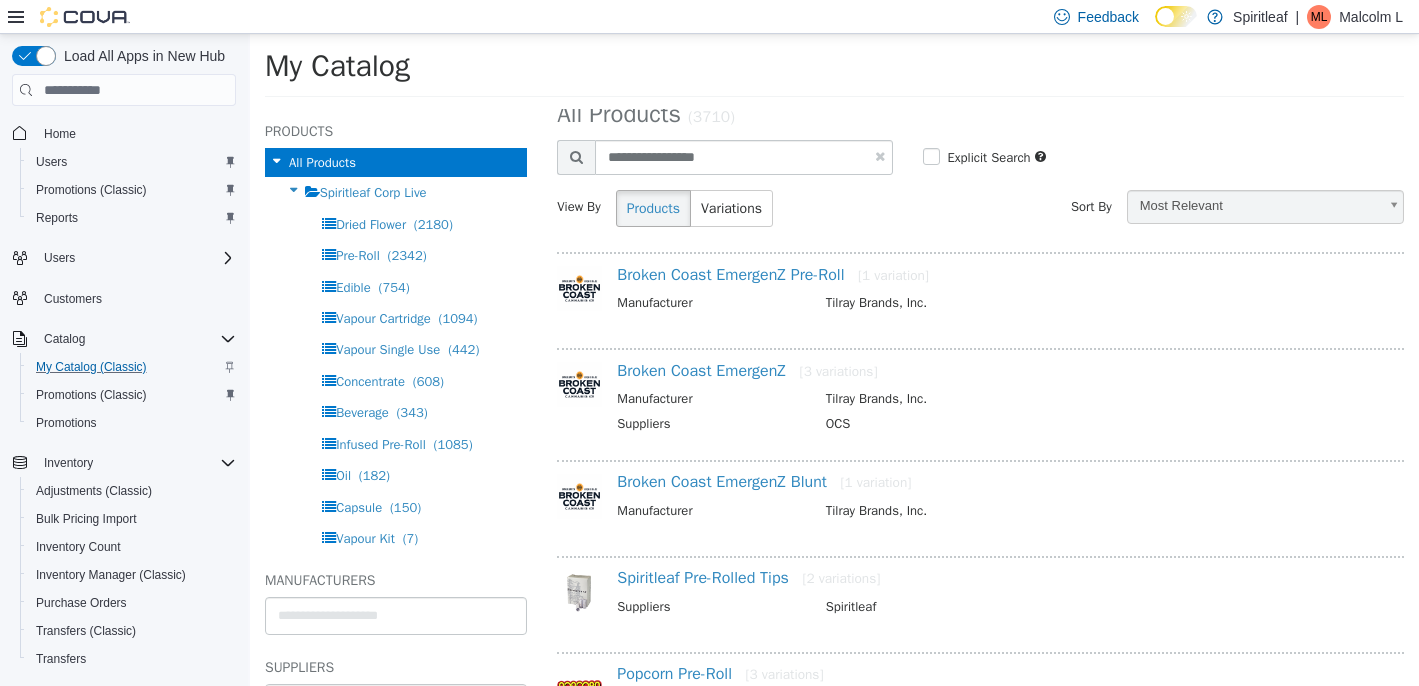 scroll, scrollTop: 29, scrollLeft: 0, axis: vertical 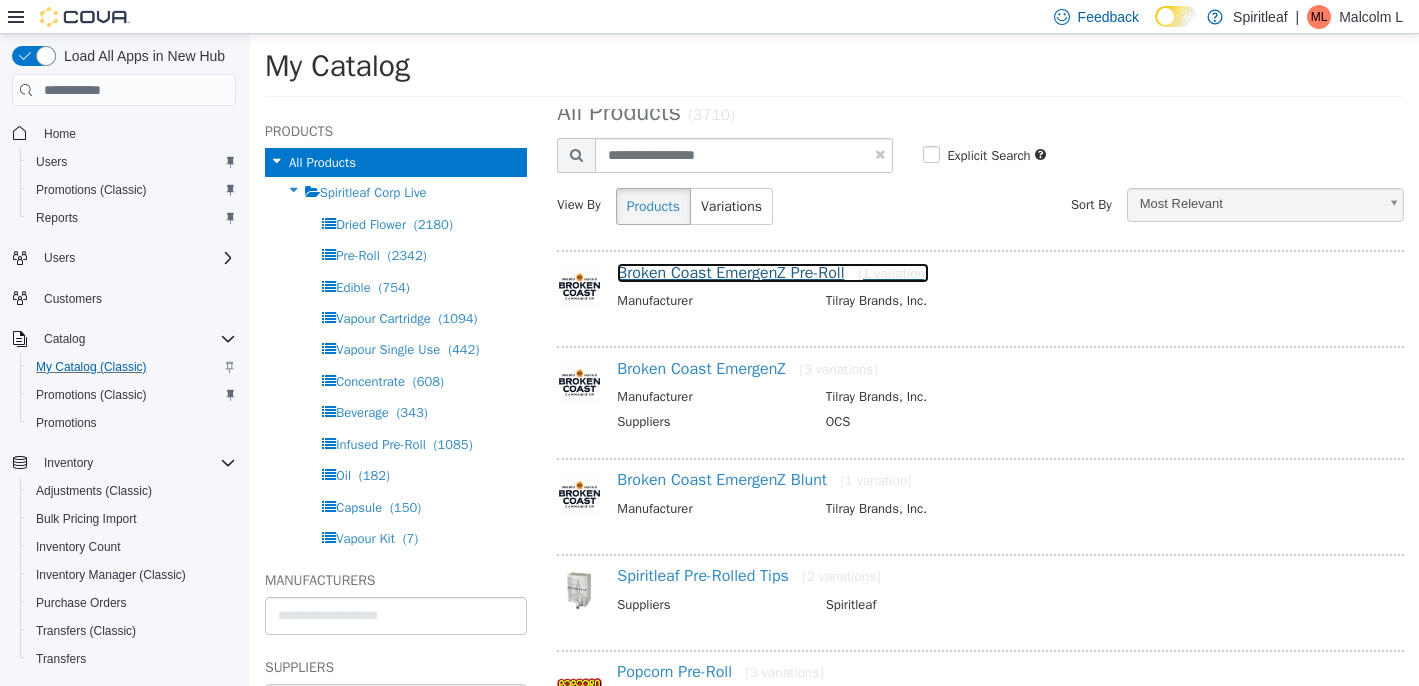 click on "Broken Coast EmergenZ Pre-Roll
[NUMBER] variation]" at bounding box center (773, 273) 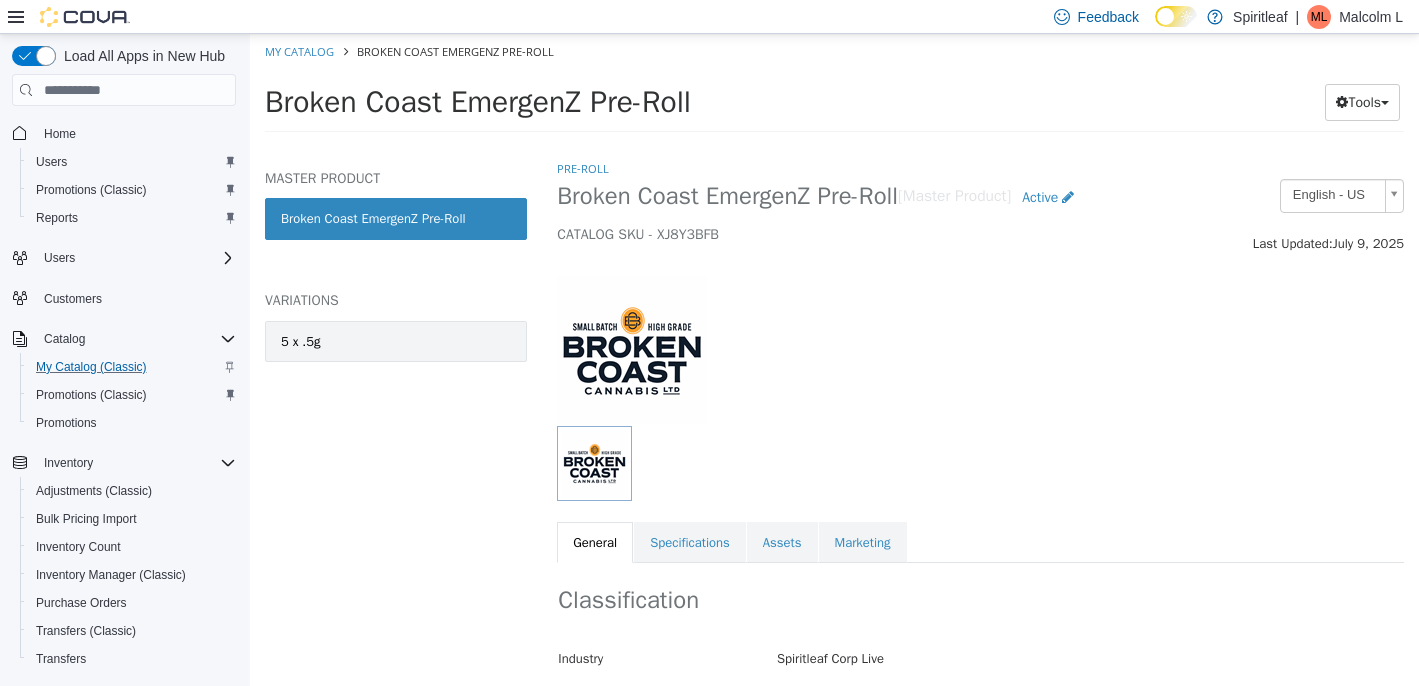 click on "5 x .5g" at bounding box center [396, 342] 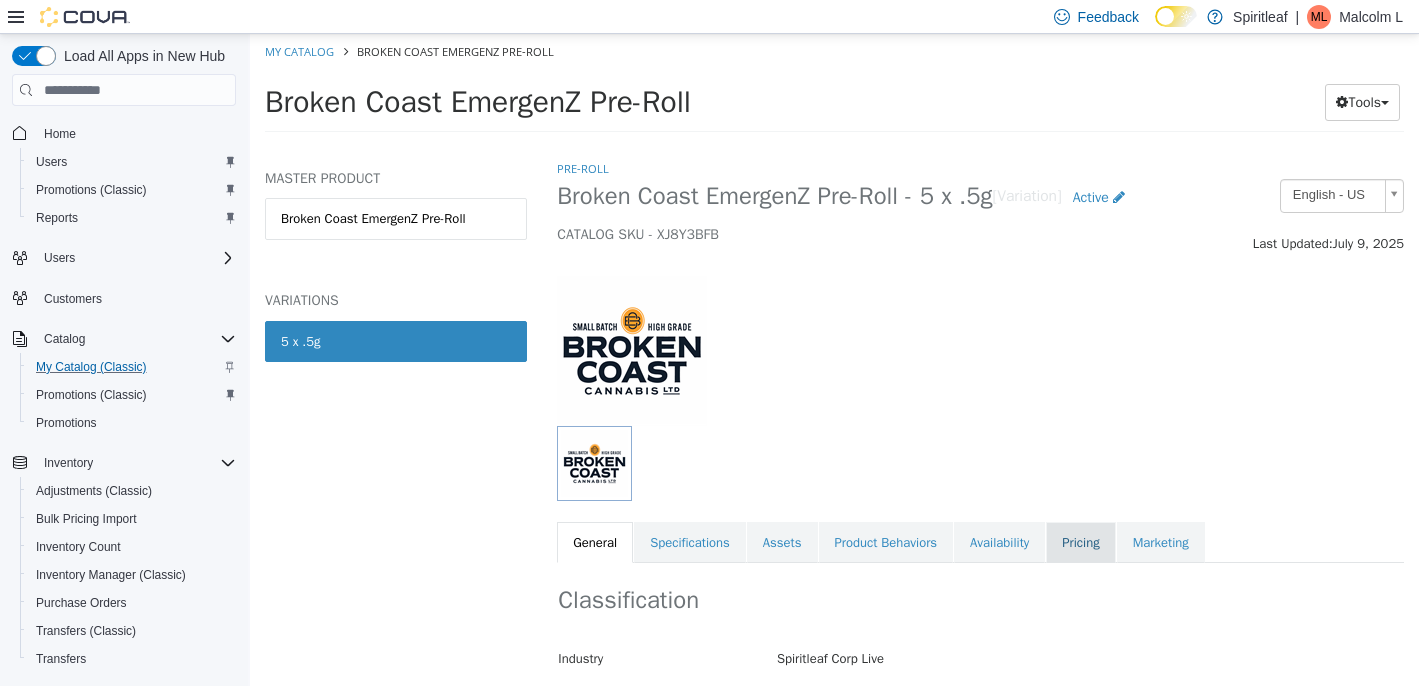 click on "Pricing" at bounding box center (1080, 543) 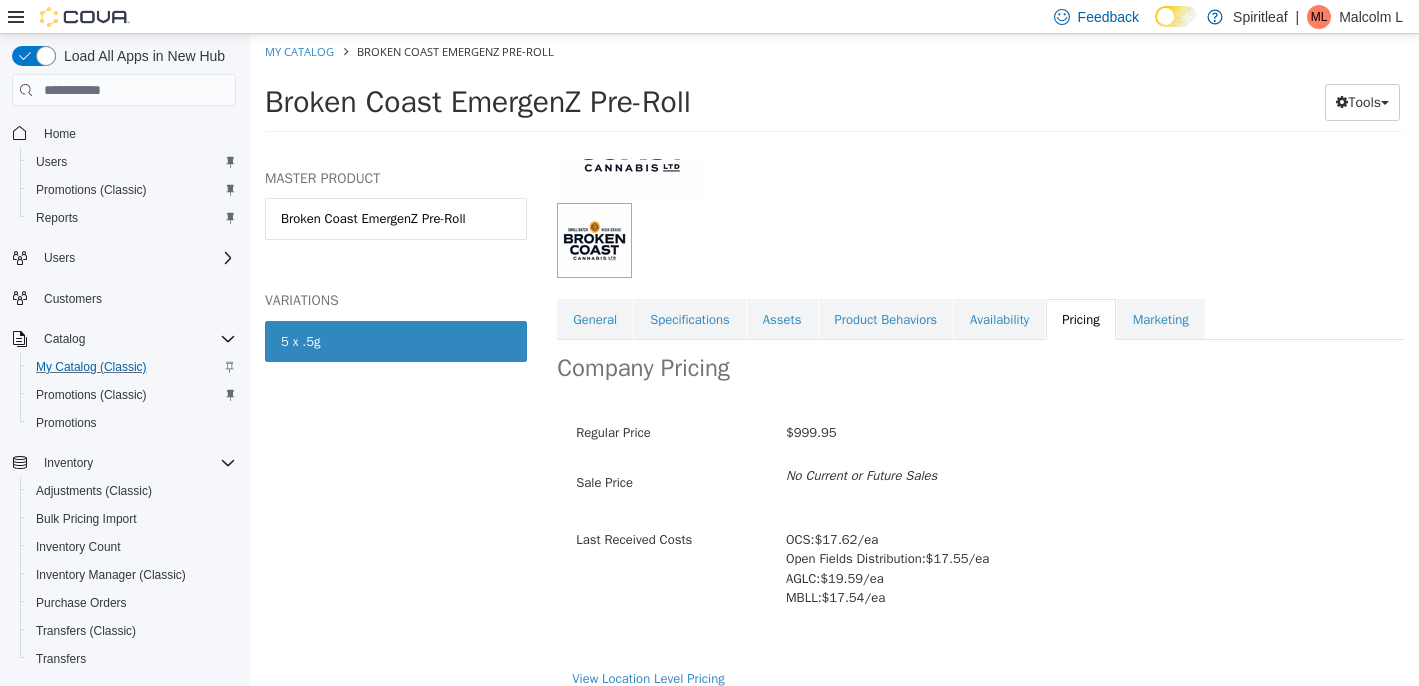 scroll, scrollTop: 224, scrollLeft: 0, axis: vertical 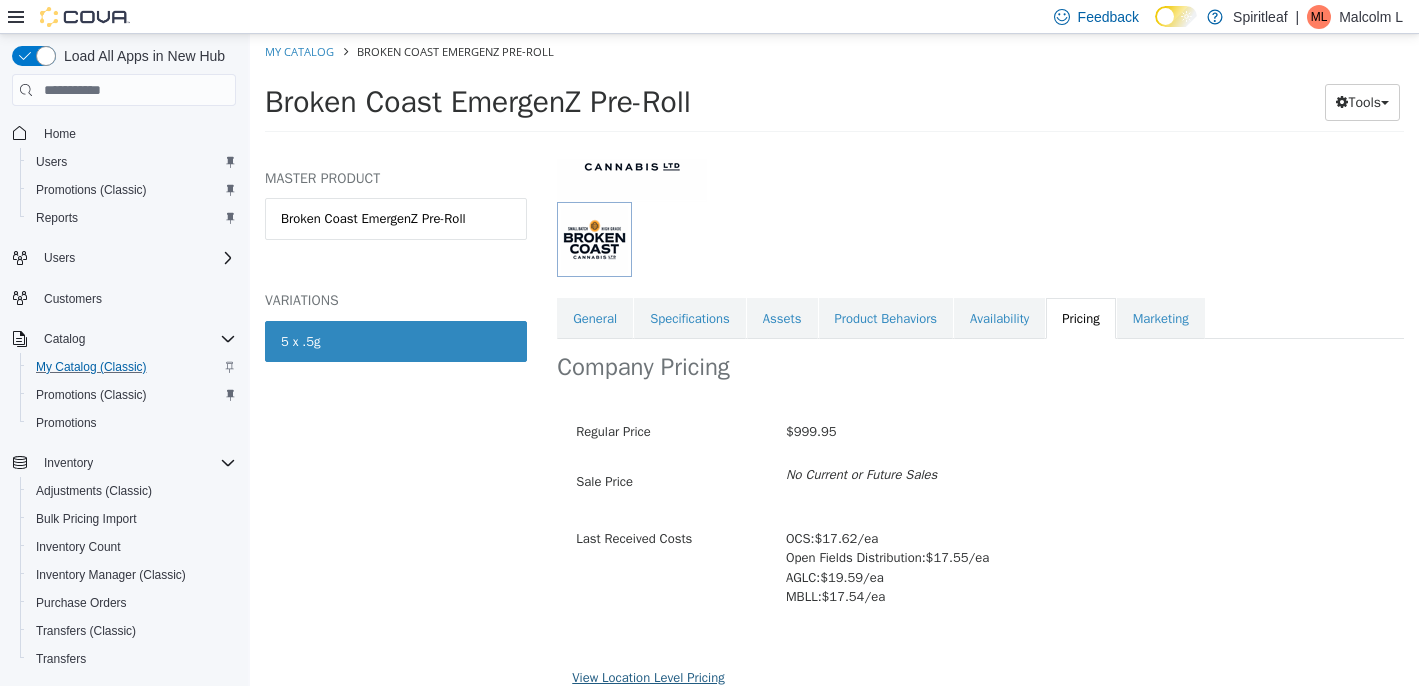 click on "View Location Level Pricing" at bounding box center [648, 677] 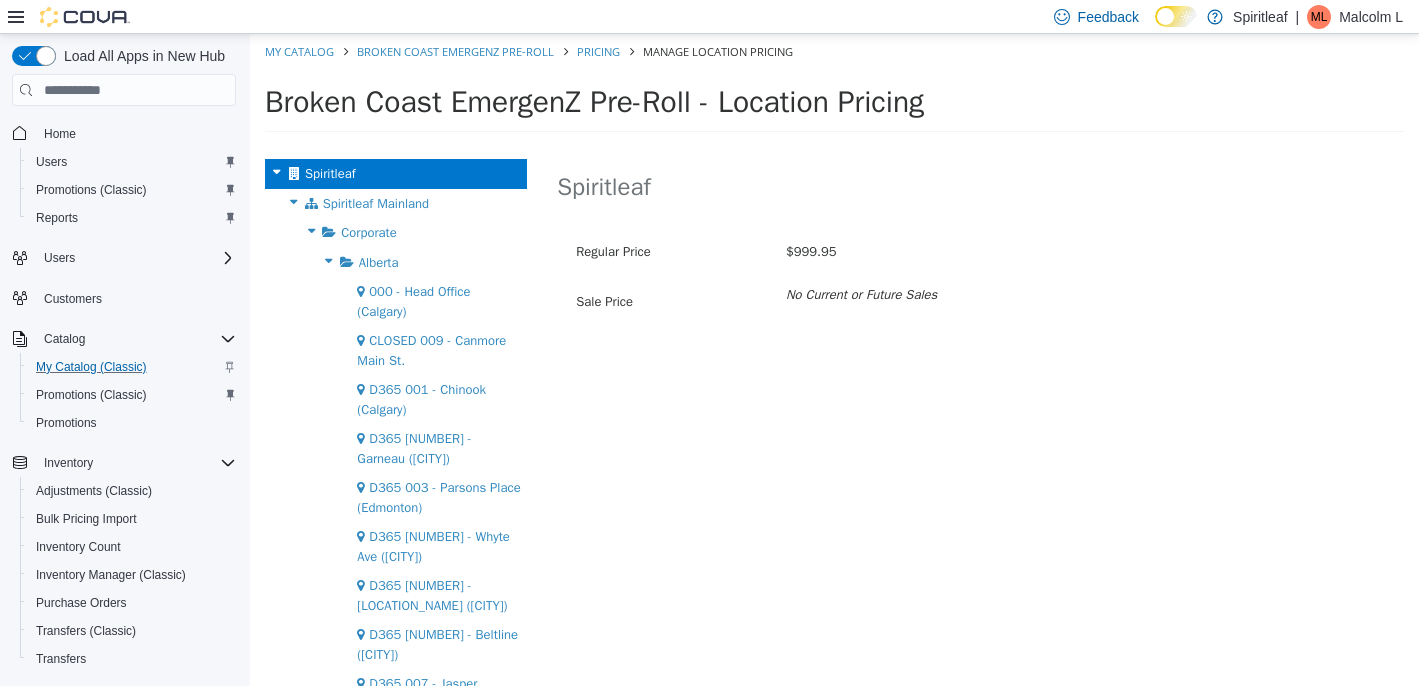 click at bounding box center [311, 231] 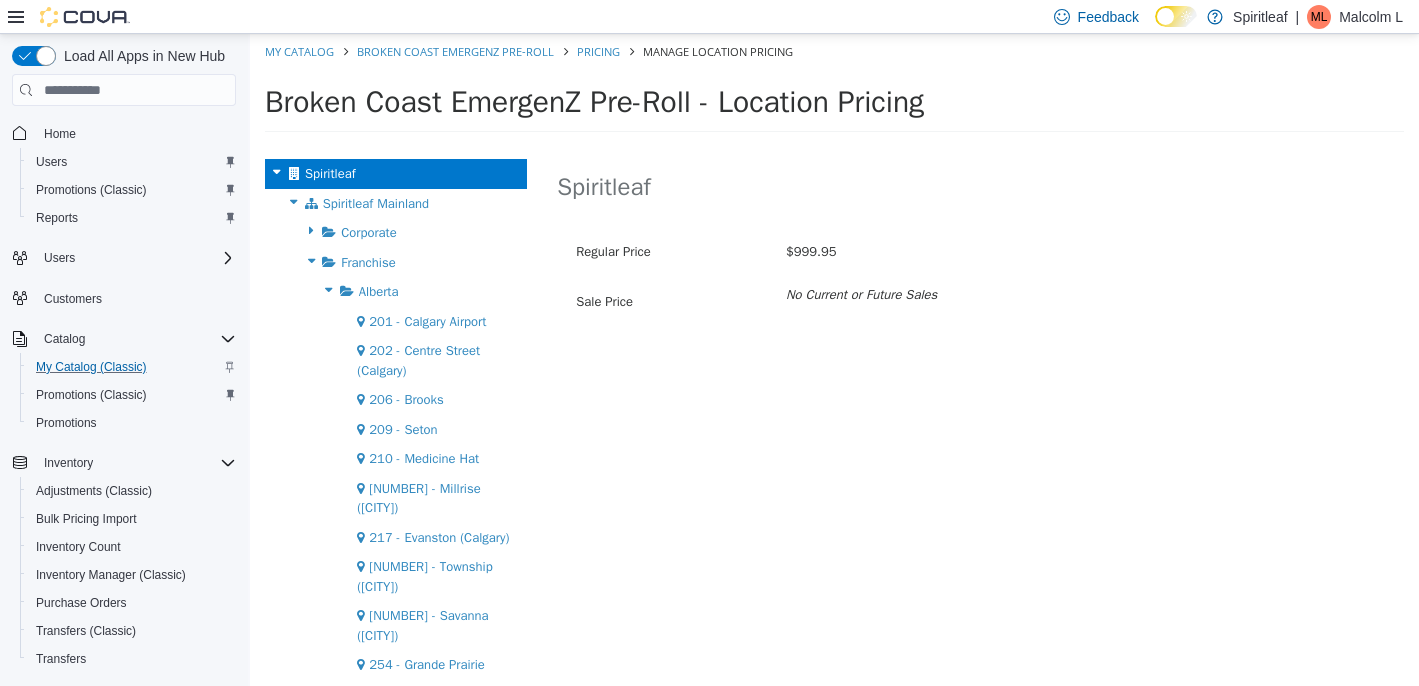 click at bounding box center (329, 290) 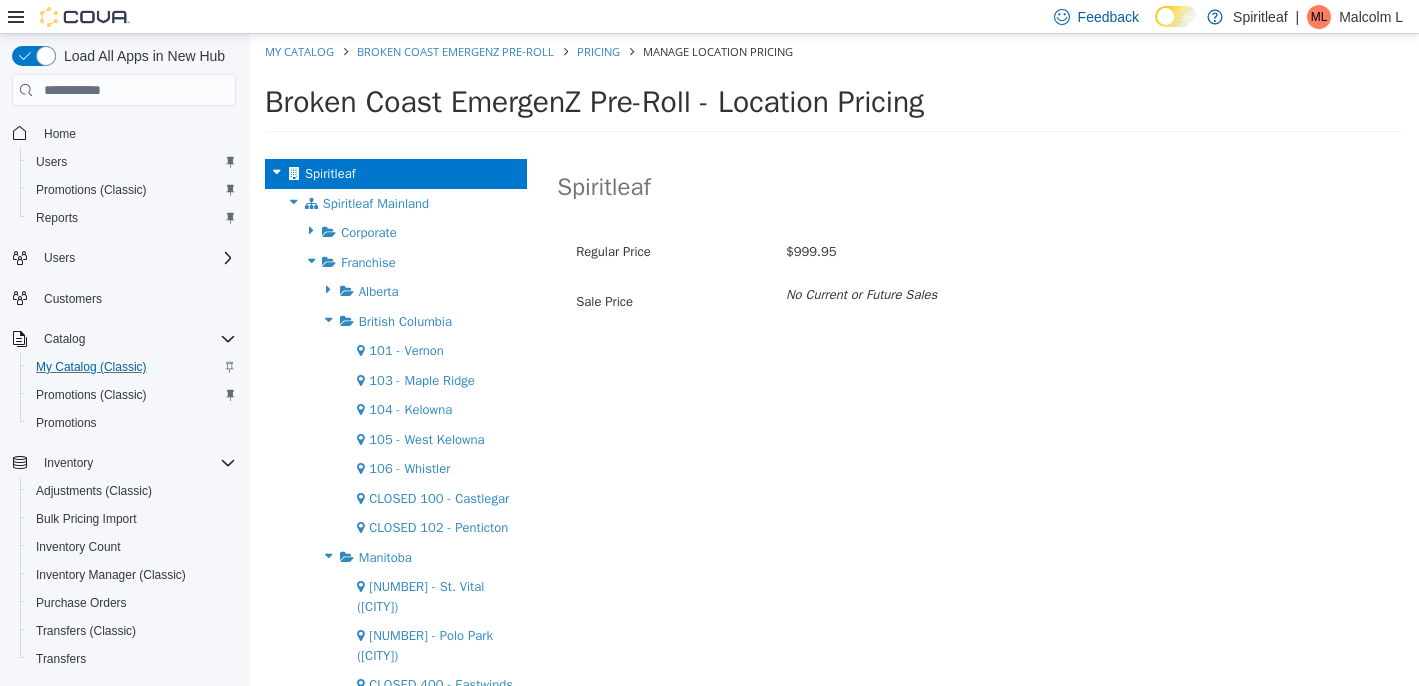 click at bounding box center [329, 320] 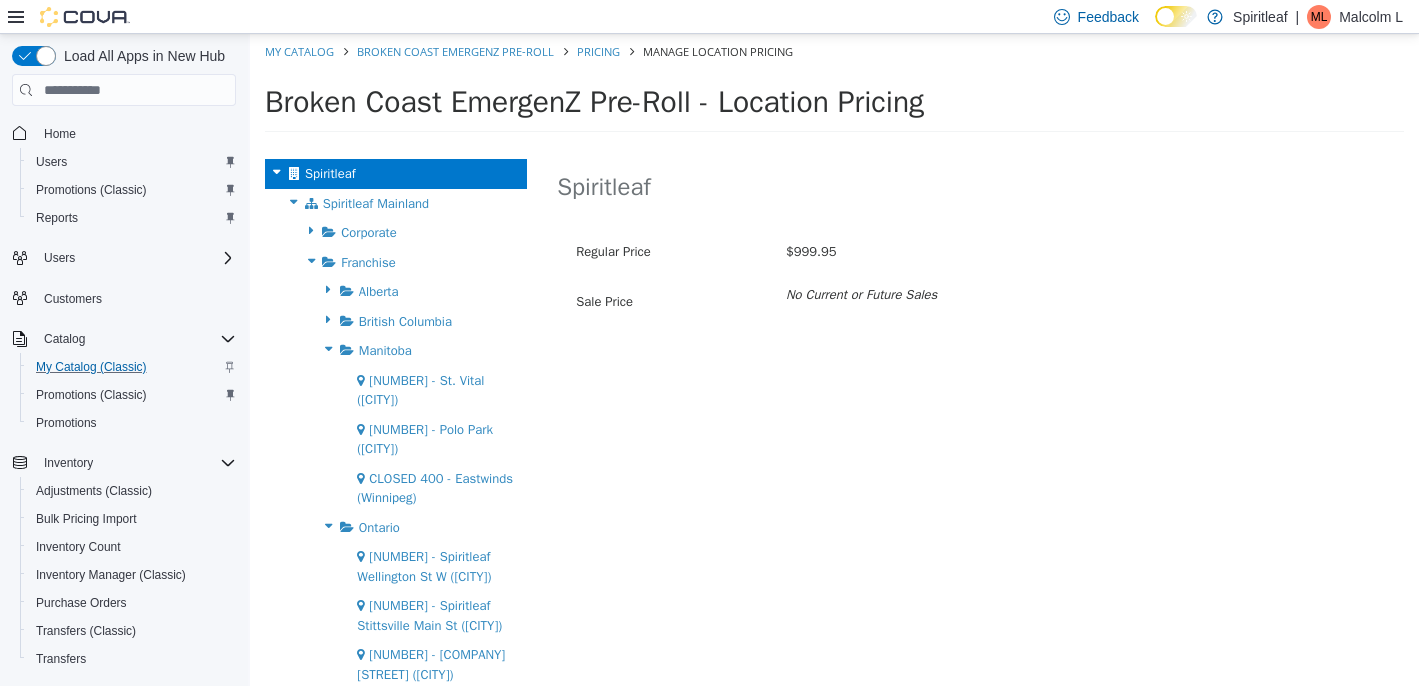 click at bounding box center (329, 349) 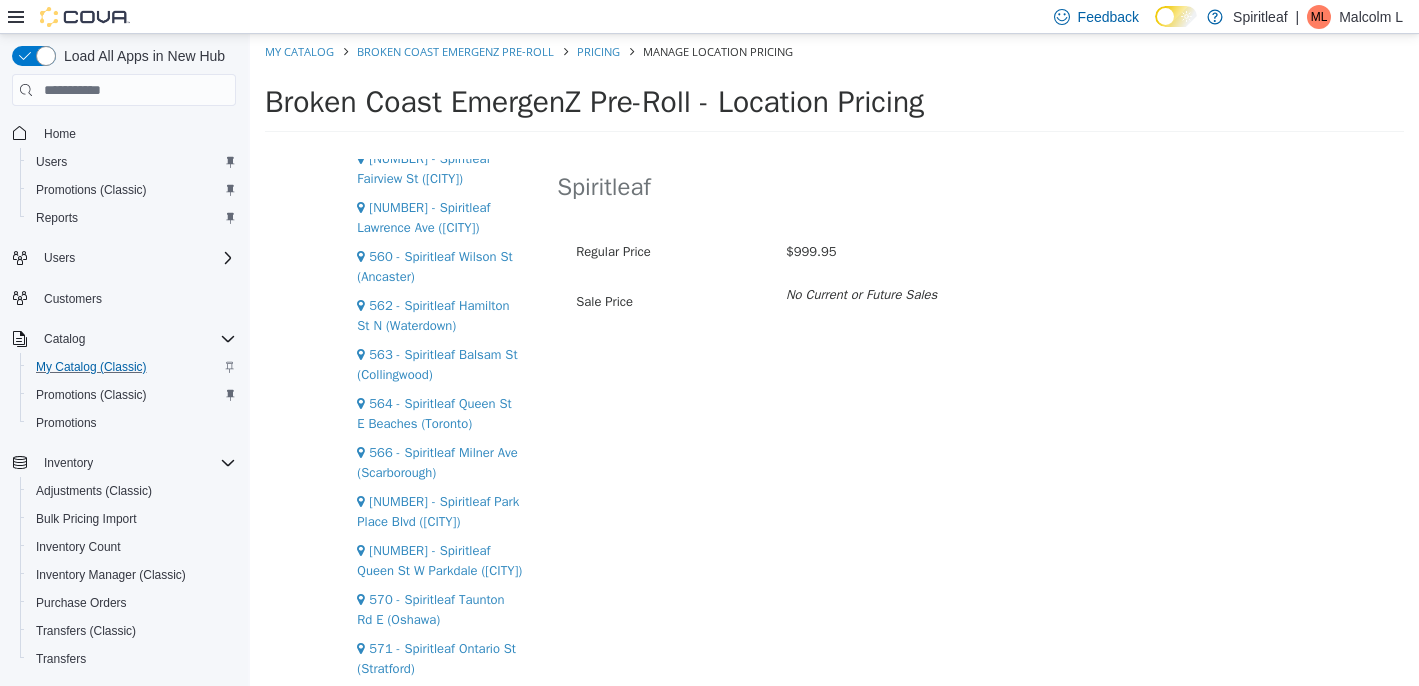 scroll, scrollTop: 657, scrollLeft: 0, axis: vertical 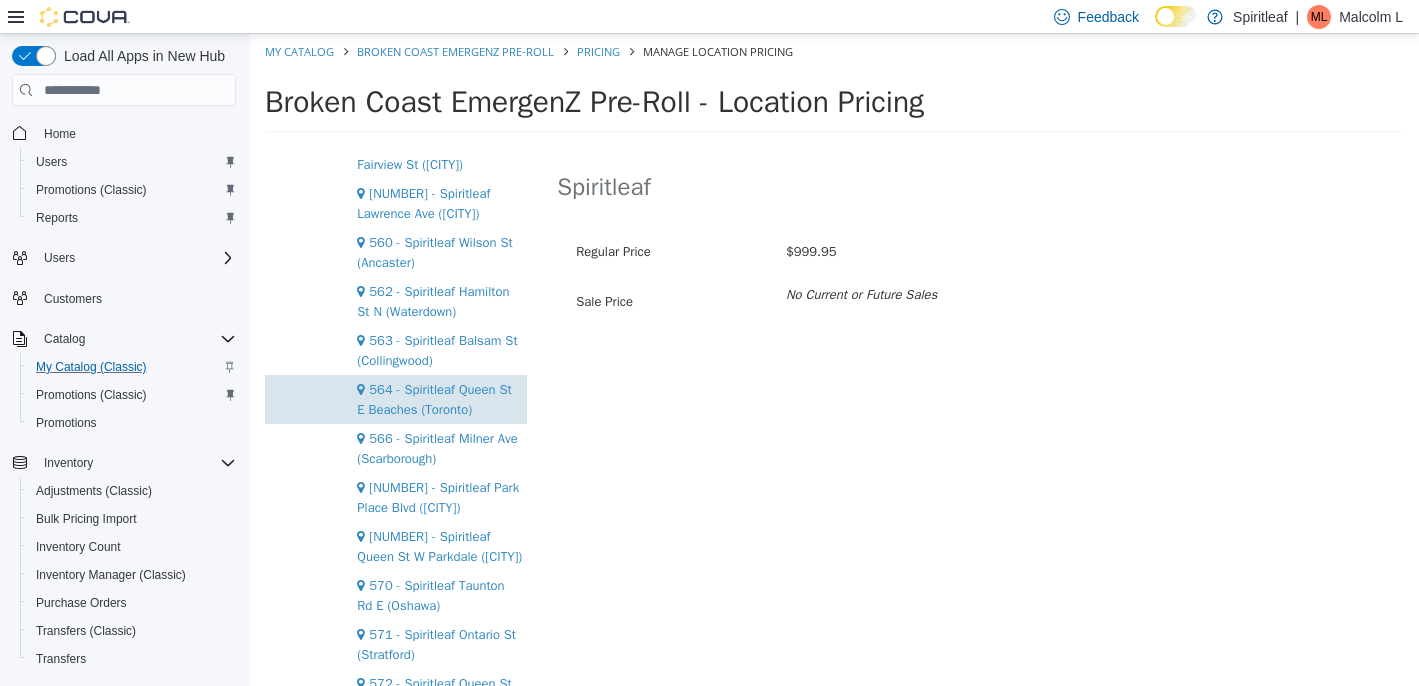 click on "564 - Spiritleaf Queen St E Beaches (Toronto)" at bounding box center (434, 399) 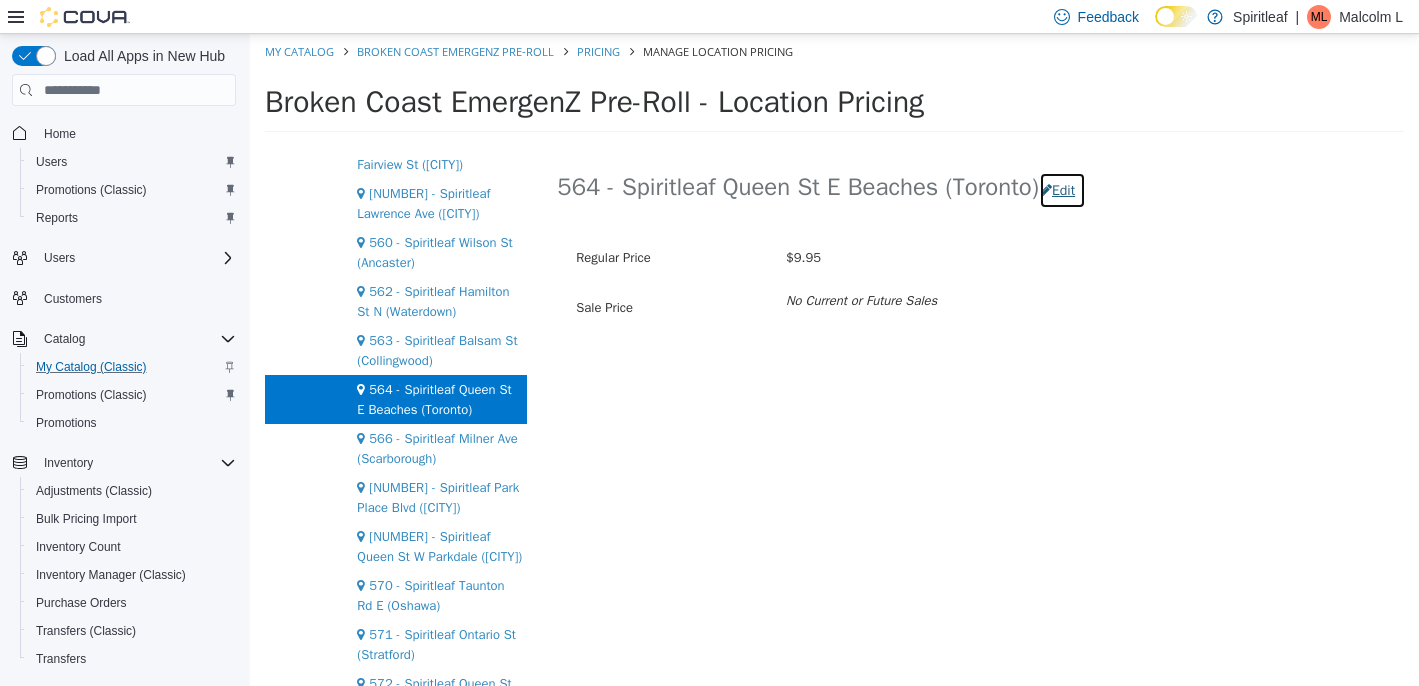 click on "Edit" at bounding box center [1062, 190] 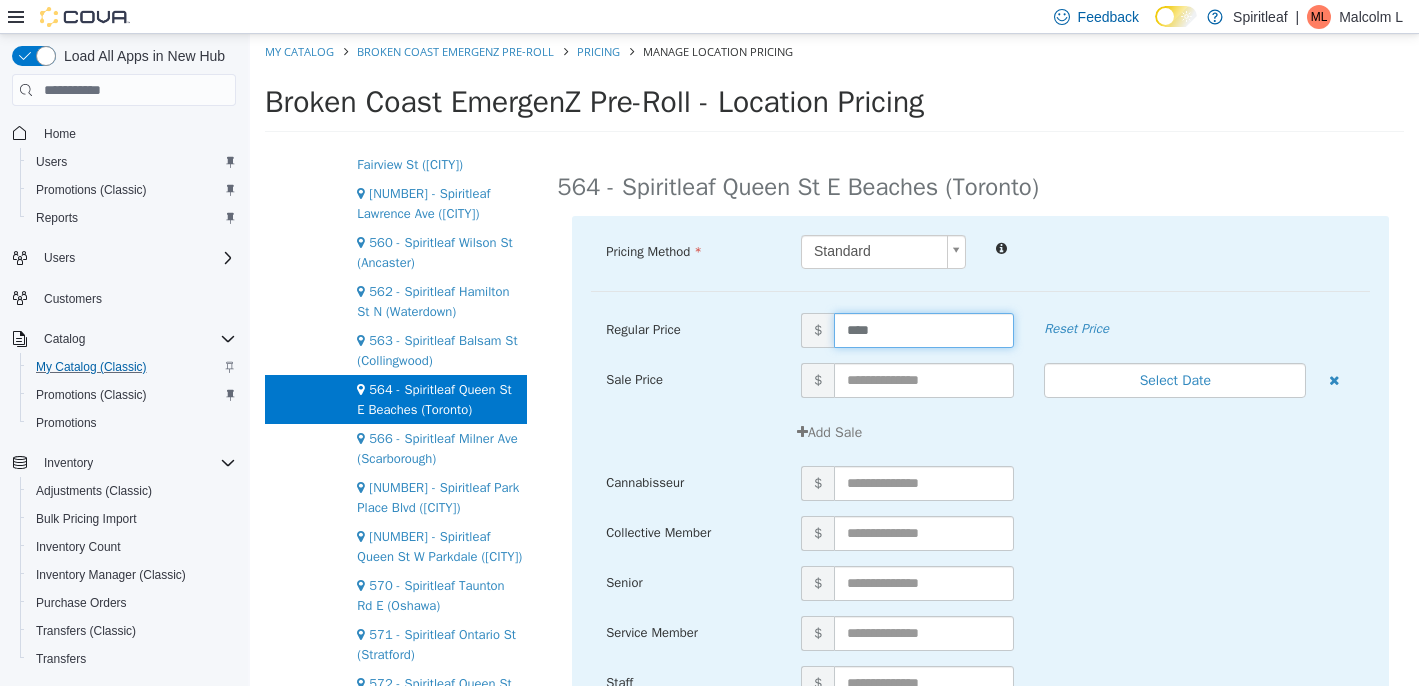 drag, startPoint x: 890, startPoint y: 331, endPoint x: 825, endPoint y: 331, distance: 65 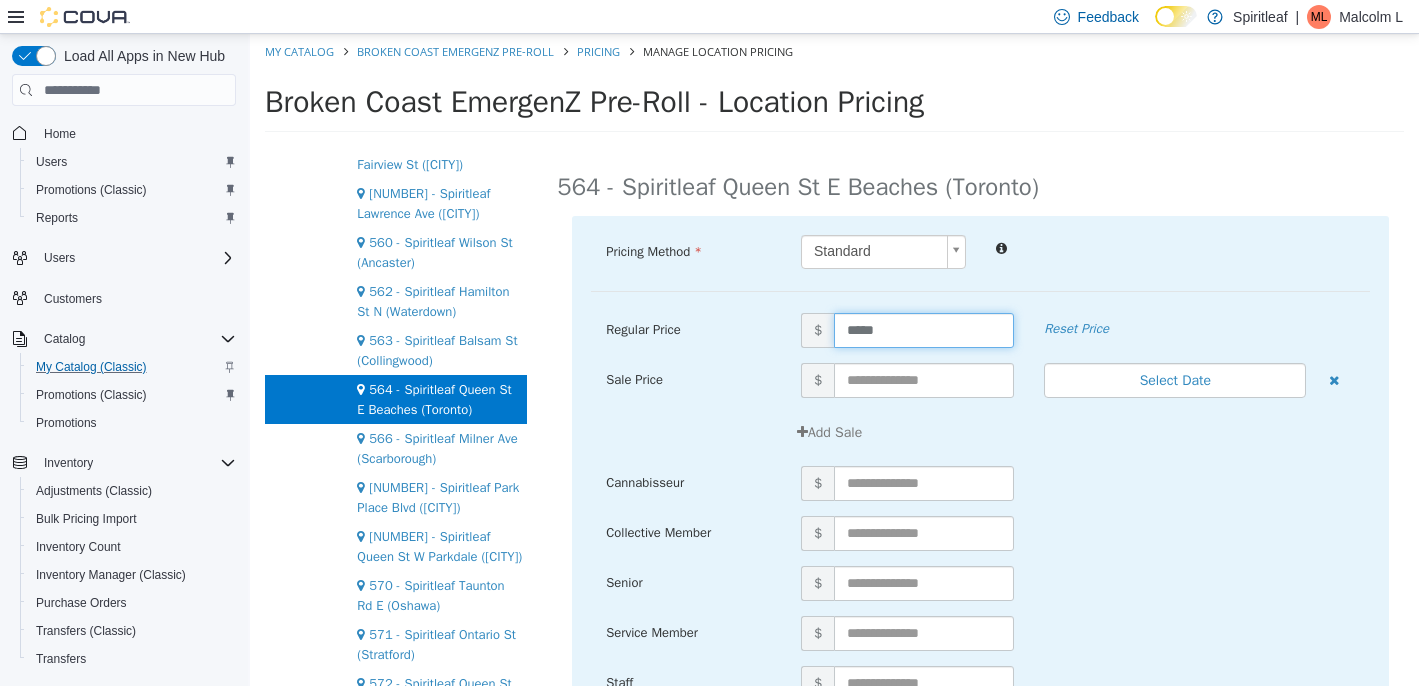 scroll, scrollTop: 256, scrollLeft: 0, axis: vertical 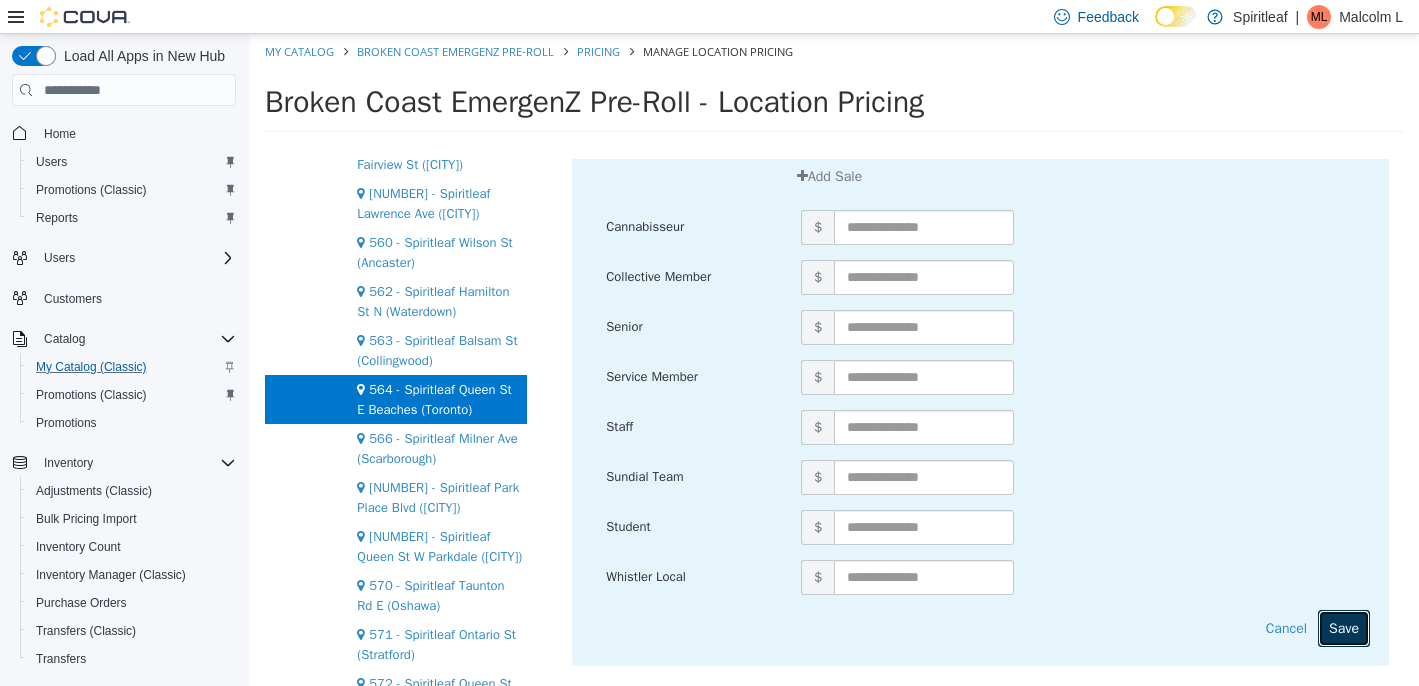 click on "Save" at bounding box center (1344, 628) 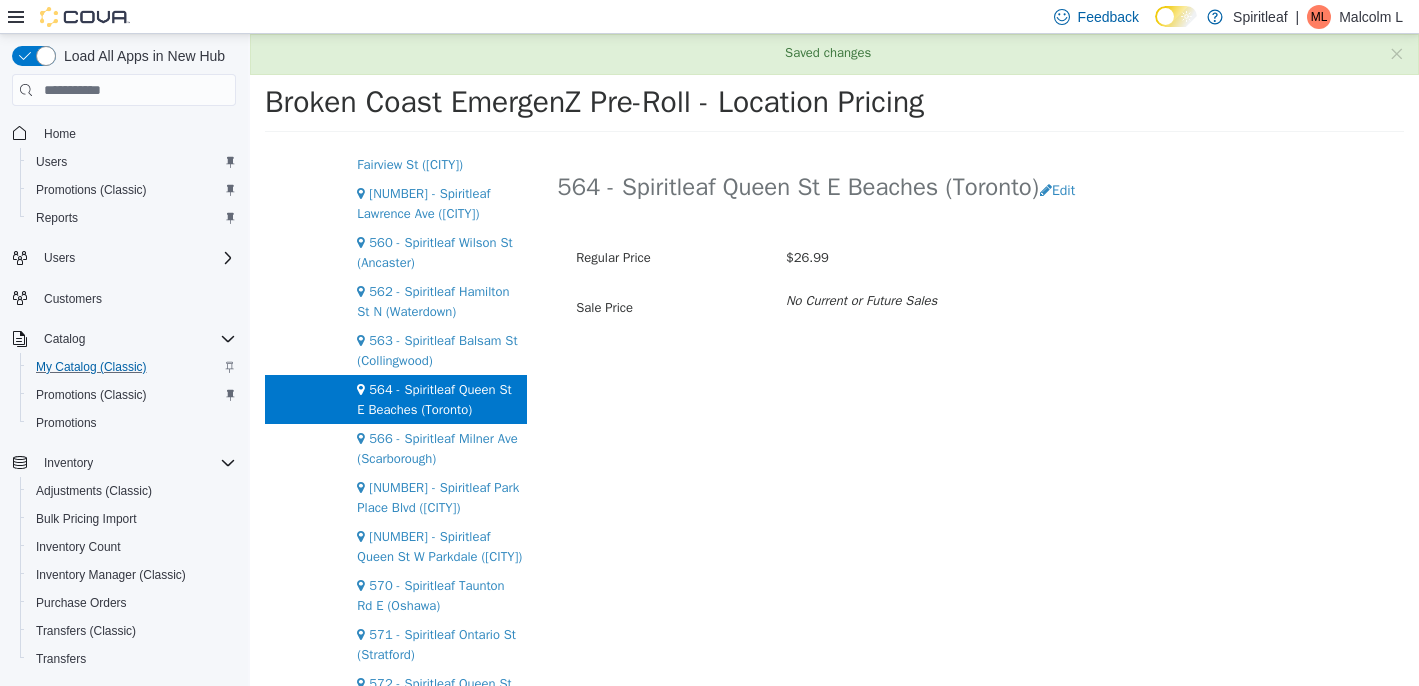 scroll, scrollTop: 0, scrollLeft: 0, axis: both 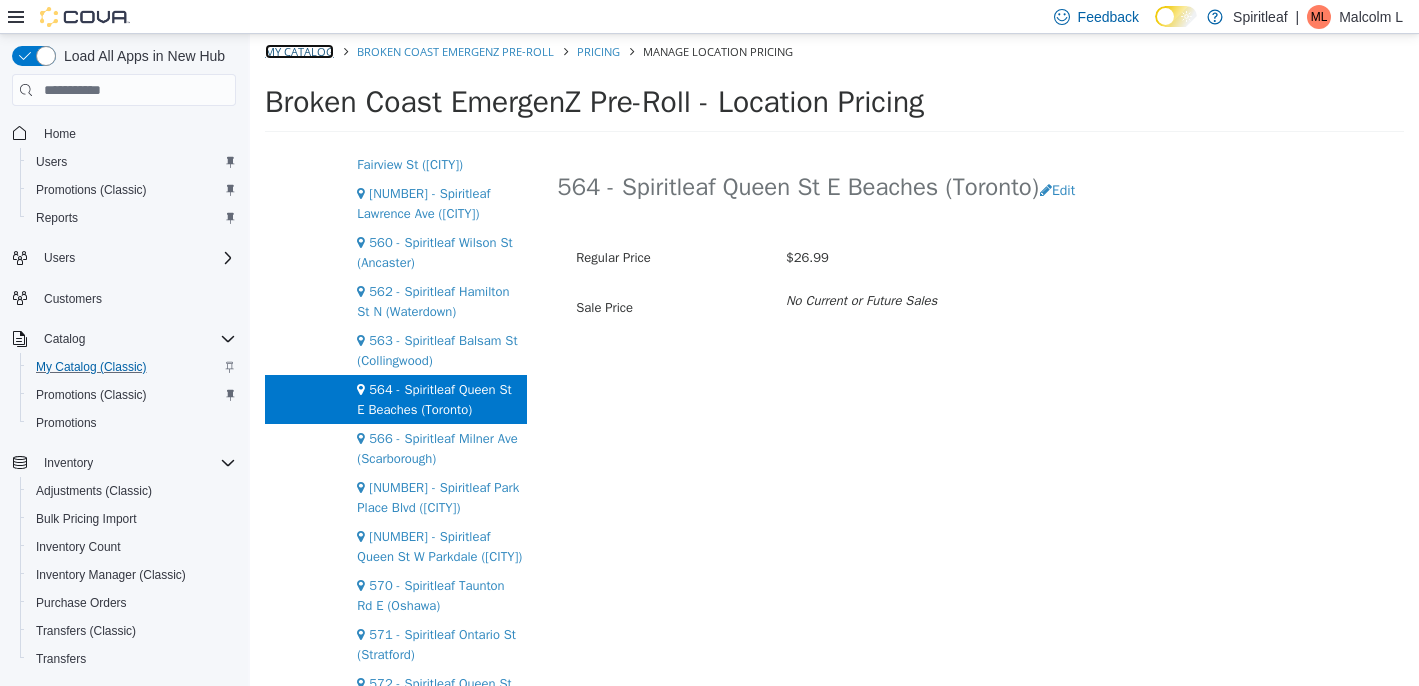 click on "My Catalog" at bounding box center [299, 51] 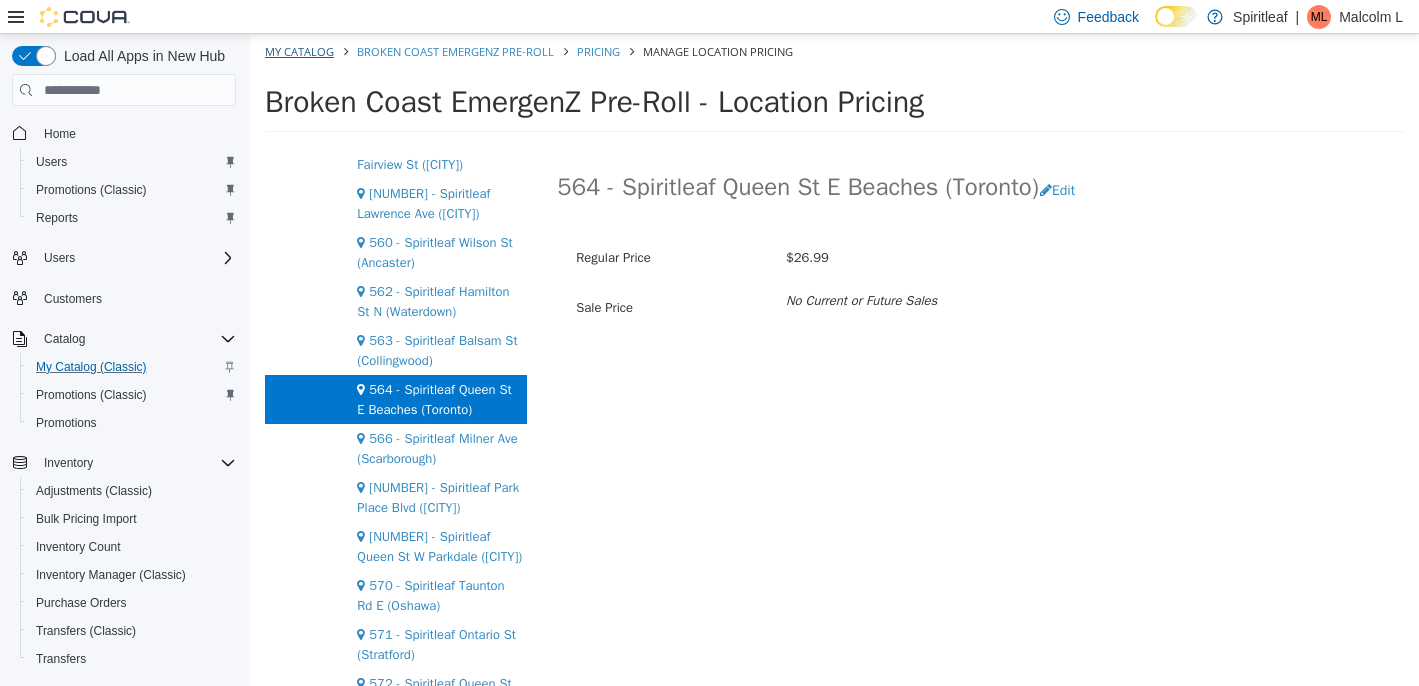 select on "**********" 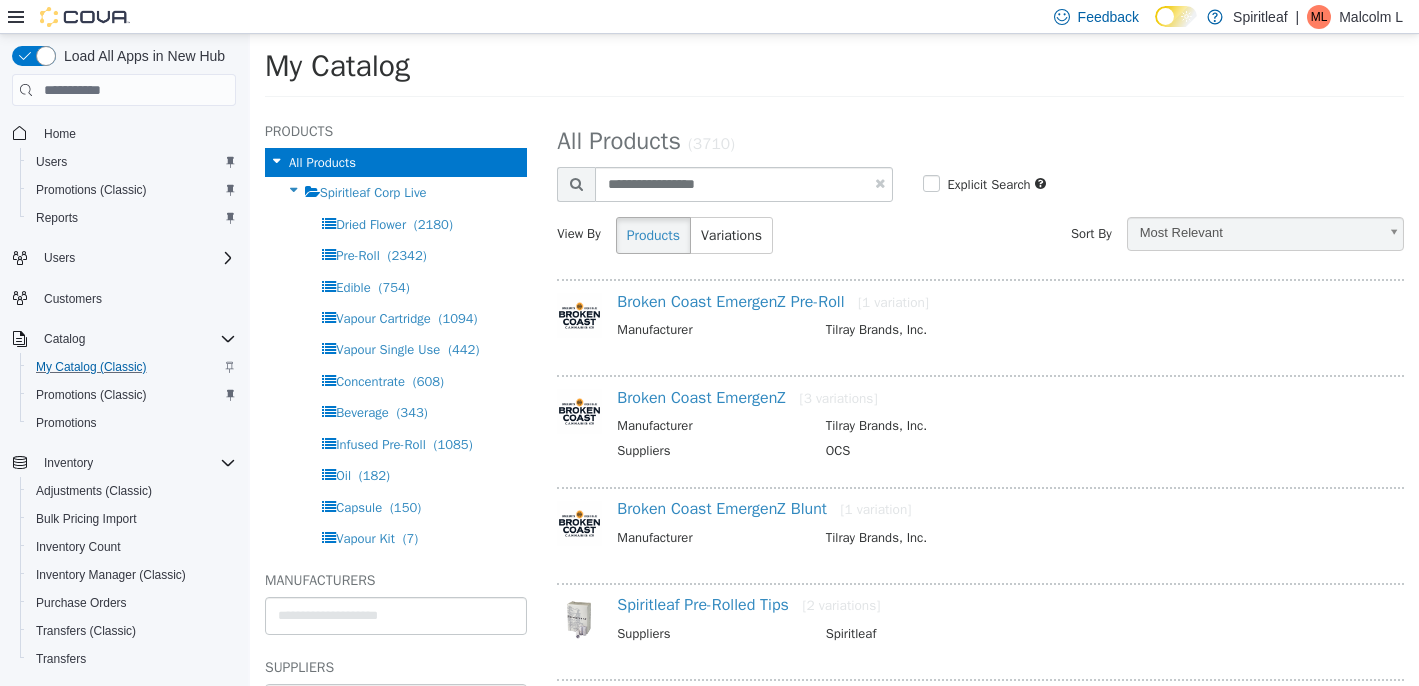 click at bounding box center [880, 183] 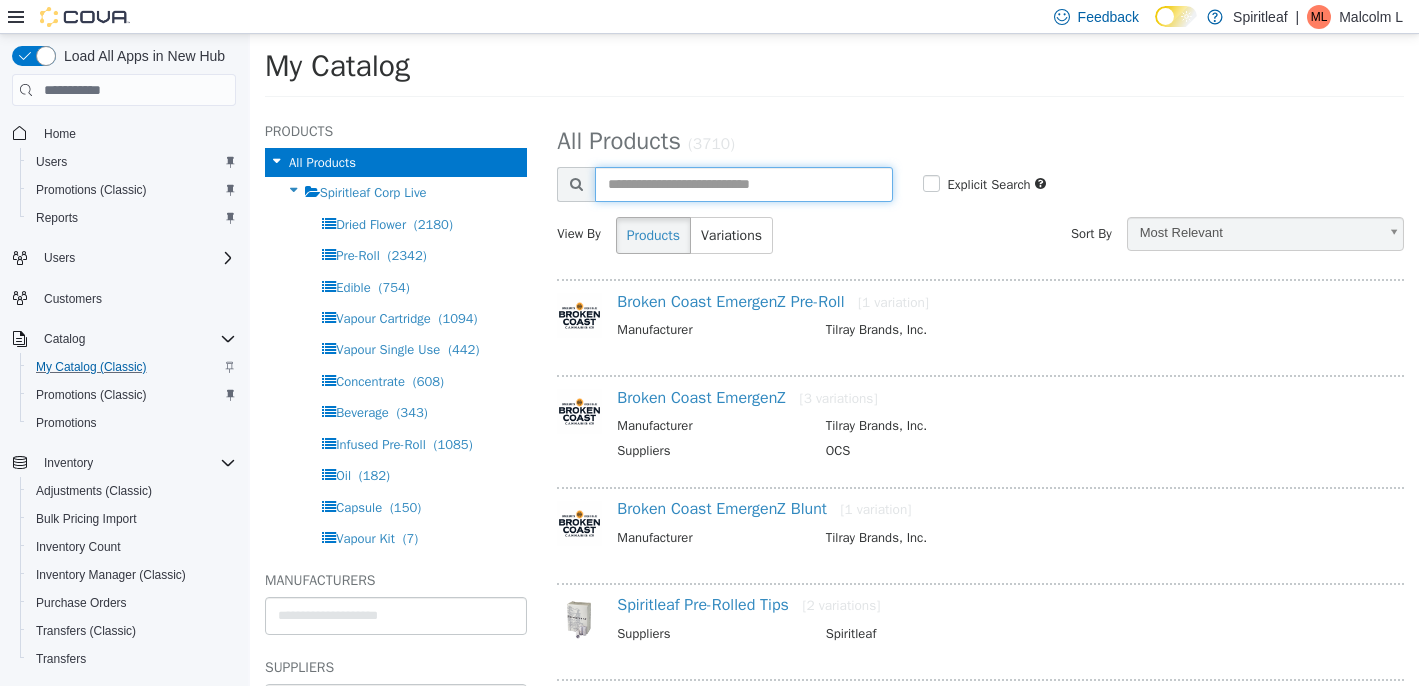 click at bounding box center [743, 184] 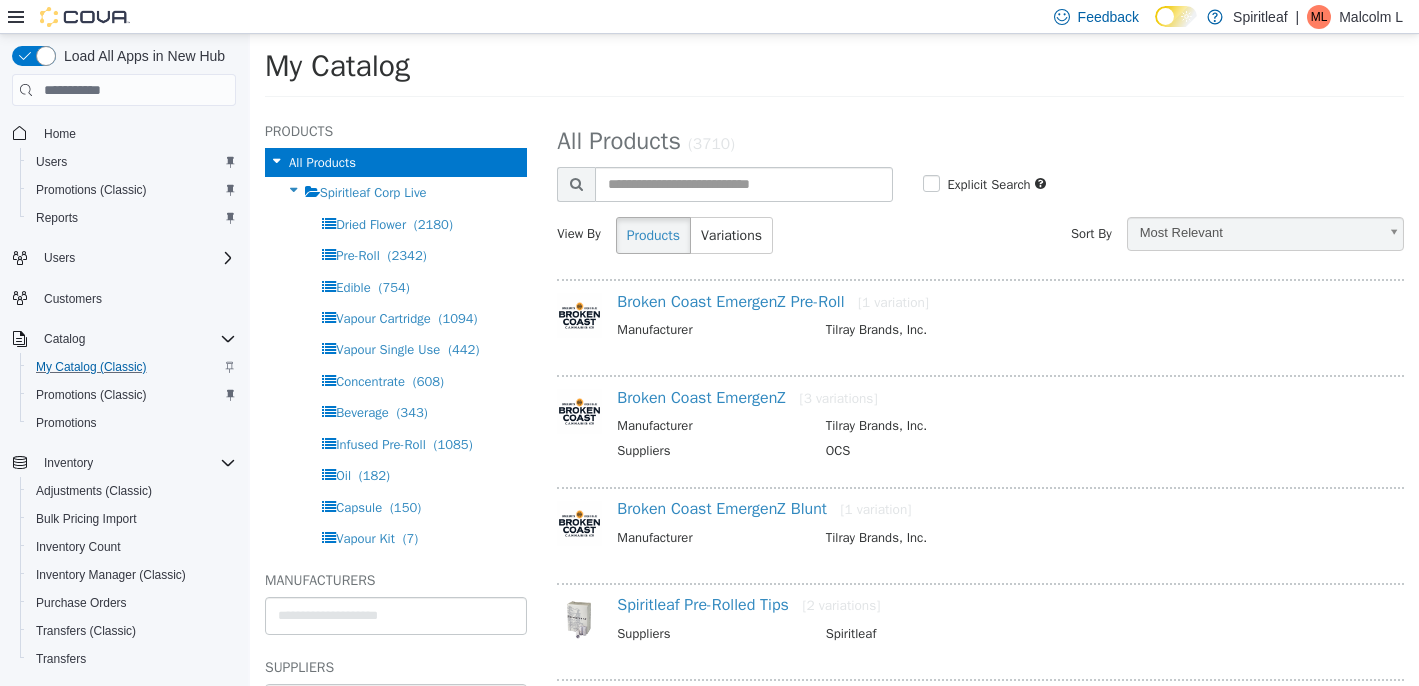 select on "**********" 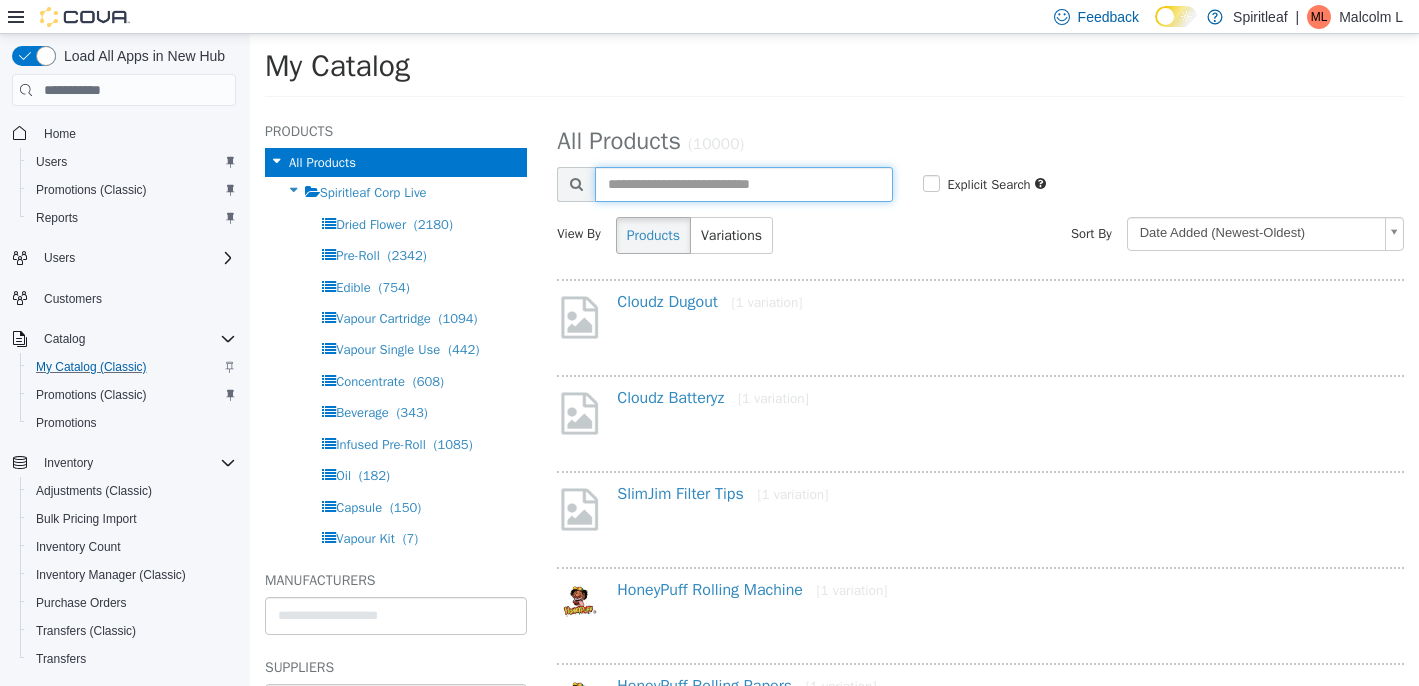click at bounding box center [743, 184] 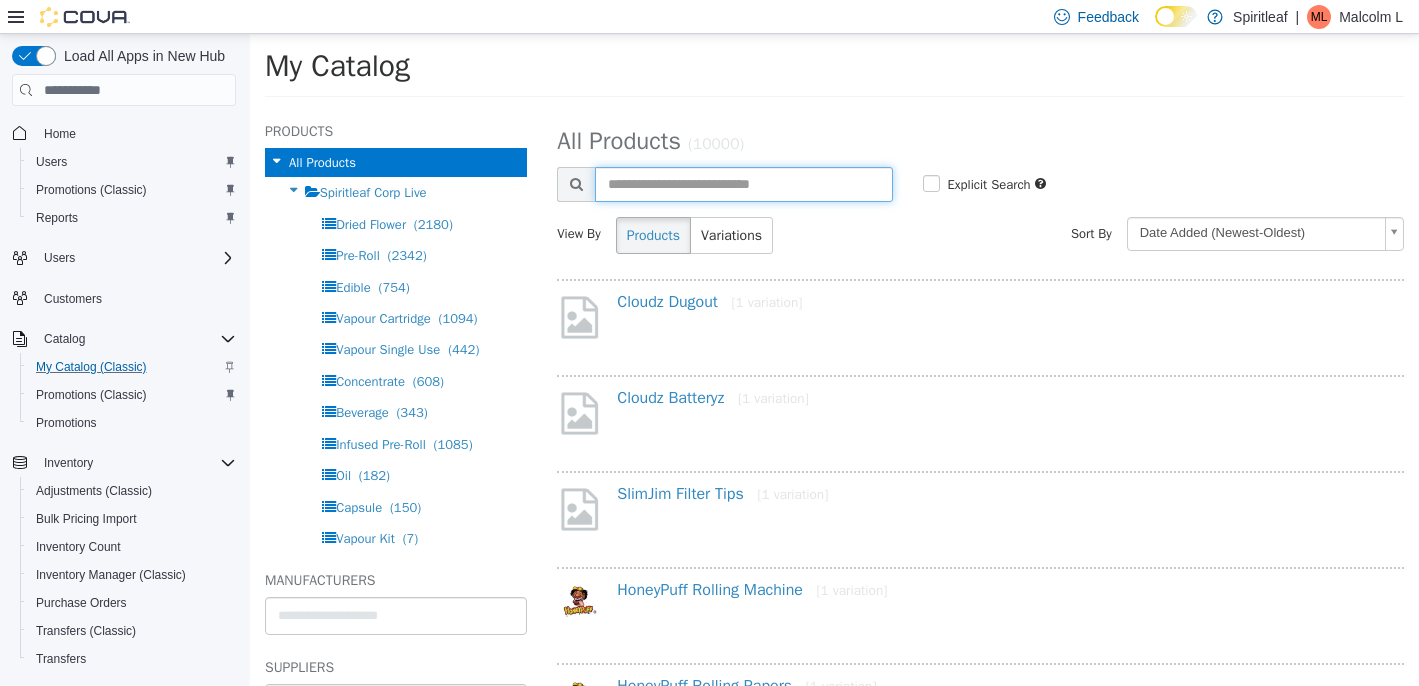 paste on "**********" 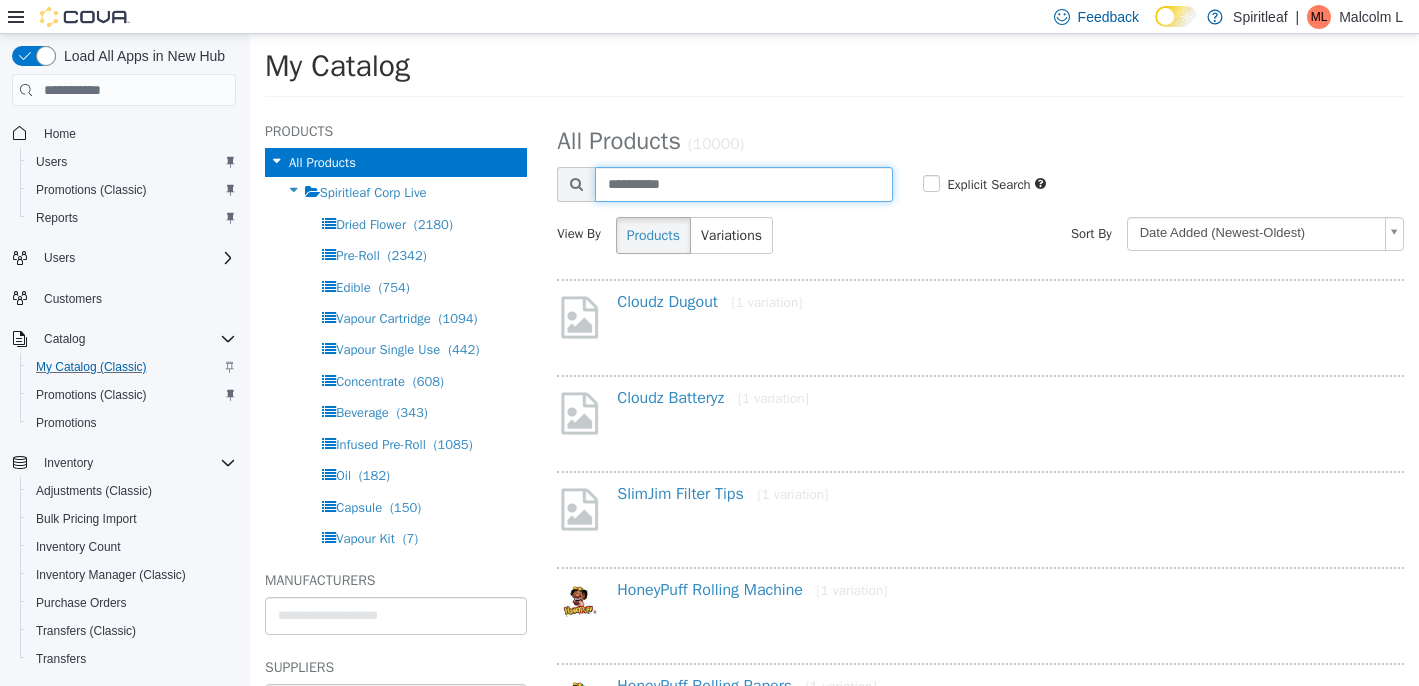 type on "**********" 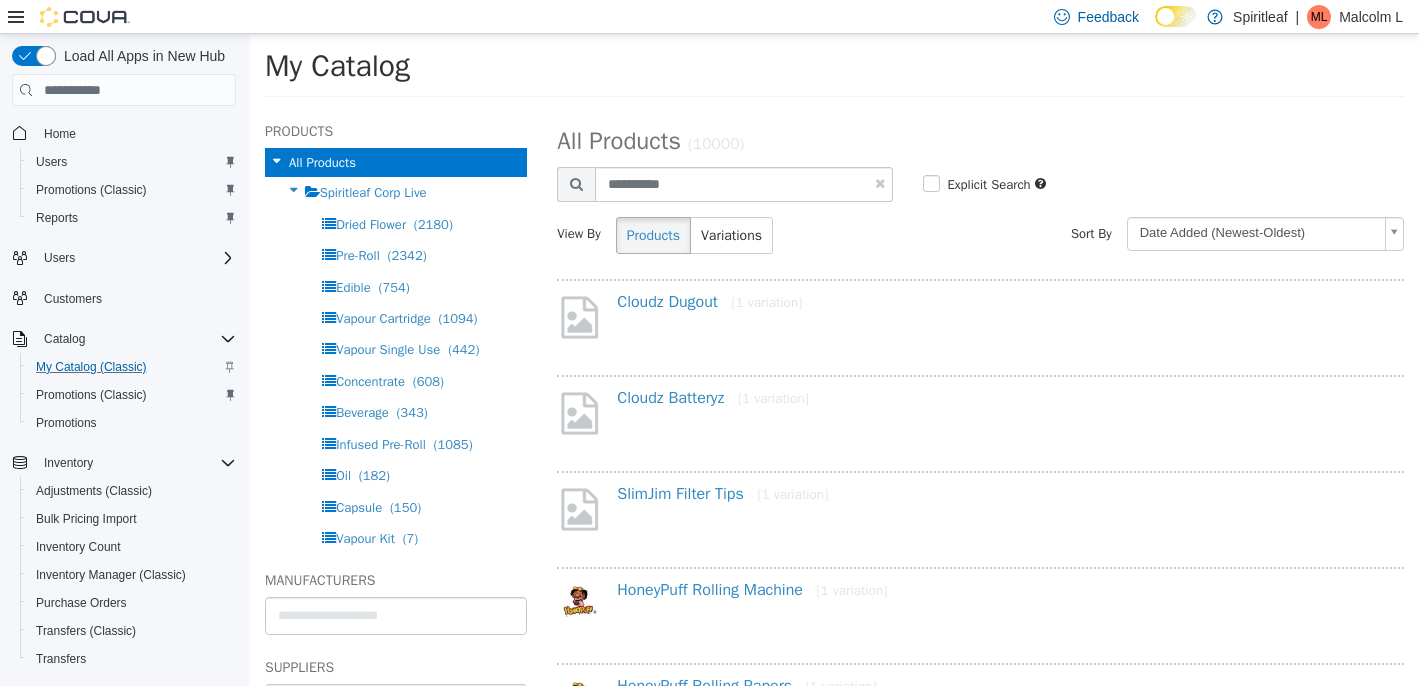 select on "**********" 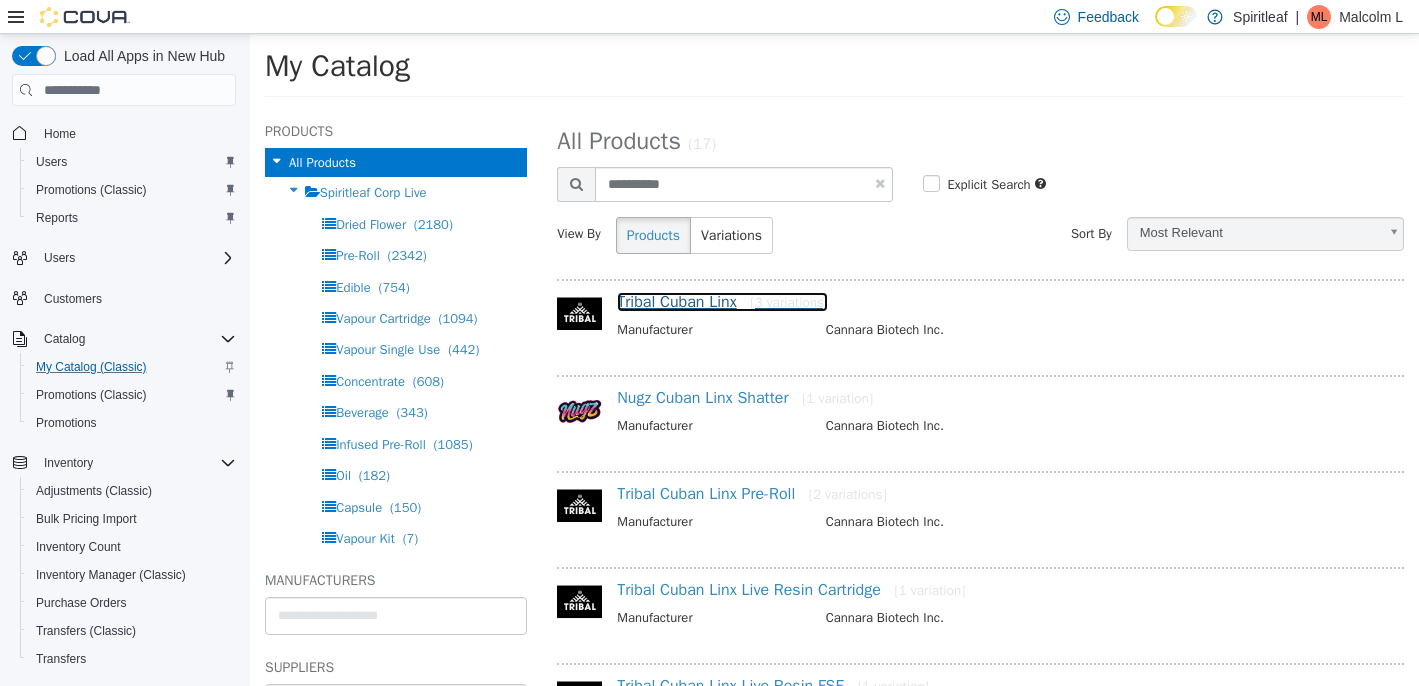 click on "Tribal Cuban Linx
[3 variations]" at bounding box center [722, 302] 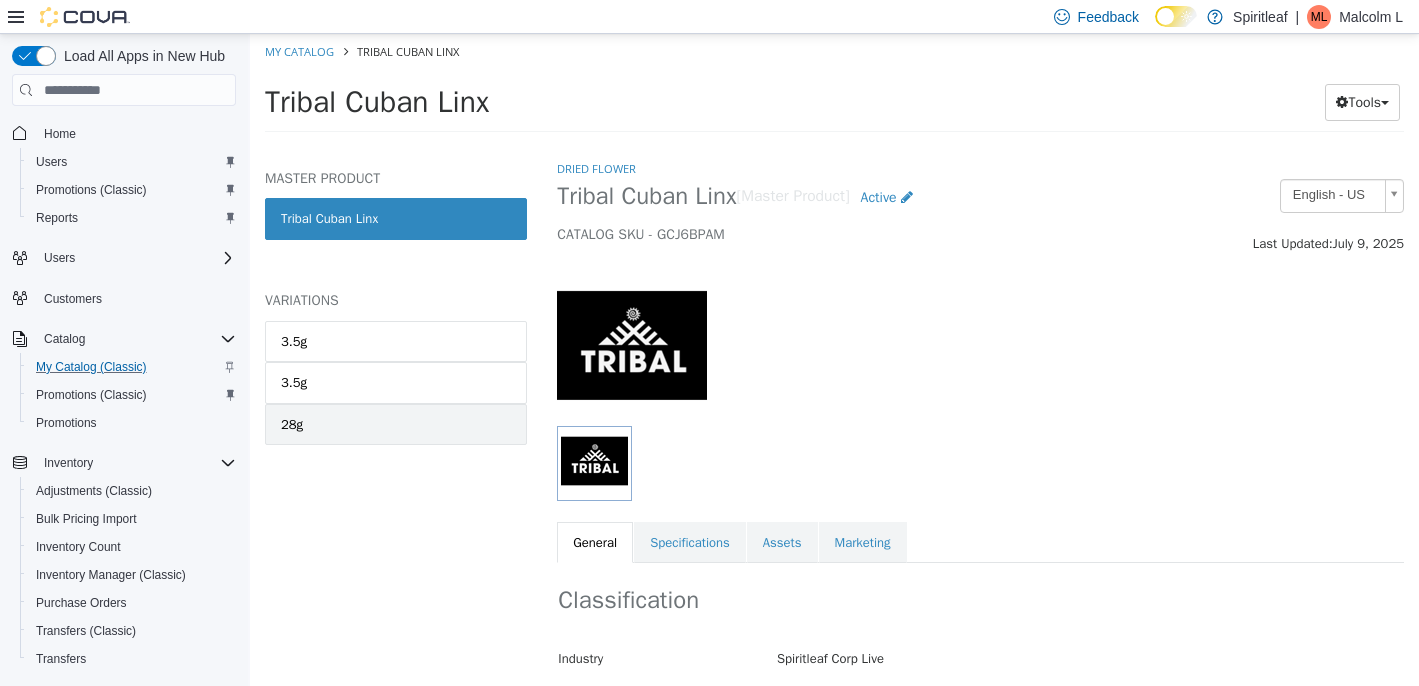 click on "28g" at bounding box center [396, 425] 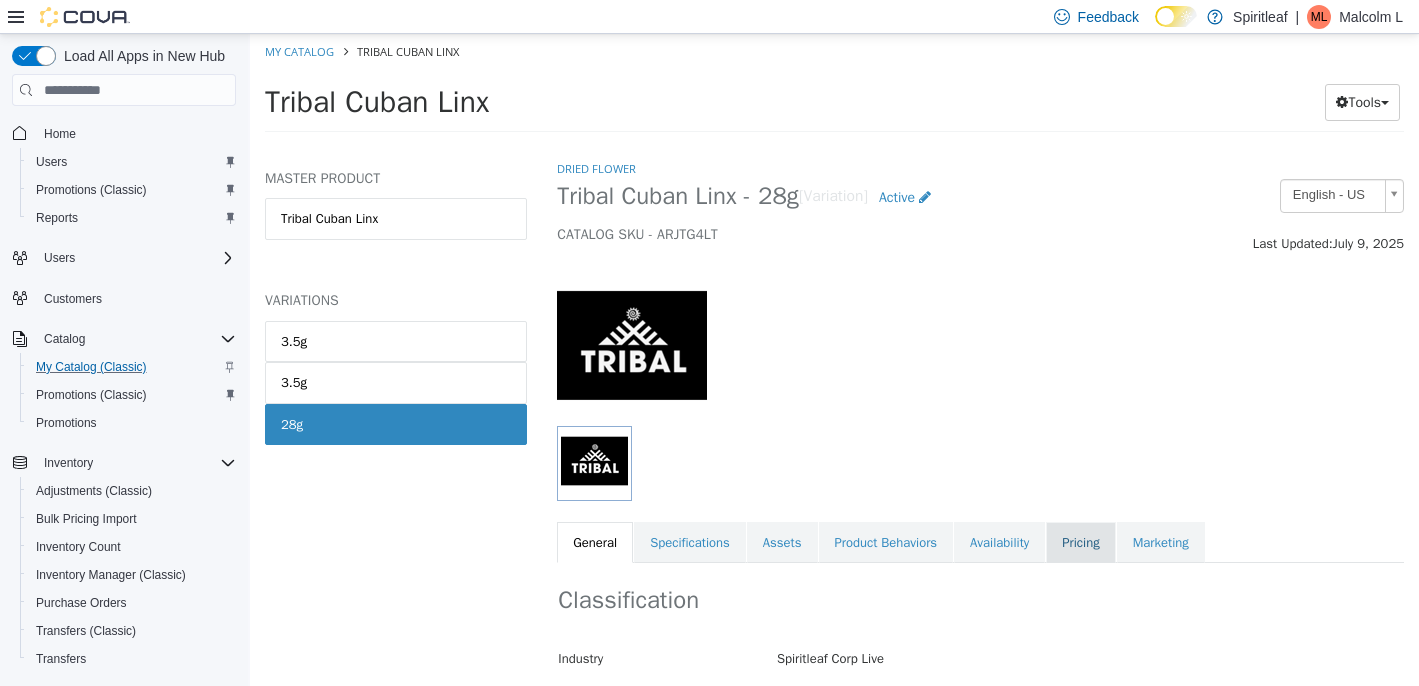 click on "Pricing" at bounding box center (1080, 543) 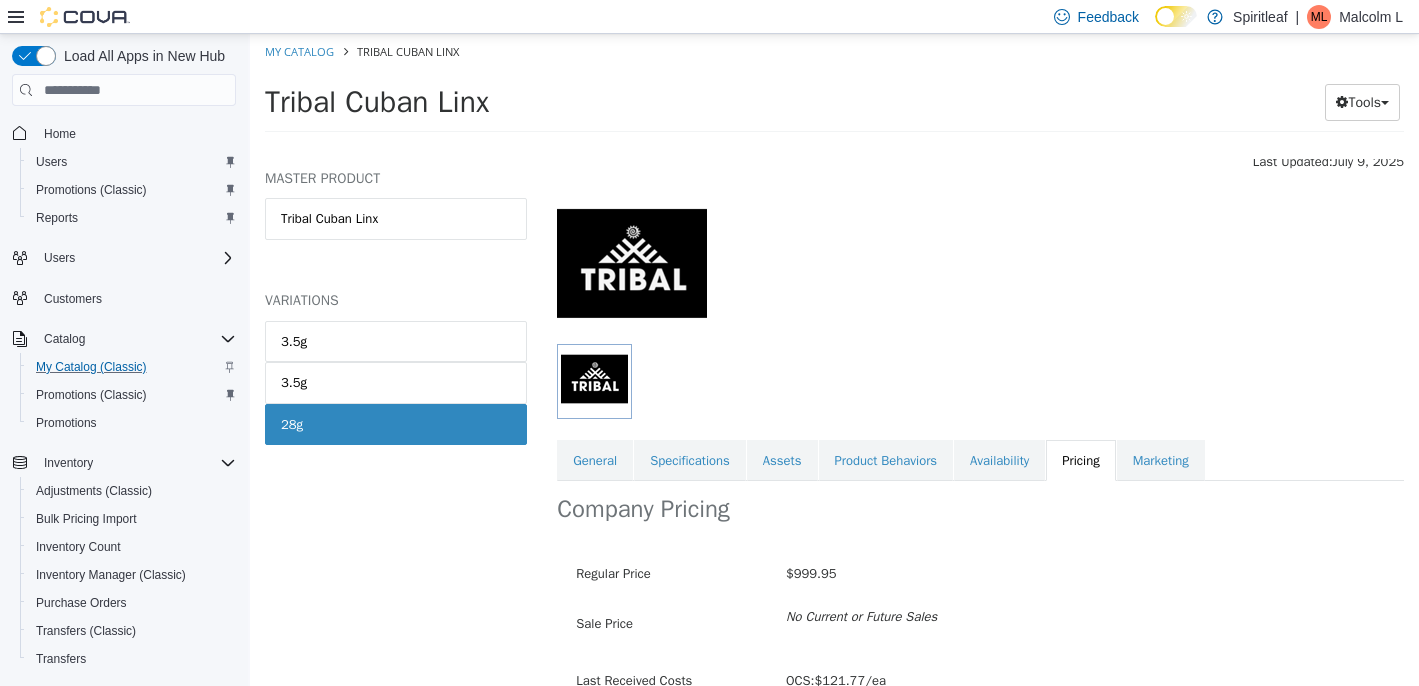 scroll, scrollTop: 184, scrollLeft: 0, axis: vertical 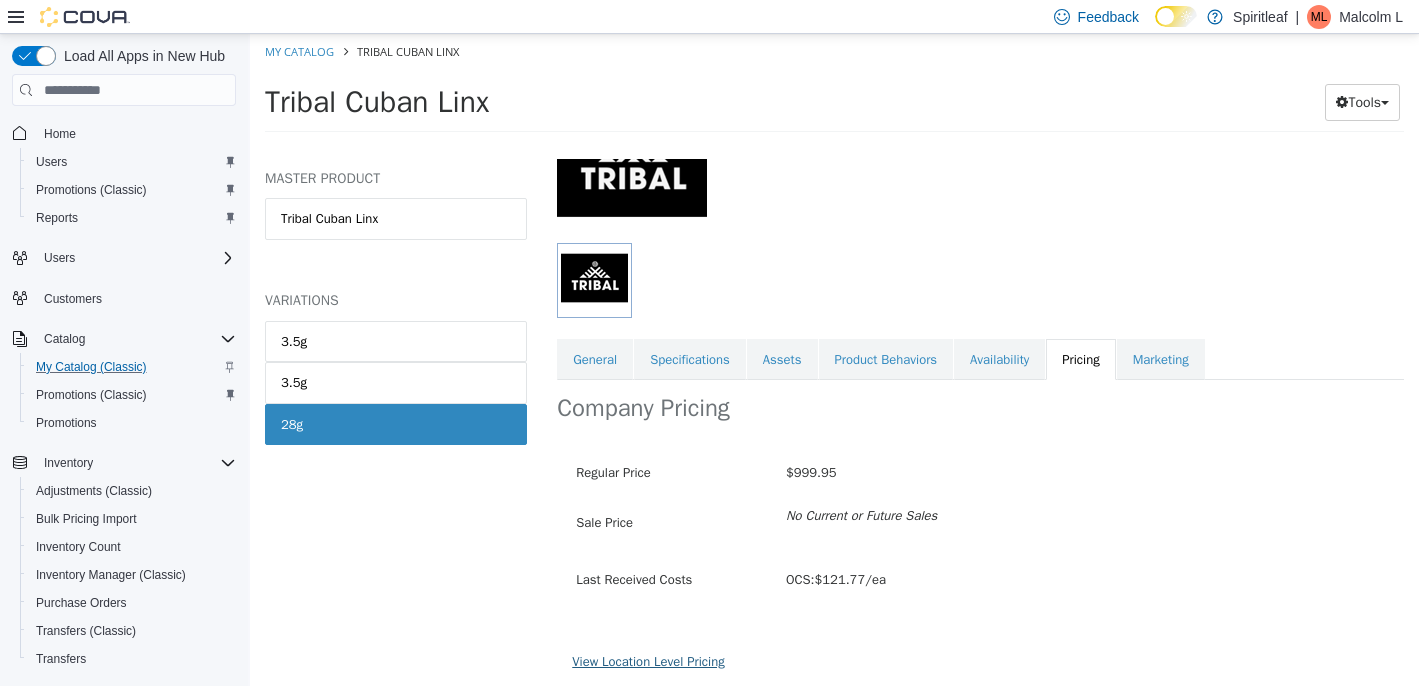click on "View Location Level Pricing" at bounding box center (648, 661) 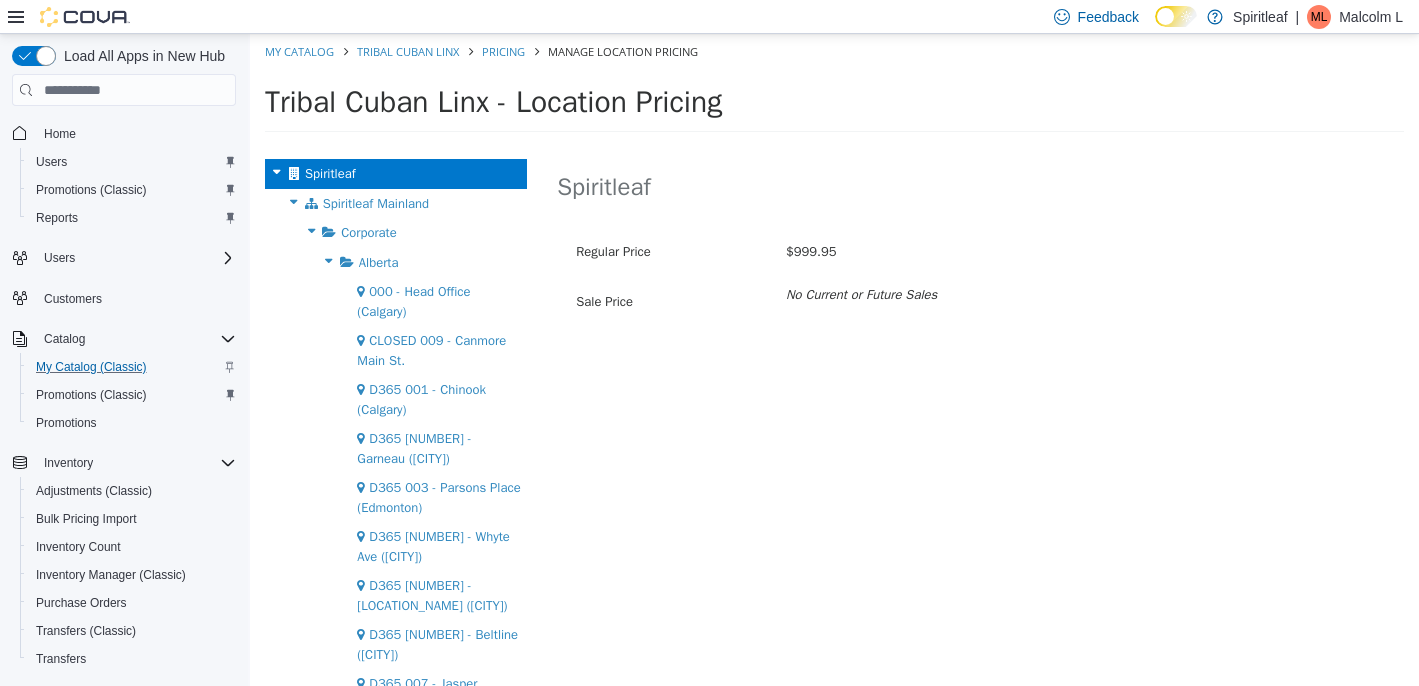 click at bounding box center (311, 231) 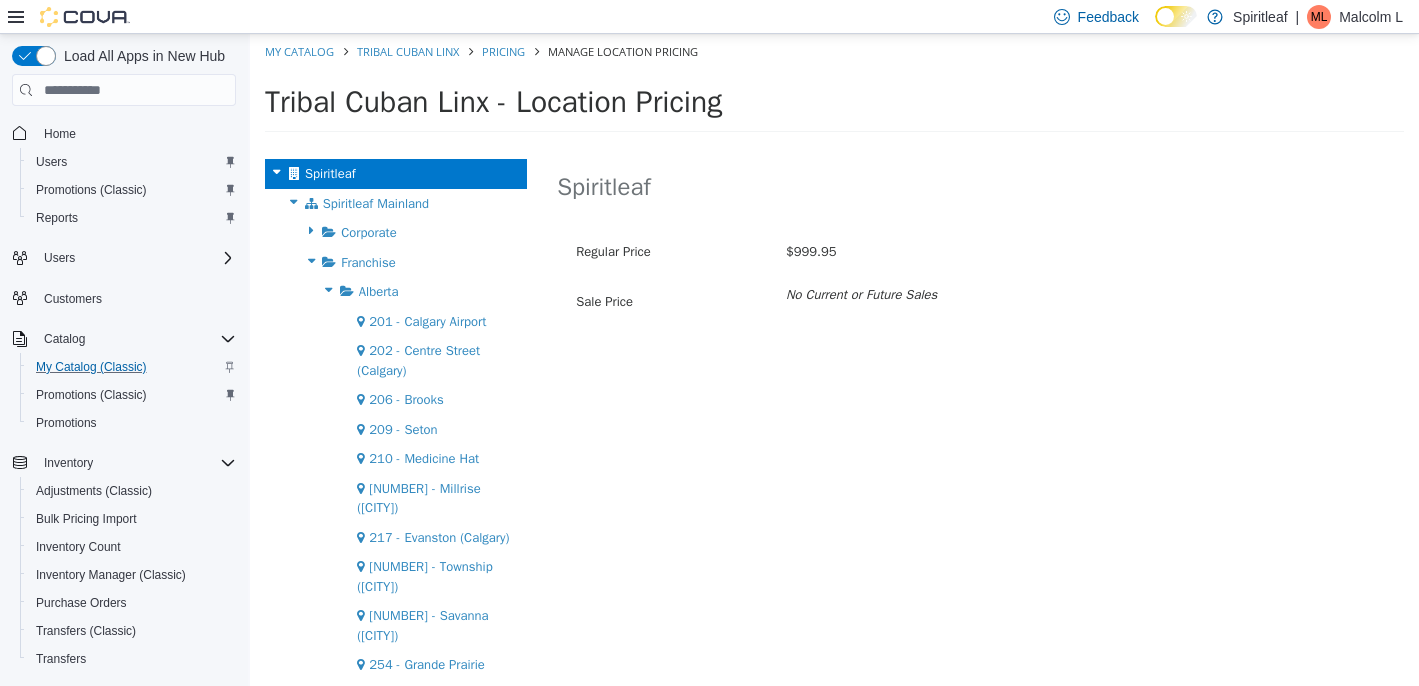 click at bounding box center [329, 290] 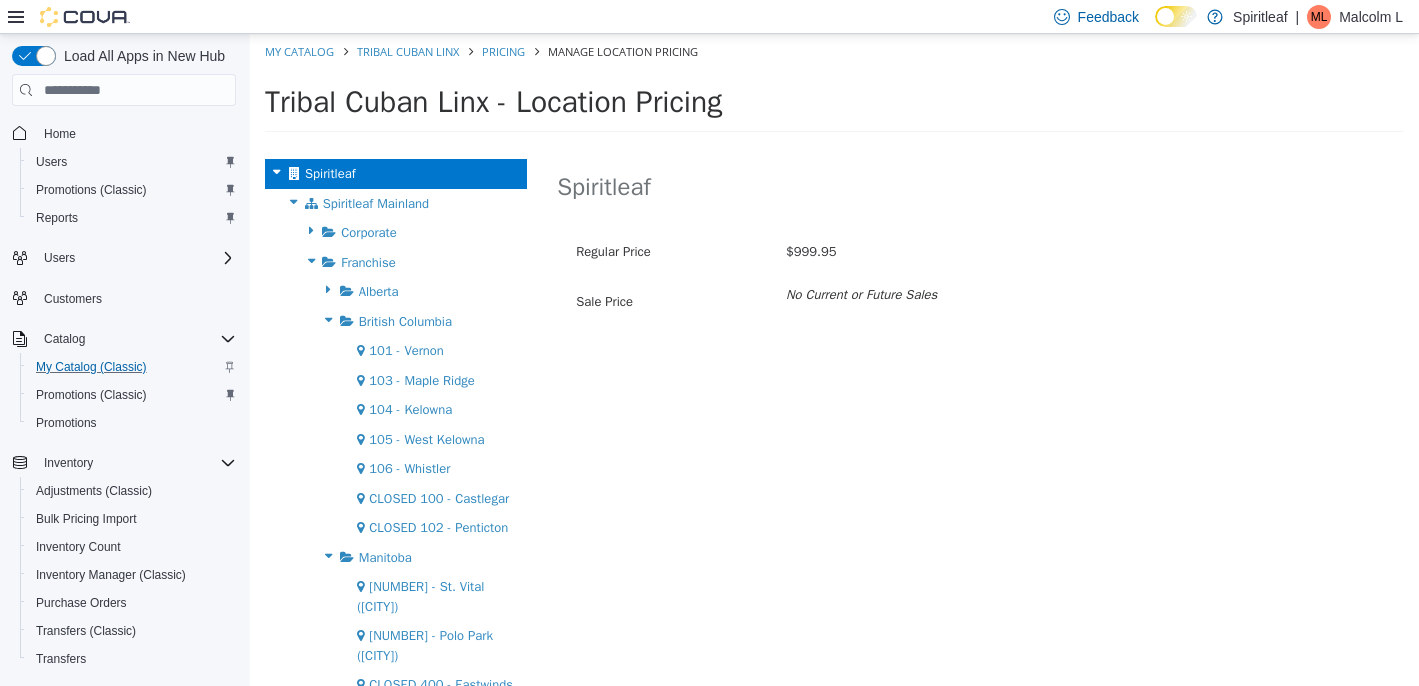 click at bounding box center (329, 320) 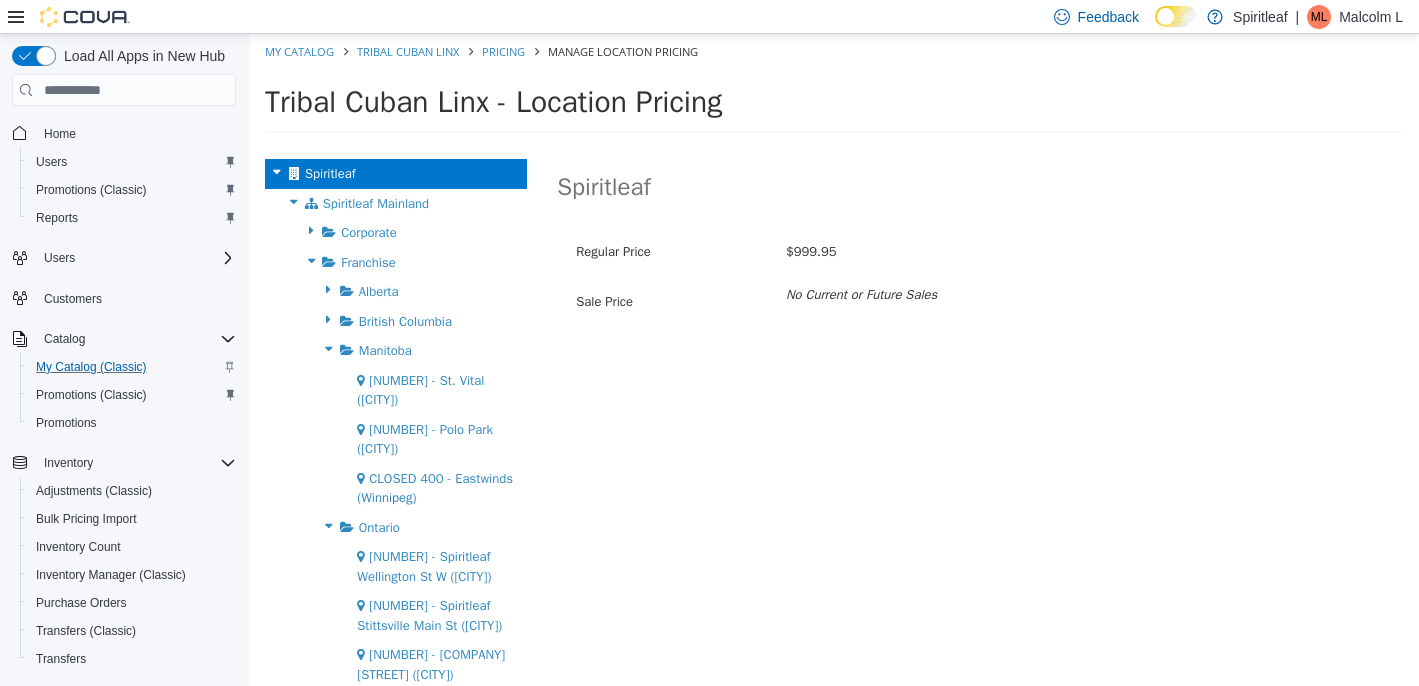 click at bounding box center (329, 349) 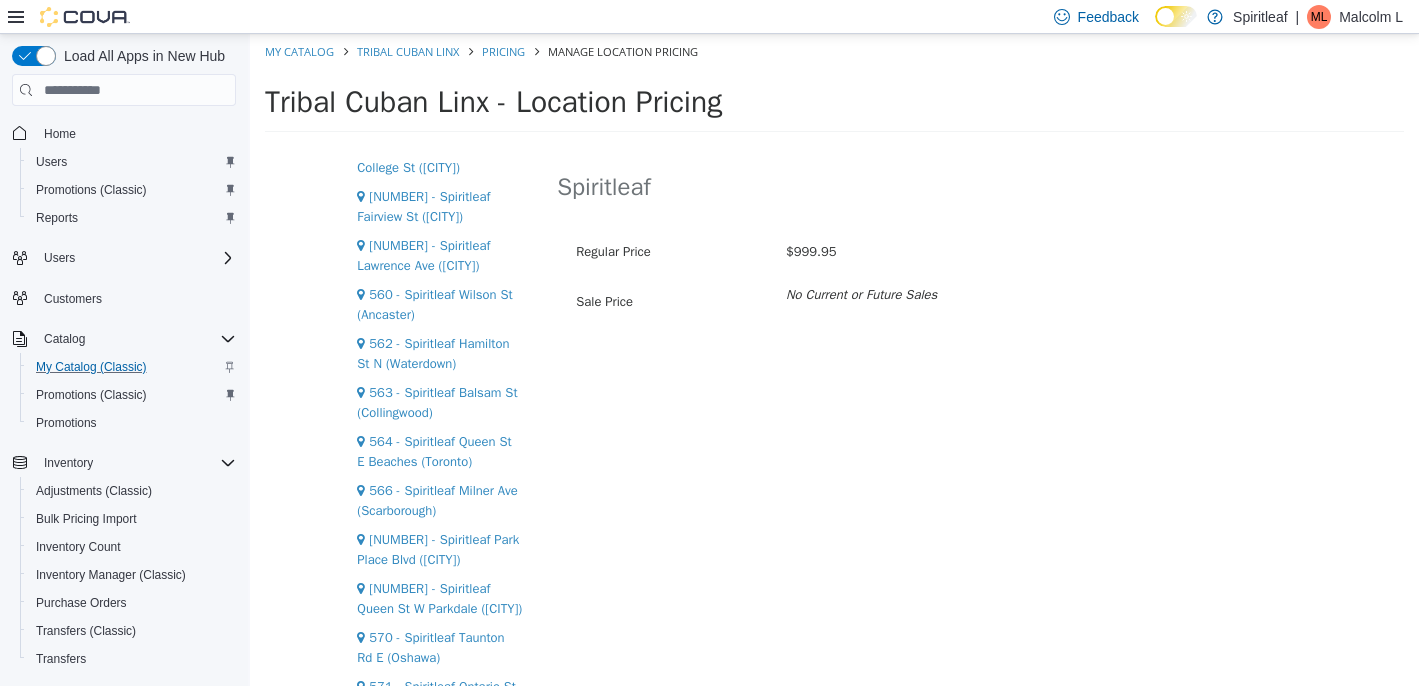 scroll, scrollTop: 615, scrollLeft: 0, axis: vertical 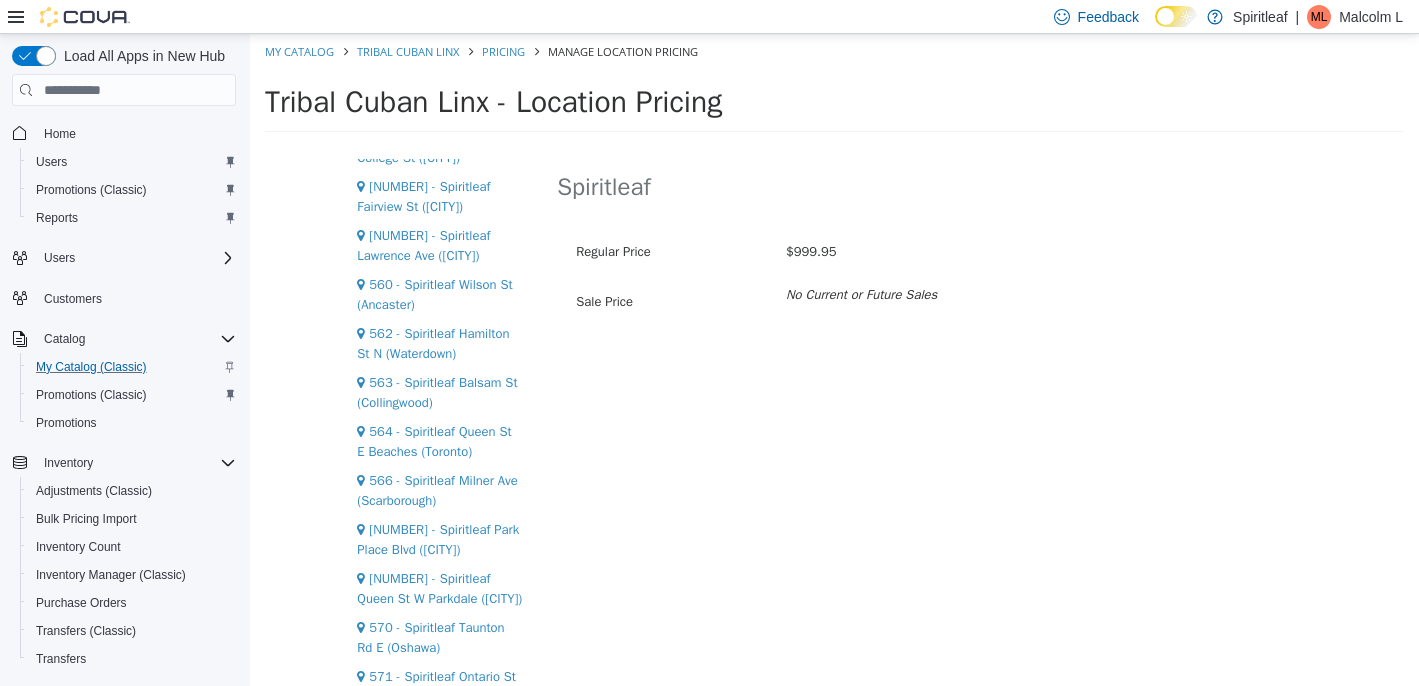 click on "564 - Spiritleaf Queen St E Beaches (Toronto)" at bounding box center (434, 441) 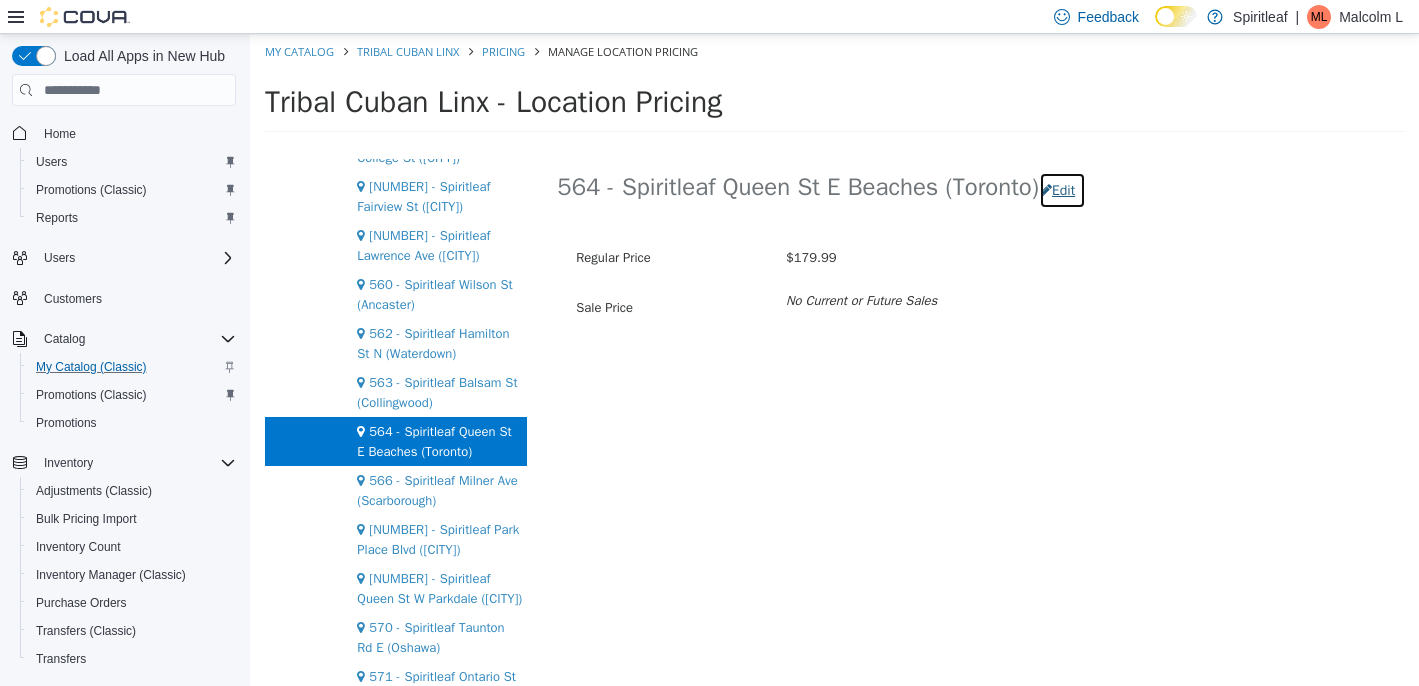 click on "Edit" at bounding box center [1062, 190] 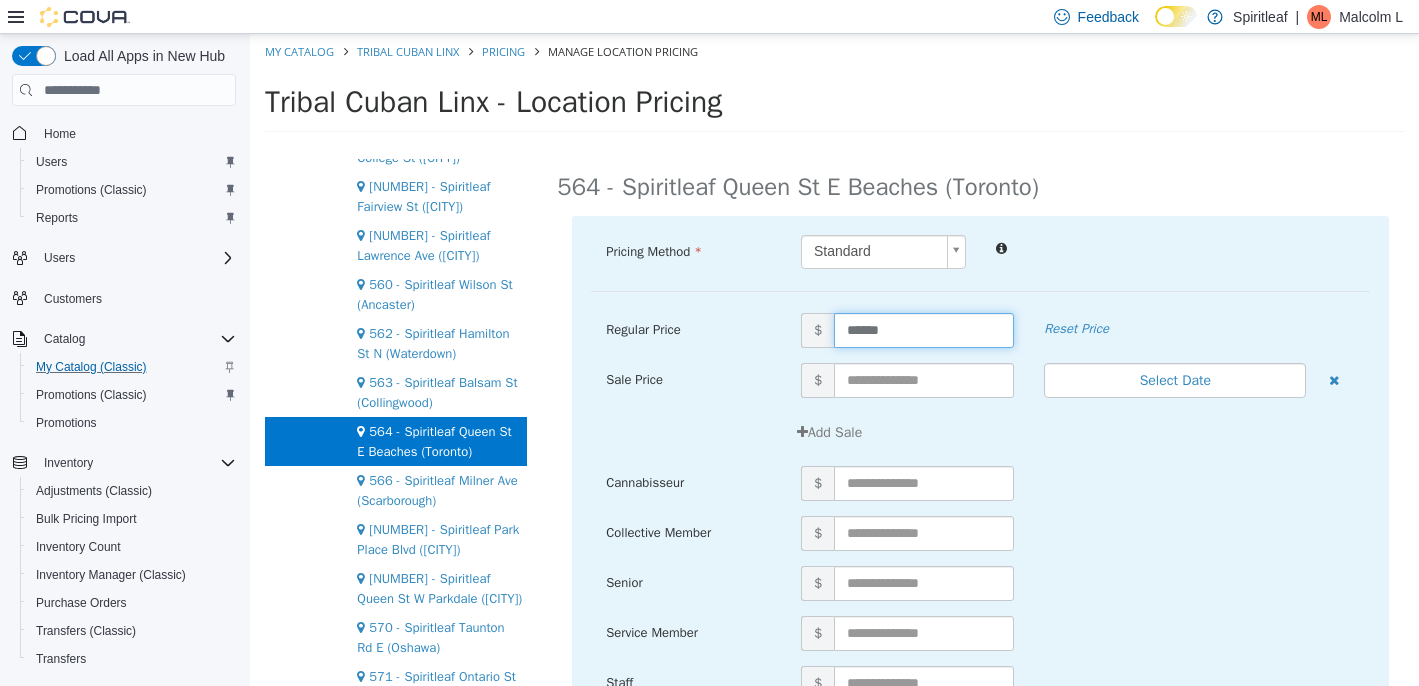 click on "******" at bounding box center [924, 330] 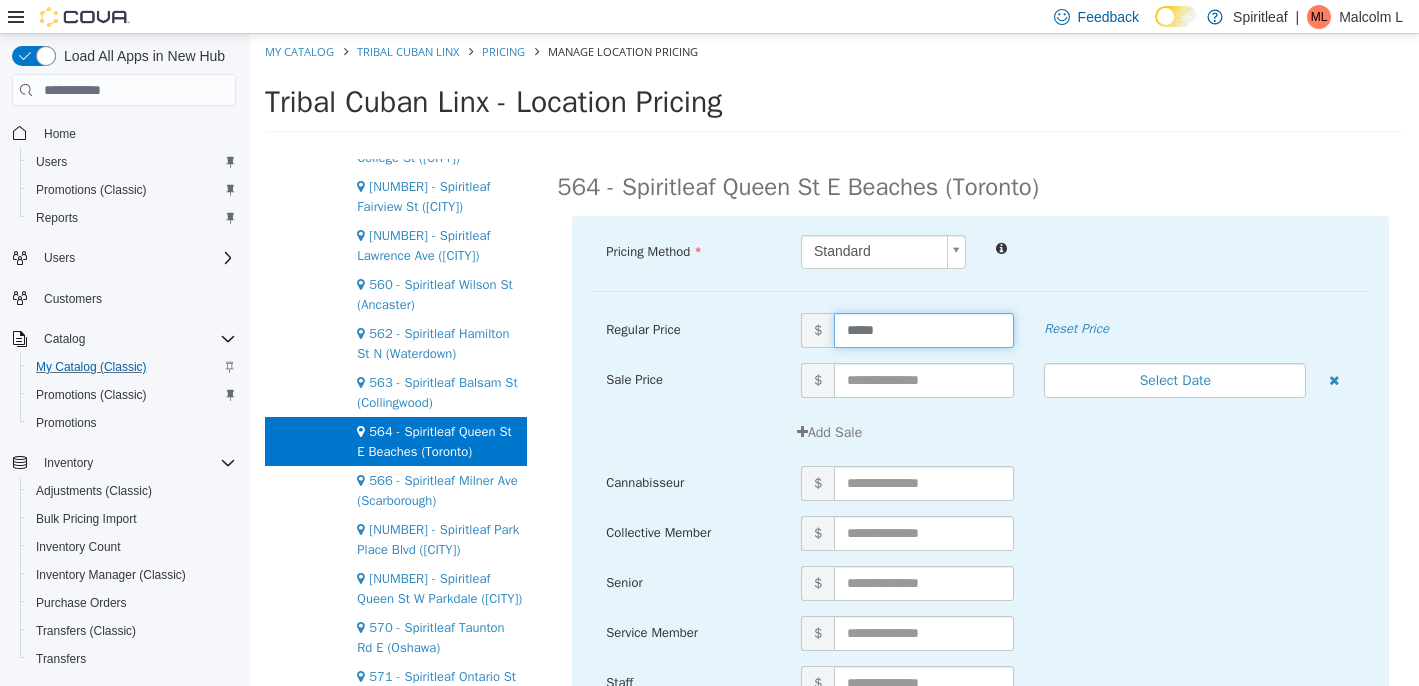 type on "******" 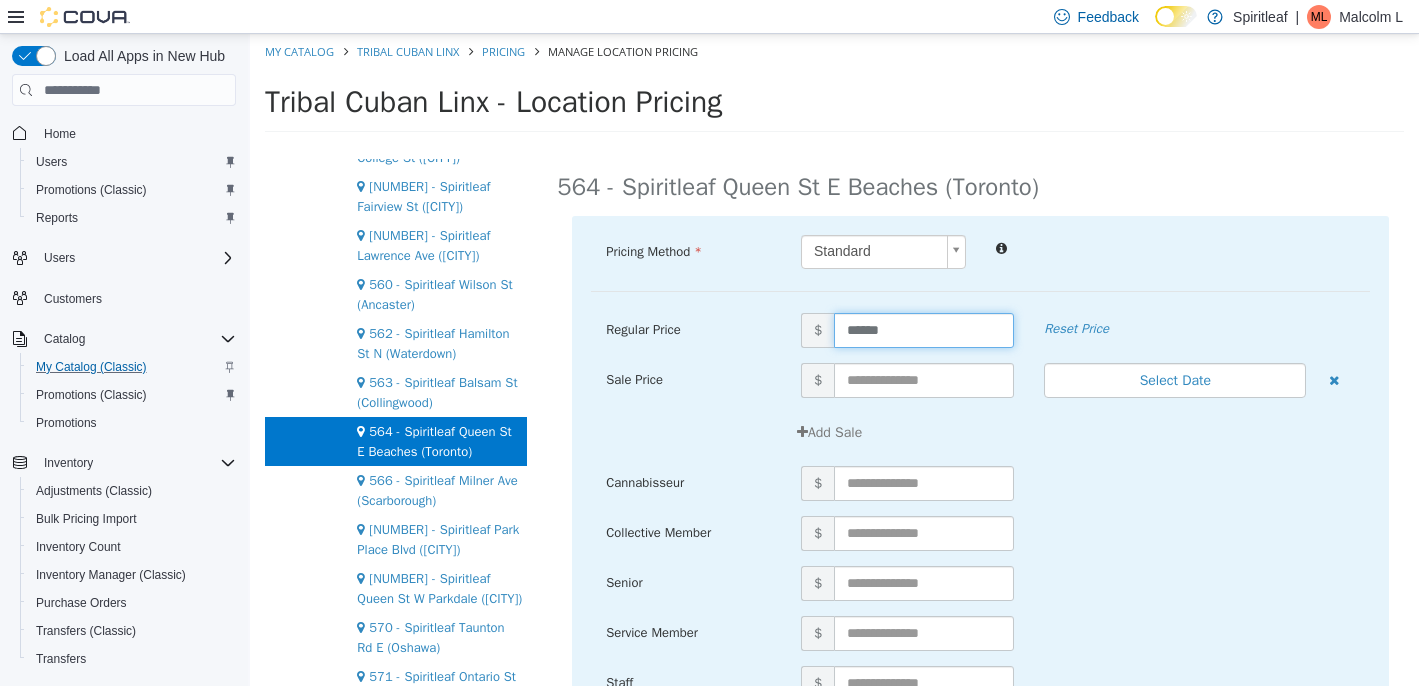 scroll, scrollTop: 256, scrollLeft: 0, axis: vertical 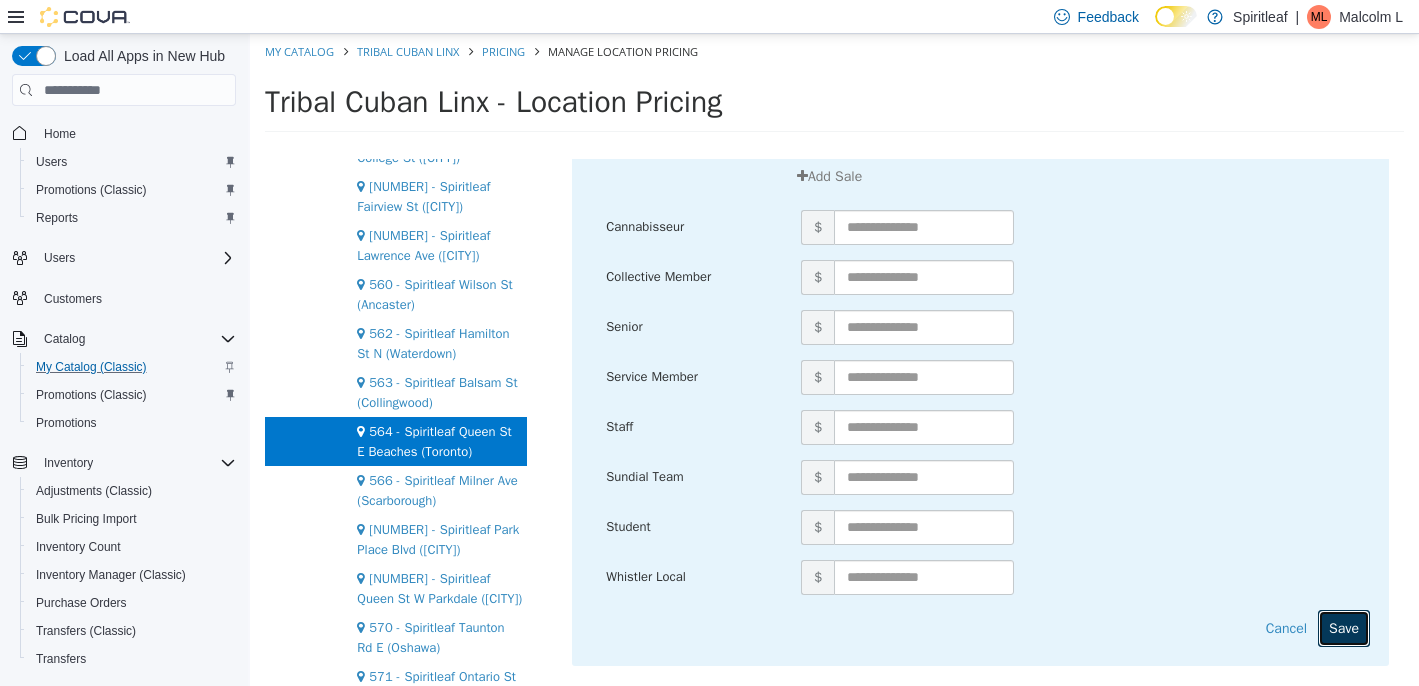 click on "Save" at bounding box center [1344, 628] 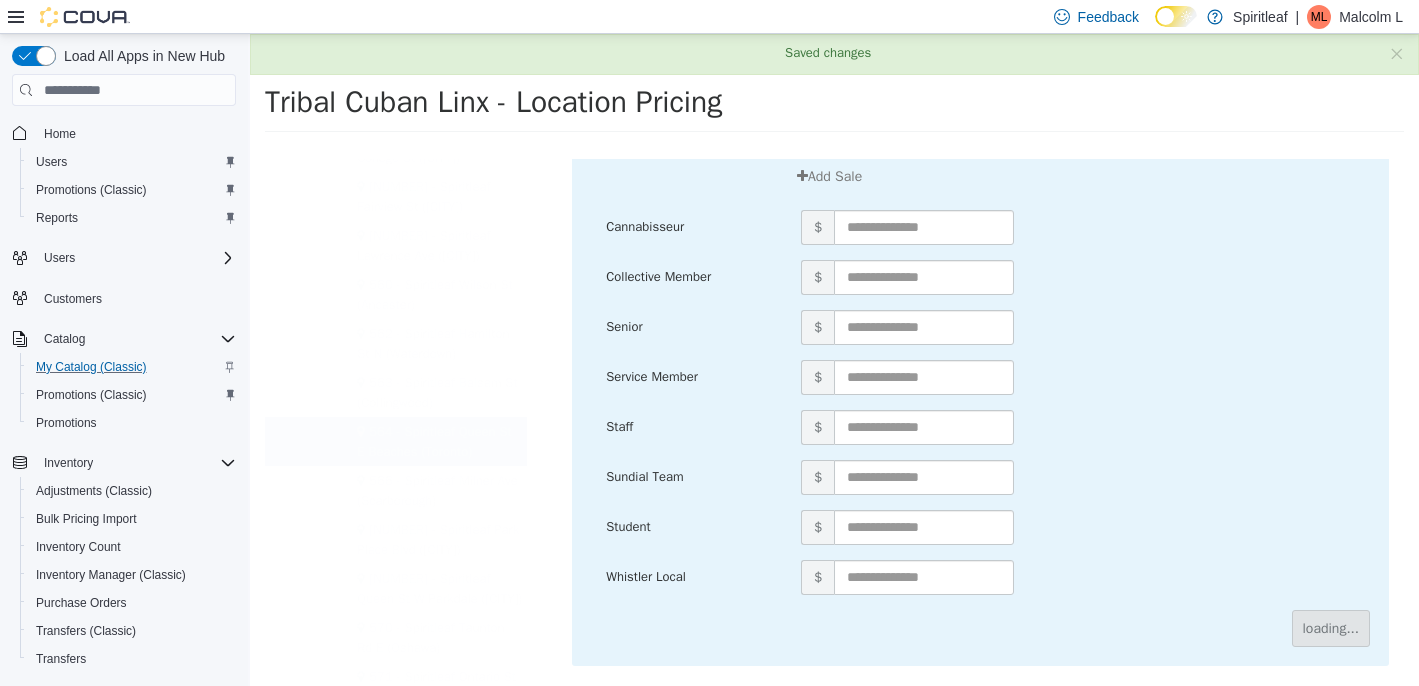 scroll, scrollTop: 0, scrollLeft: 0, axis: both 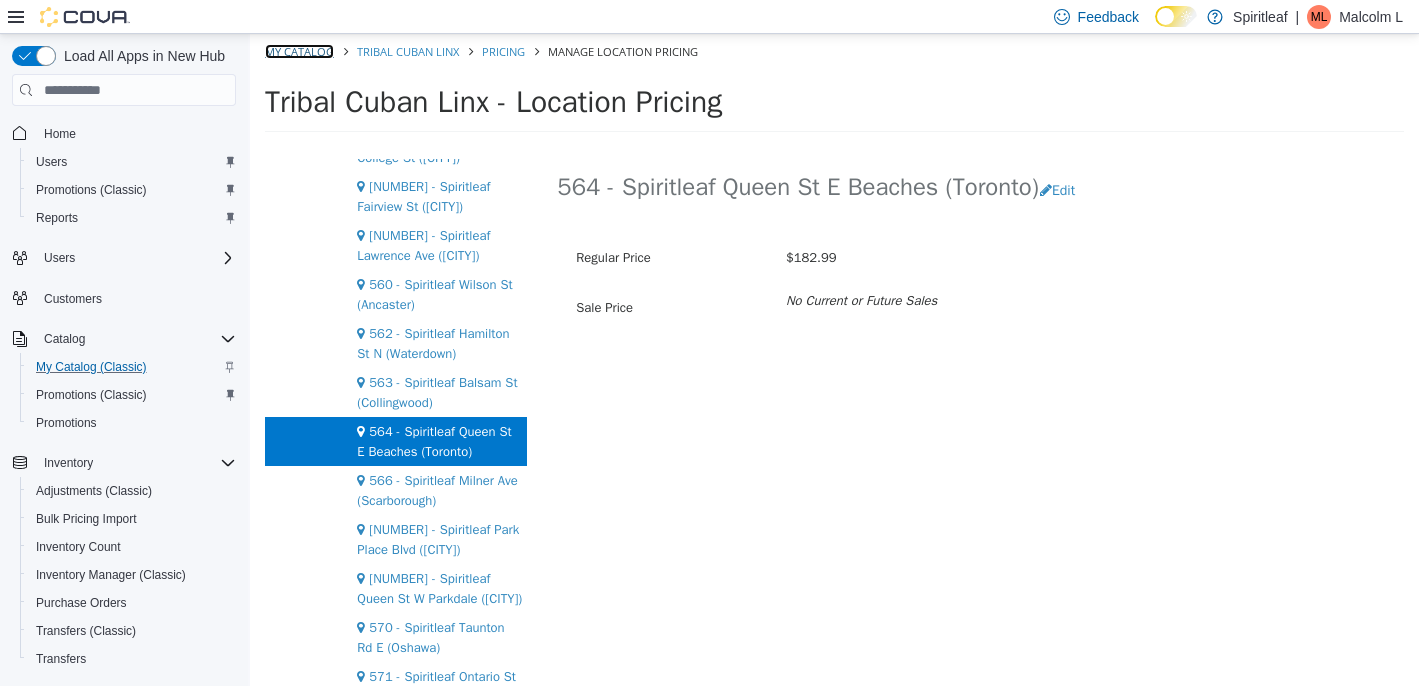 click on "My Catalog" at bounding box center (299, 51) 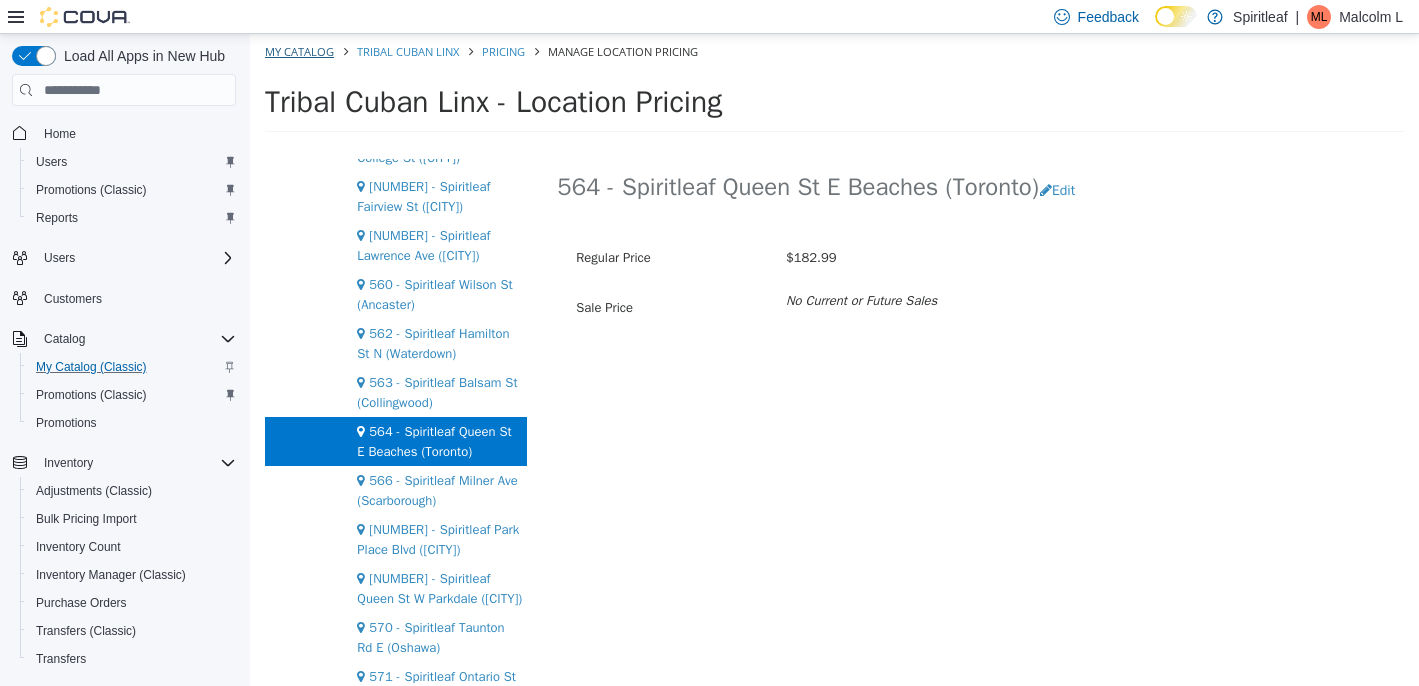 select on "**********" 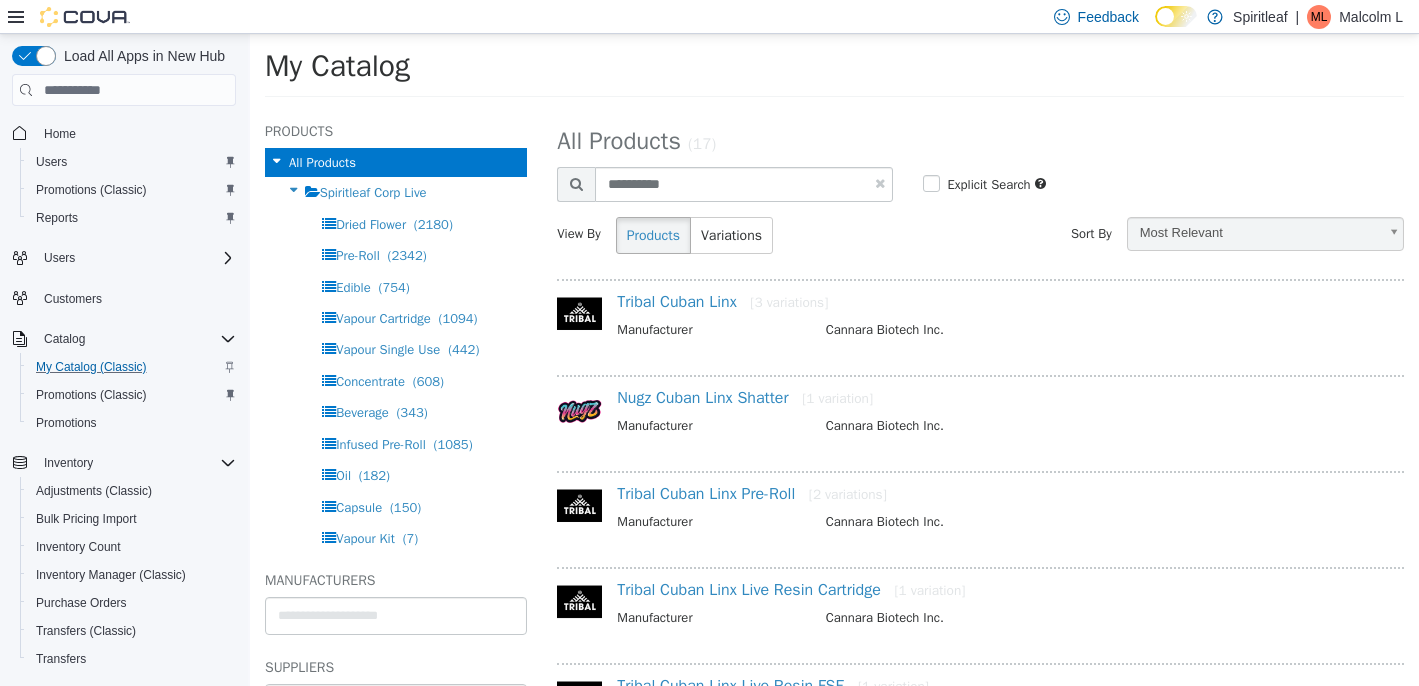 click at bounding box center [880, 183] 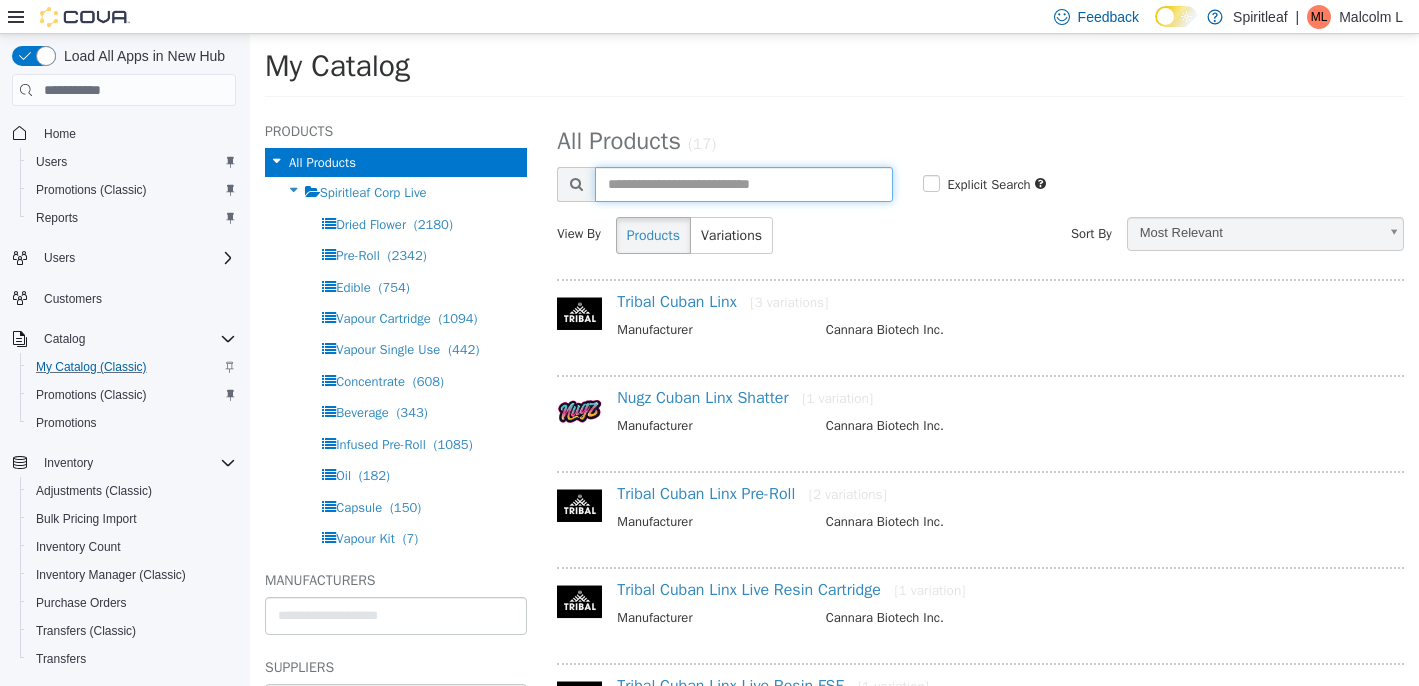 click at bounding box center [743, 184] 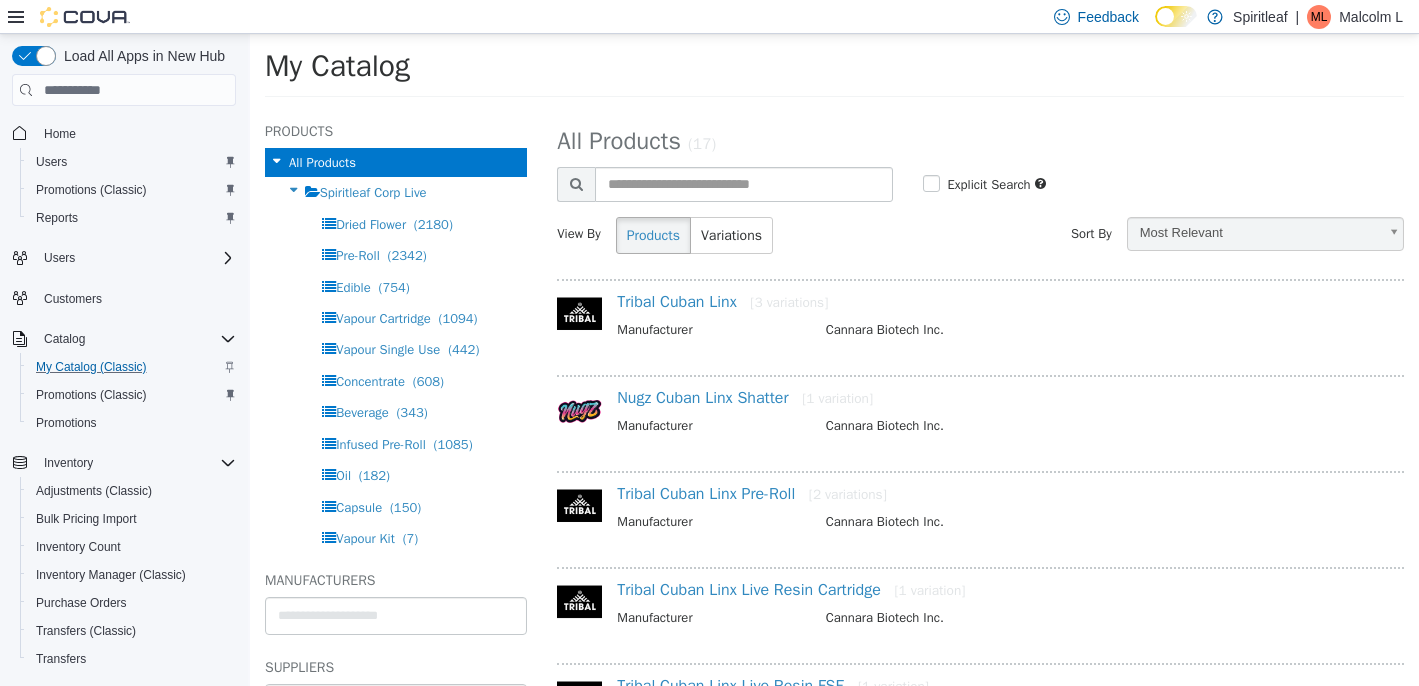 select on "**********" 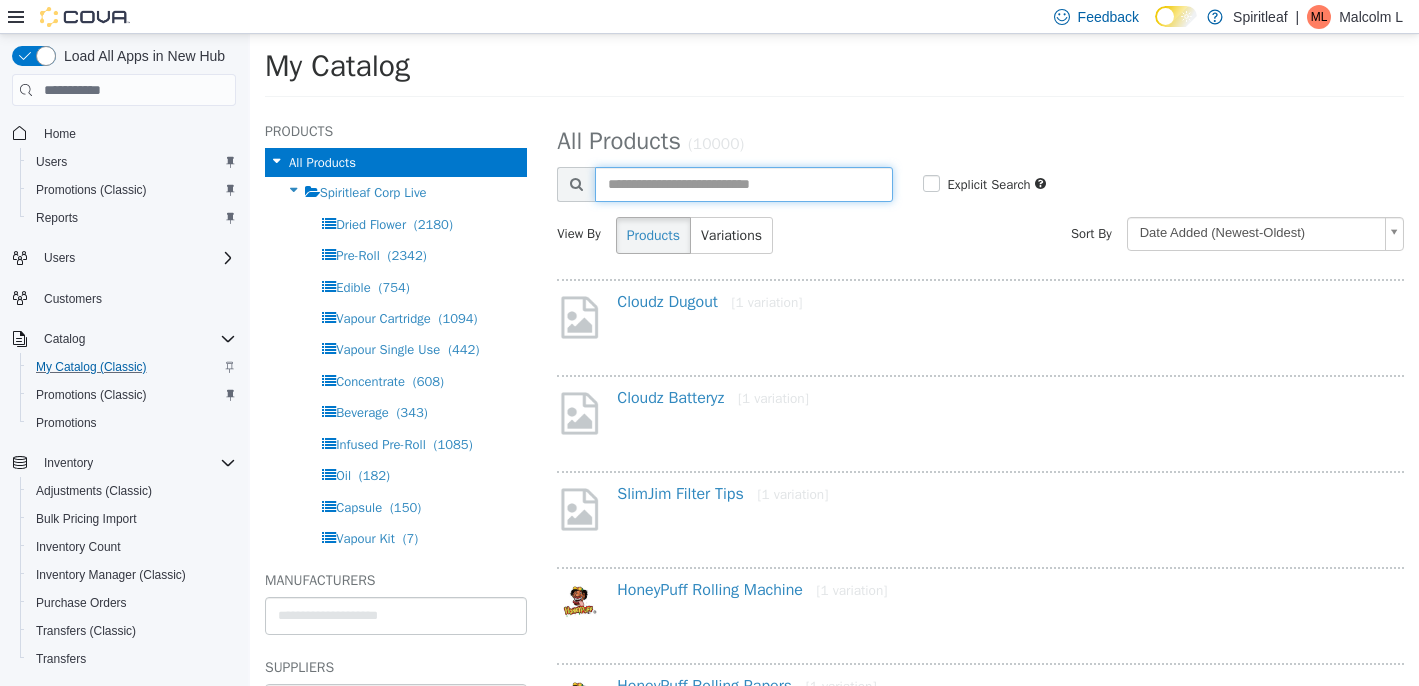 click at bounding box center [743, 184] 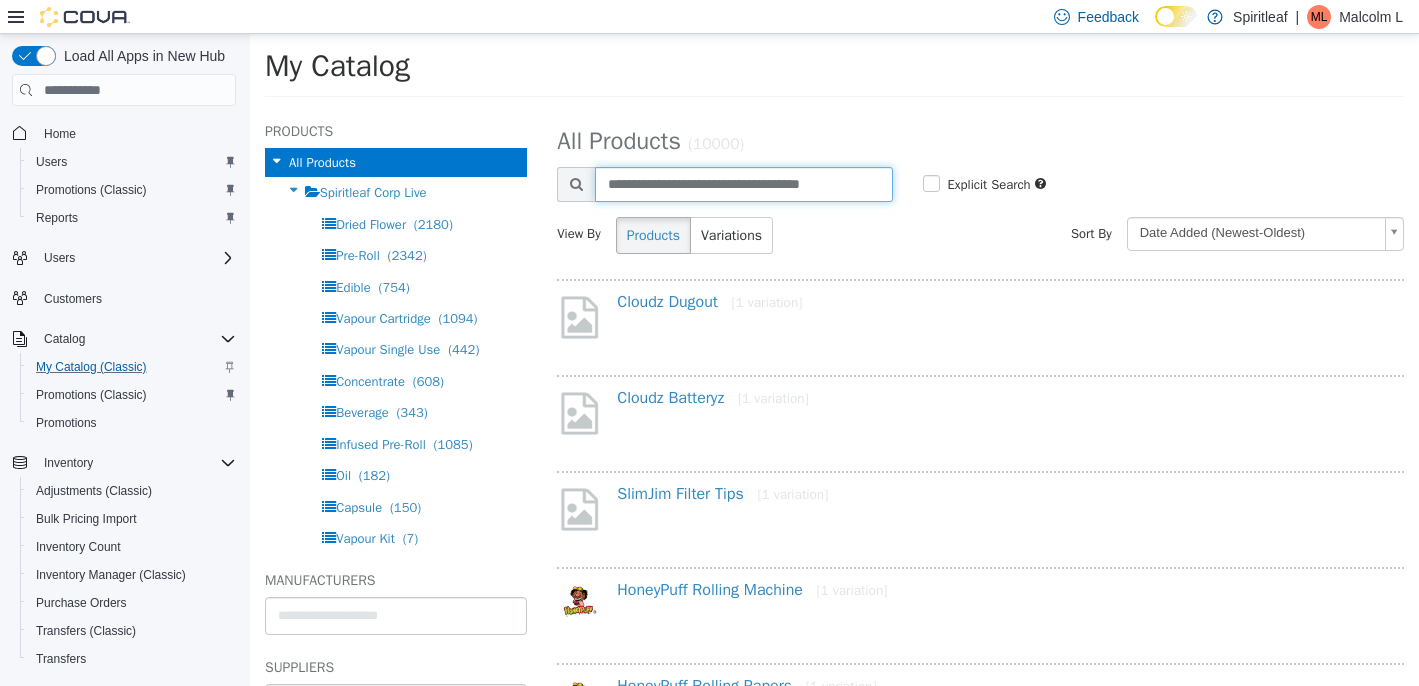 type on "**********" 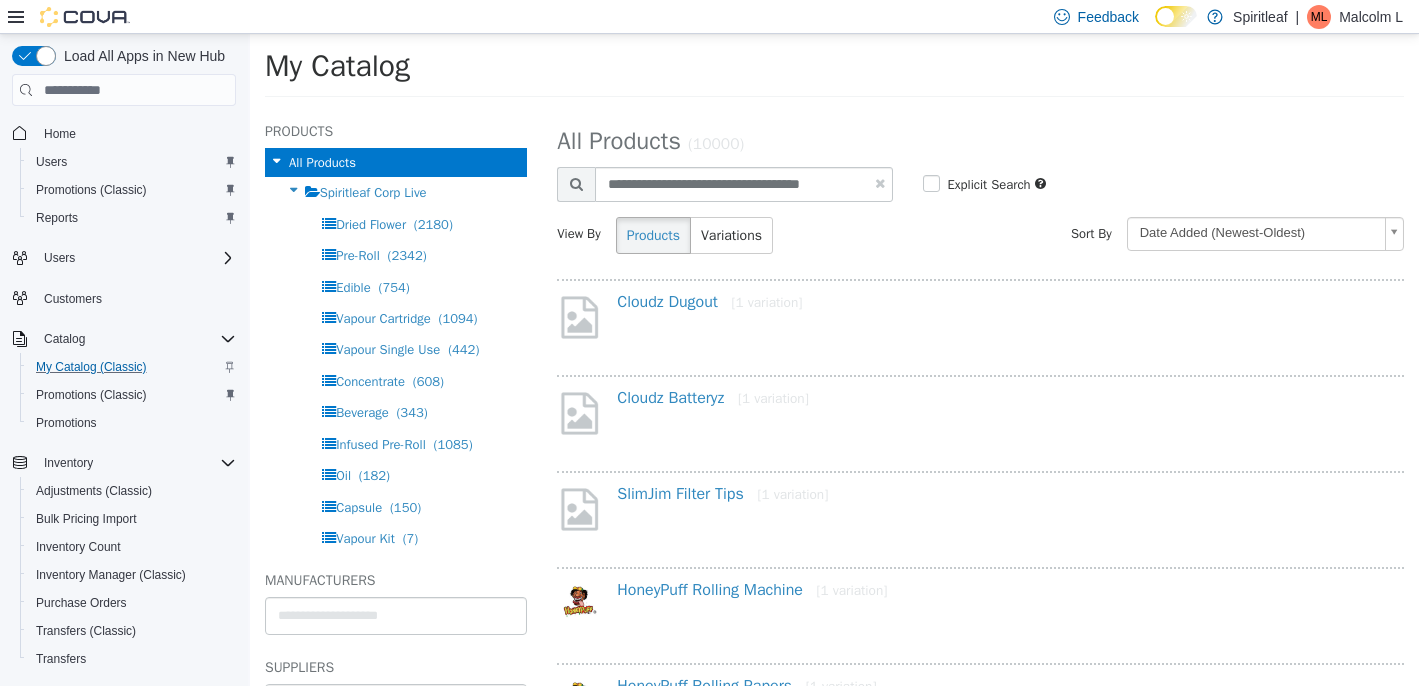 select on "**********" 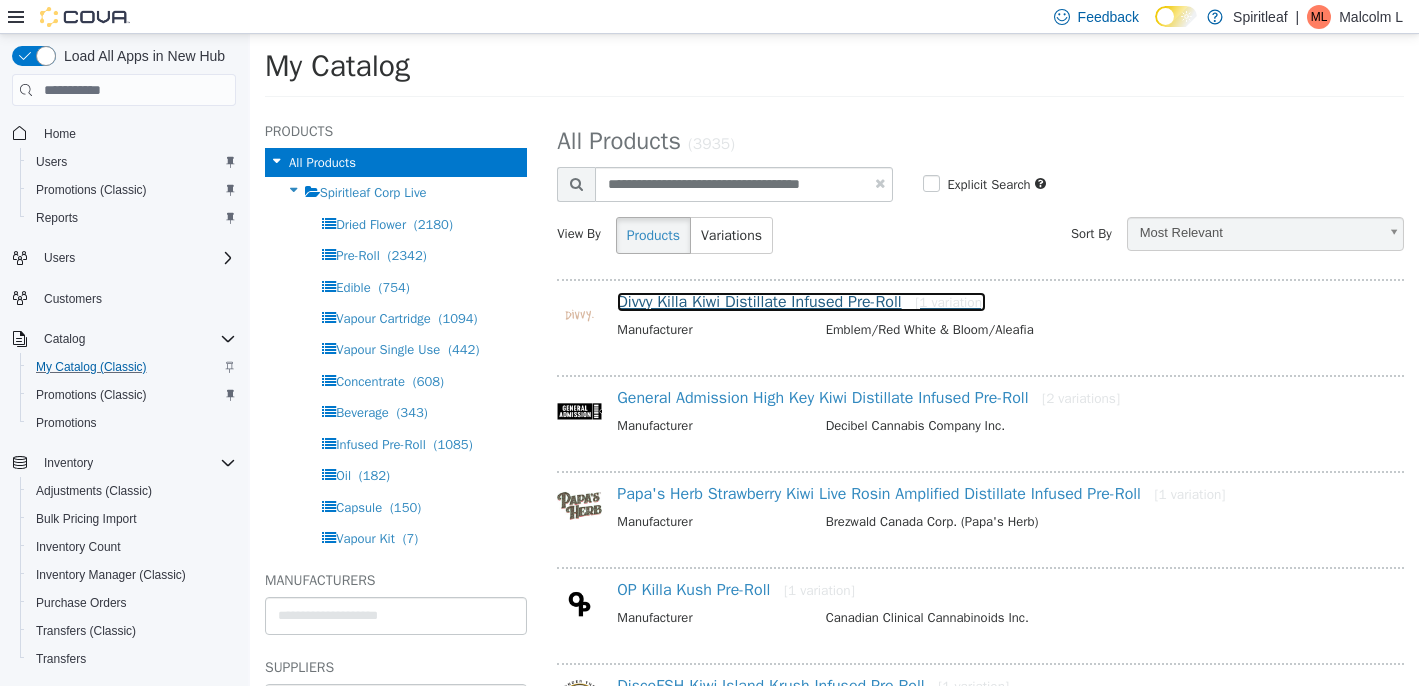 click on "Divvy Killa Kiwi Distillate Infused Pre-Roll
[1 variation]" at bounding box center (801, 302) 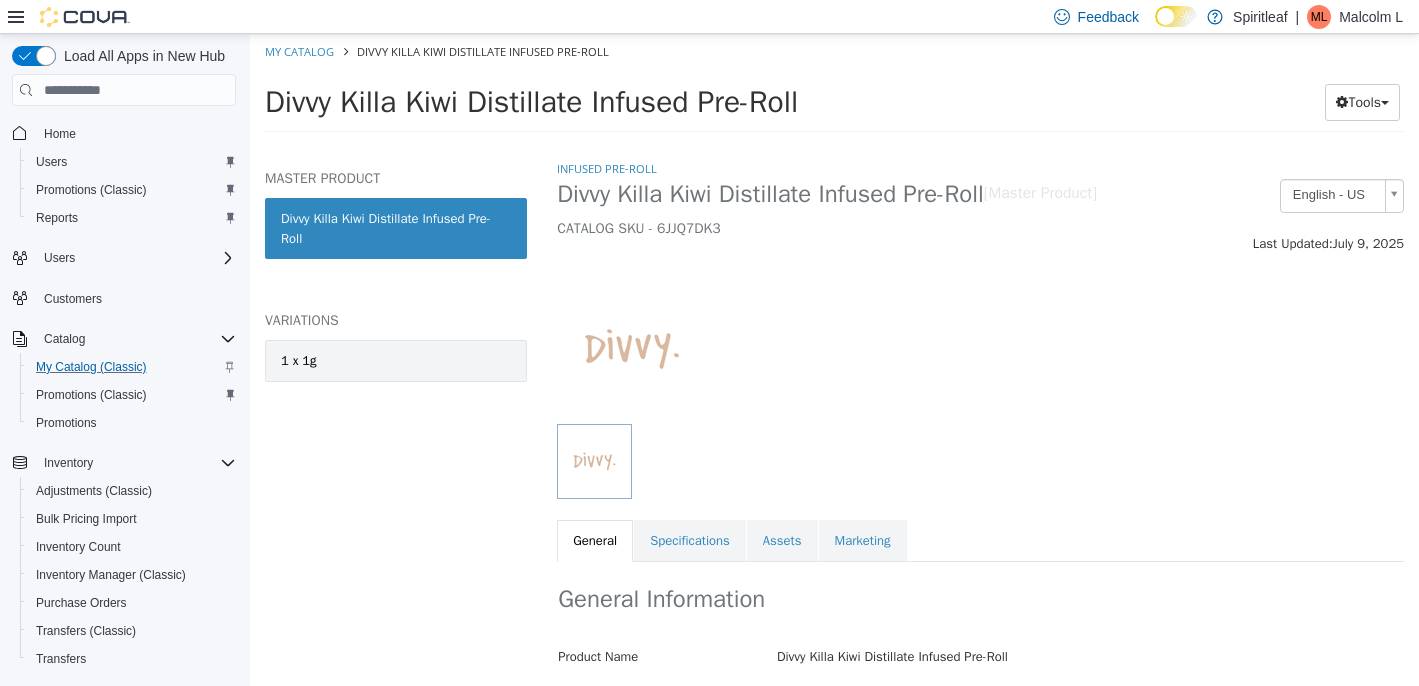 click on "1 x 1g" at bounding box center (396, 361) 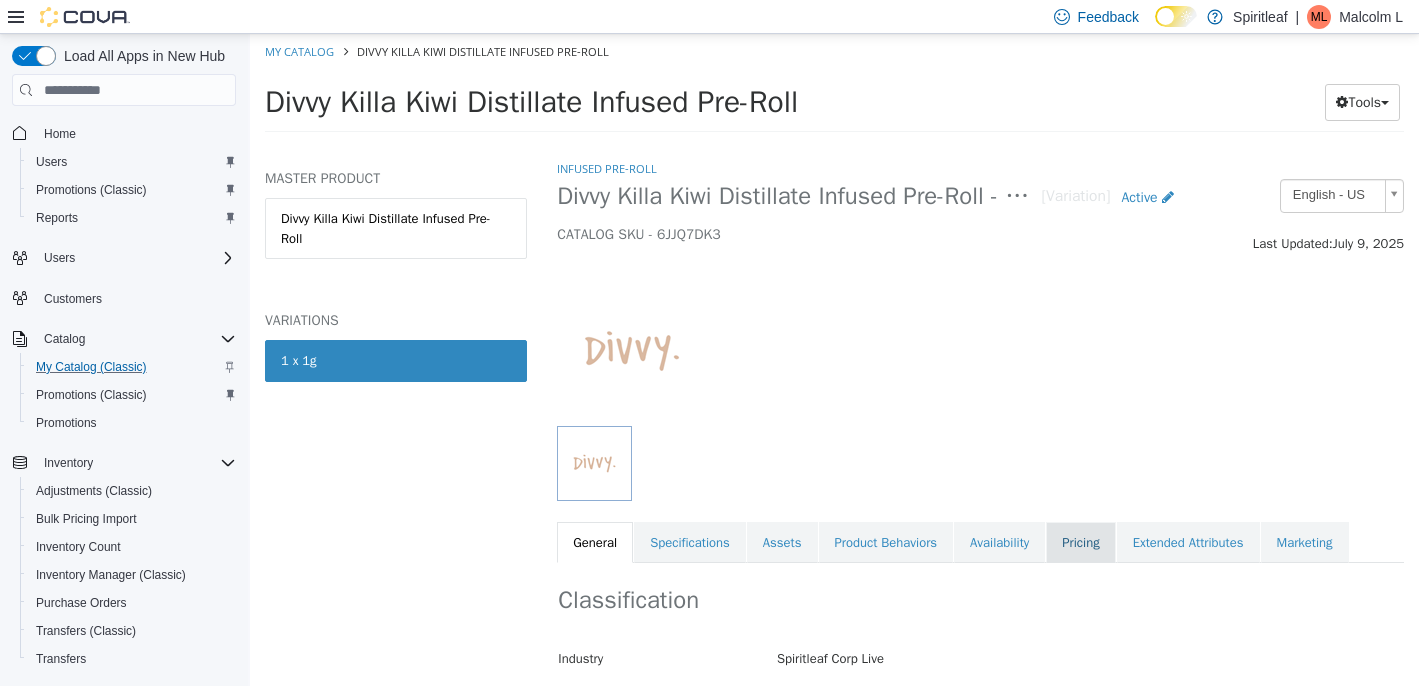 click on "Pricing" at bounding box center (1080, 543) 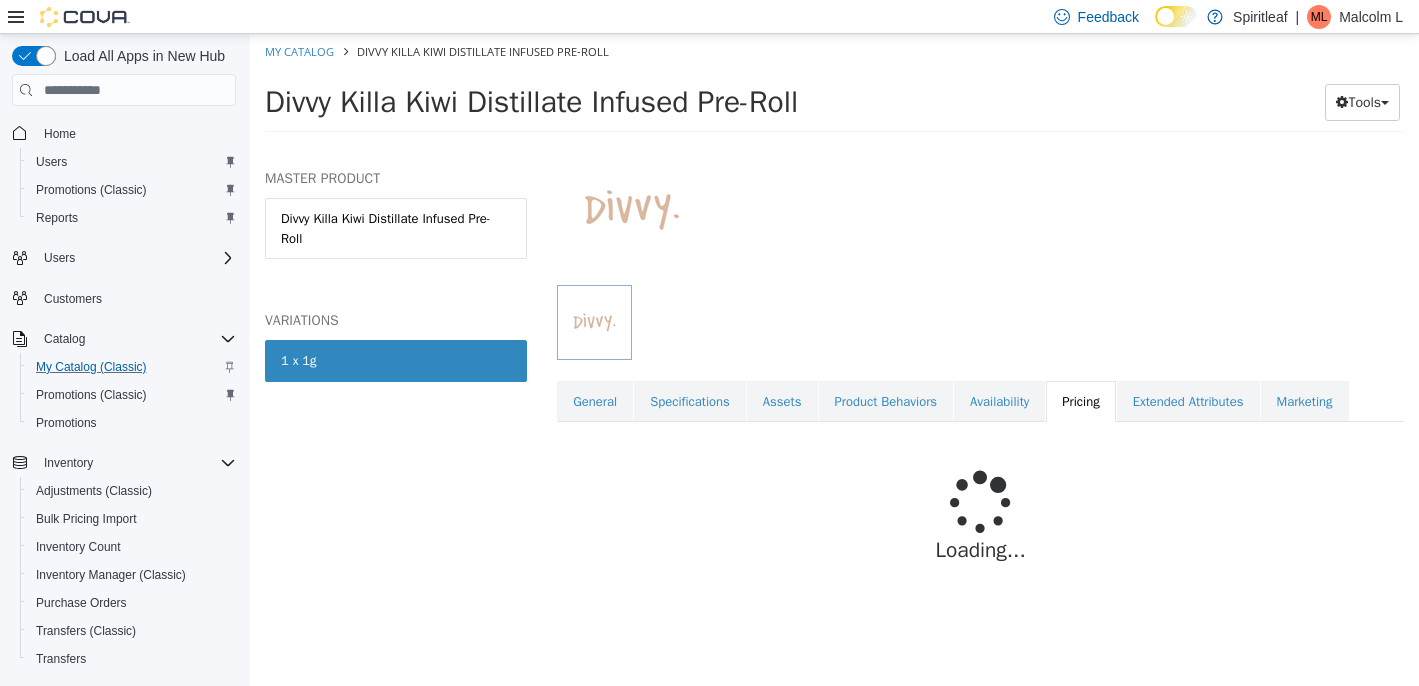 scroll, scrollTop: 184, scrollLeft: 0, axis: vertical 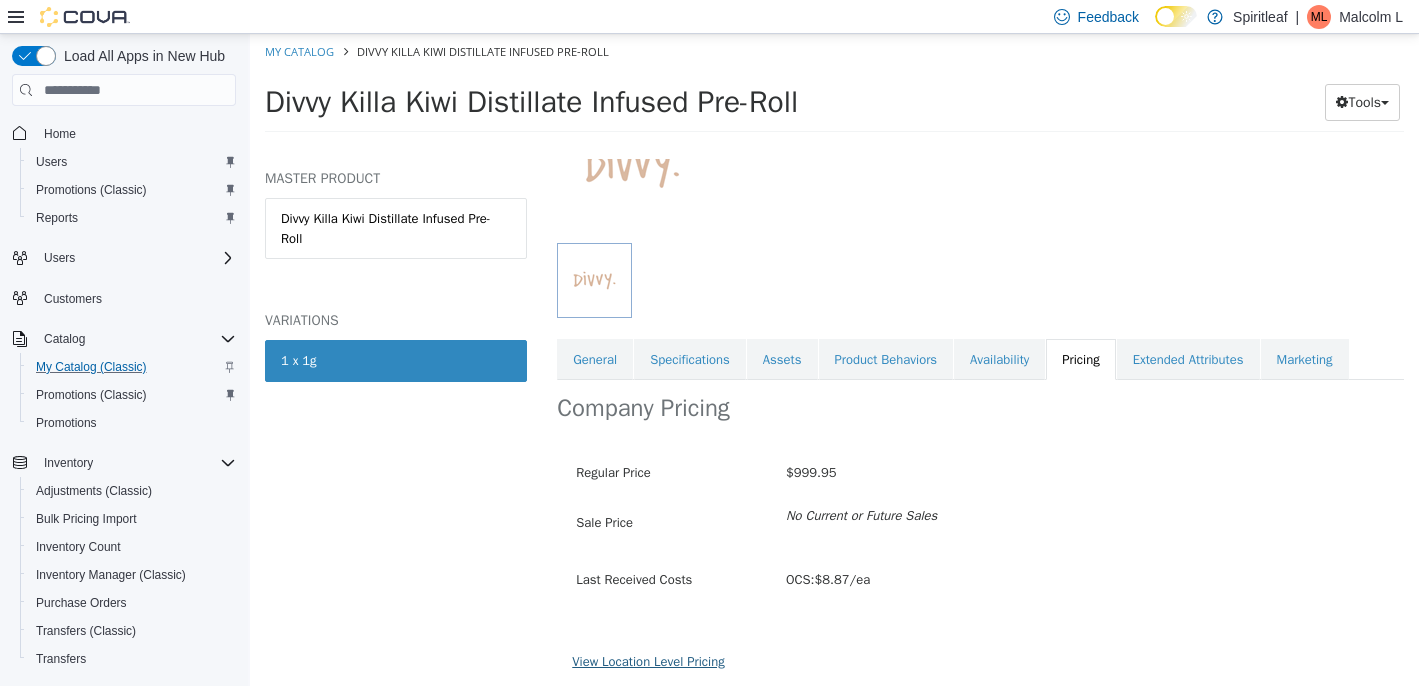 click on "View Location Level Pricing" at bounding box center (648, 661) 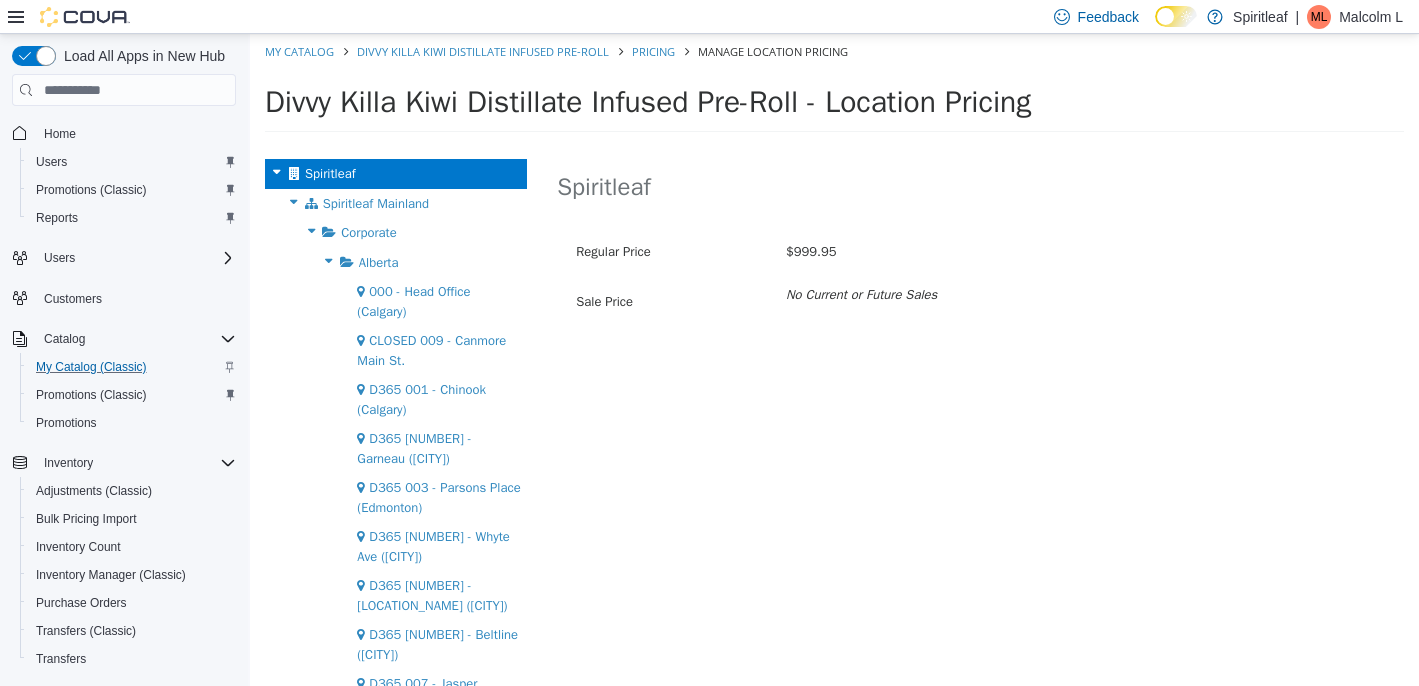 click at bounding box center (311, 231) 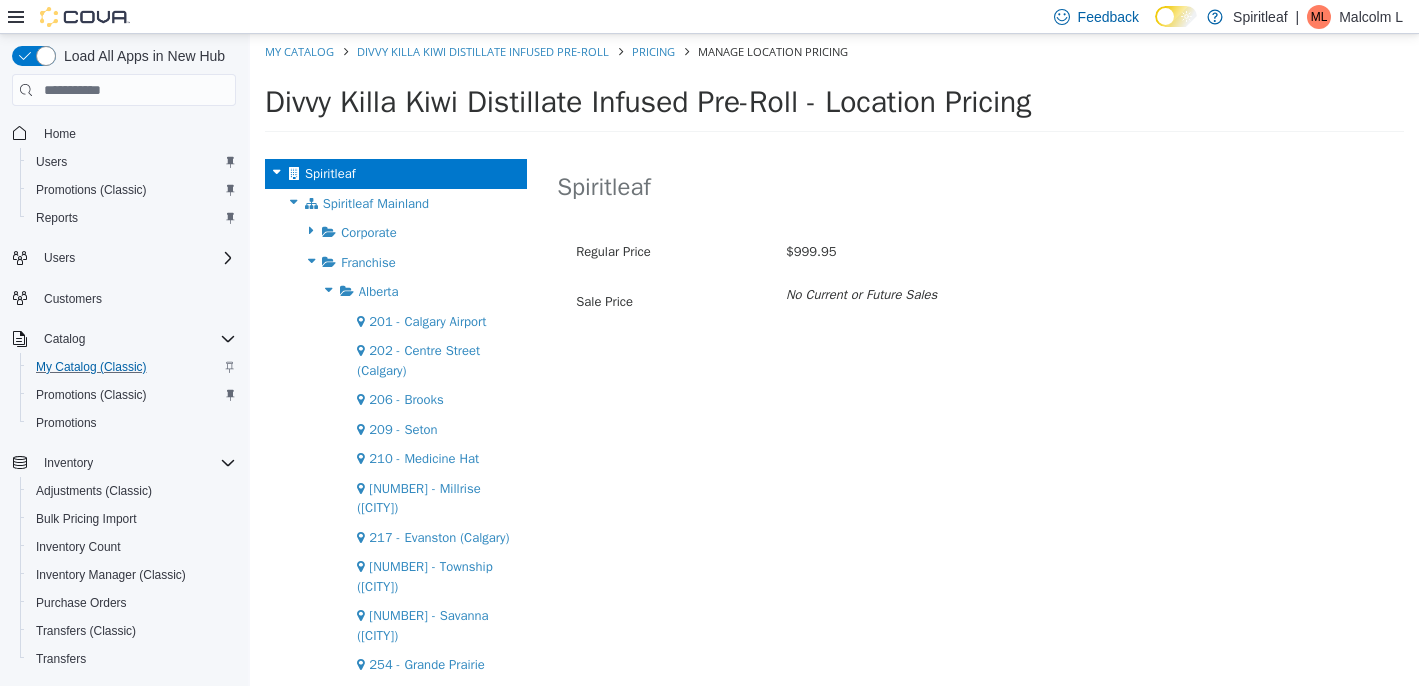 click at bounding box center (329, 290) 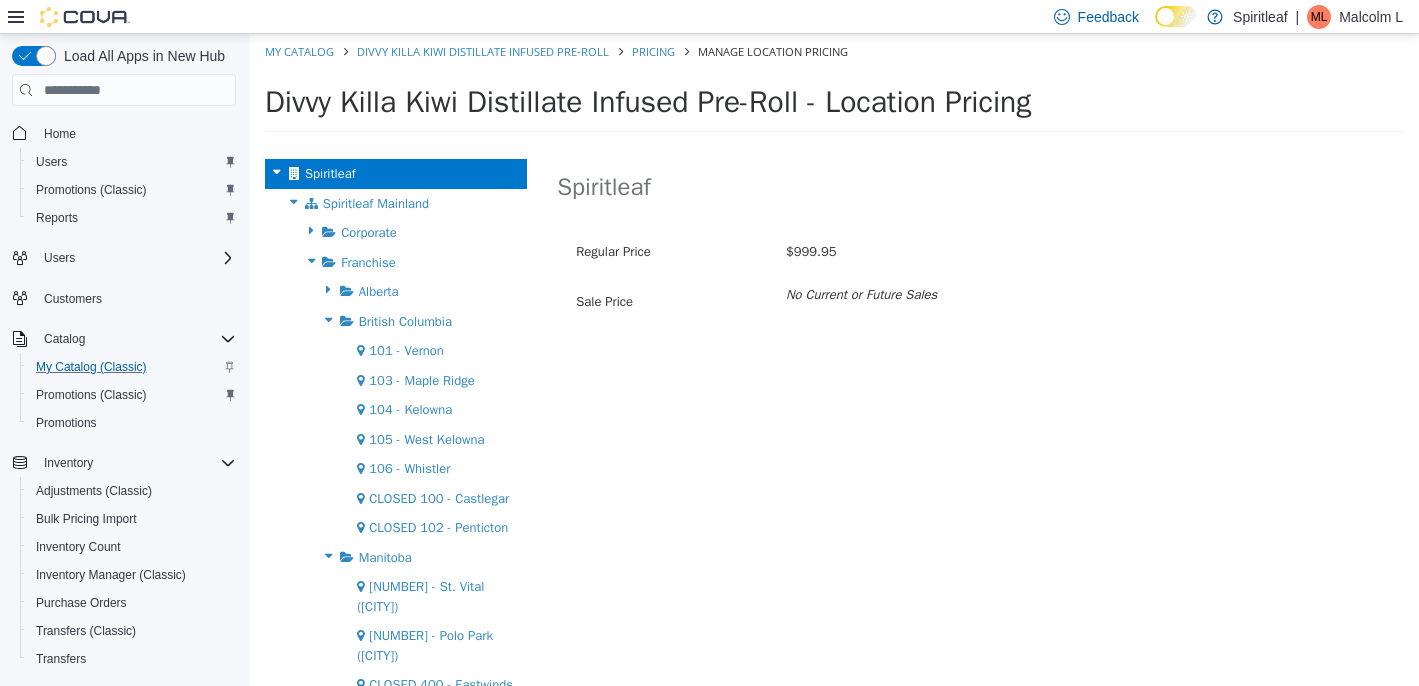 click at bounding box center (329, 320) 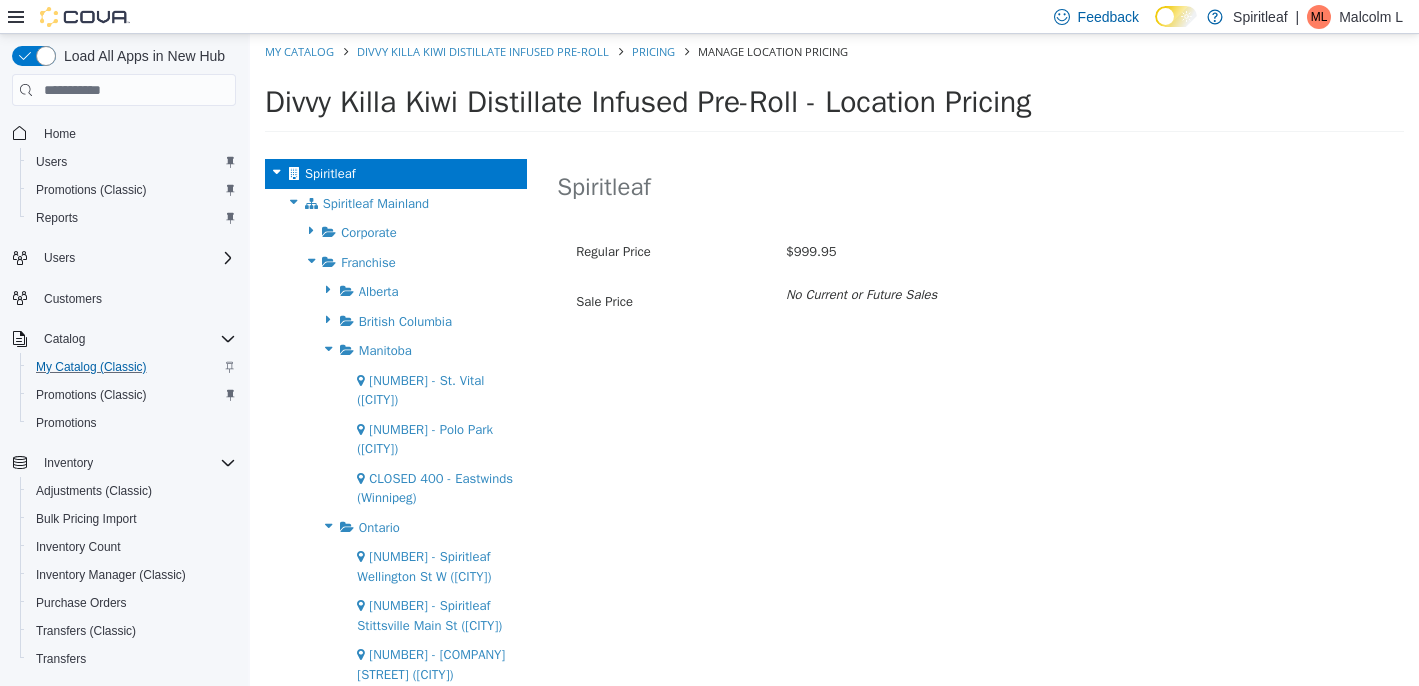 click at bounding box center [329, 349] 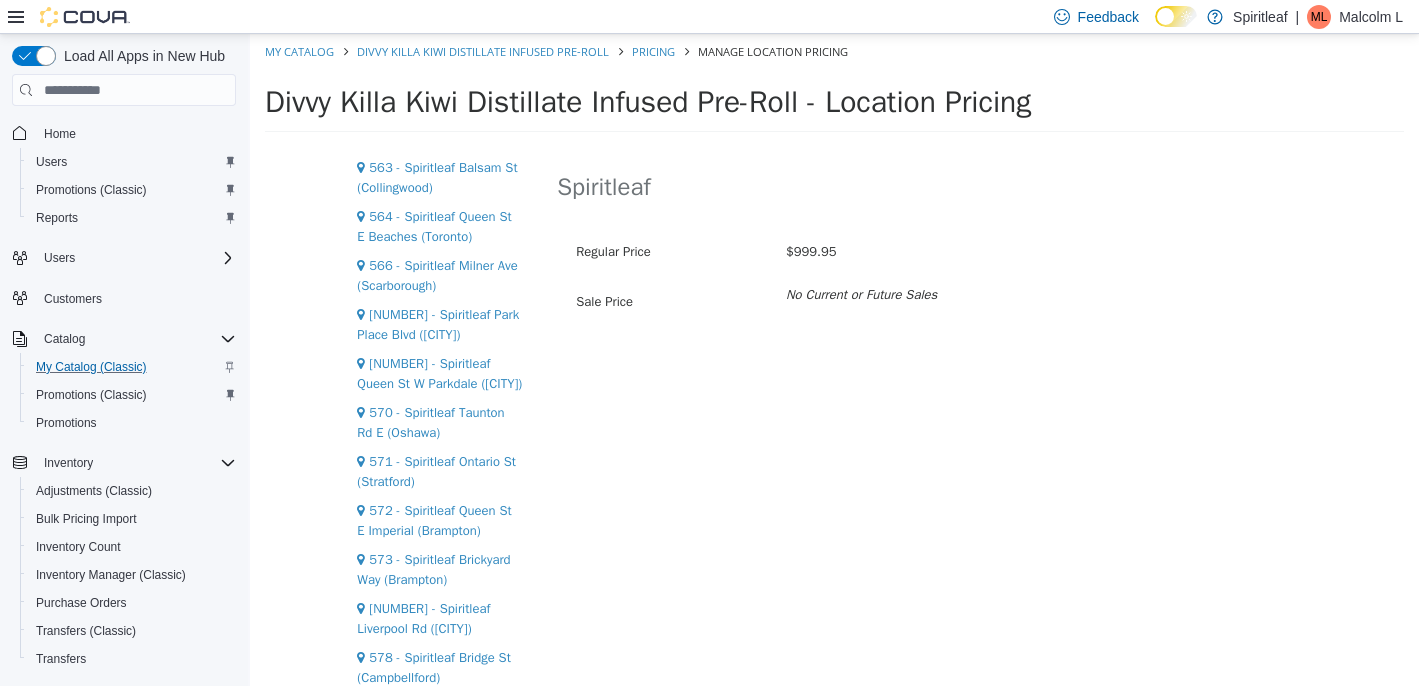 scroll, scrollTop: 775, scrollLeft: 0, axis: vertical 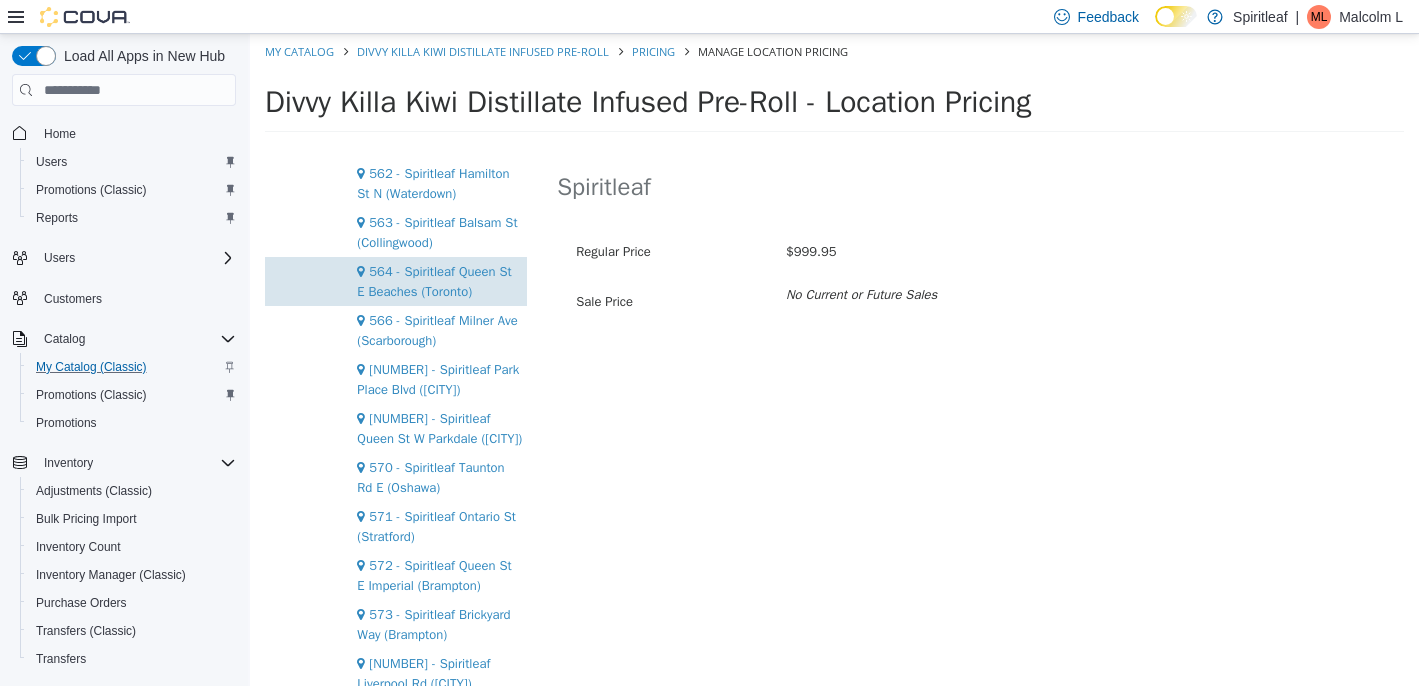 click on "564 - Spiritleaf Queen St E Beaches (Toronto)" at bounding box center (396, 281) 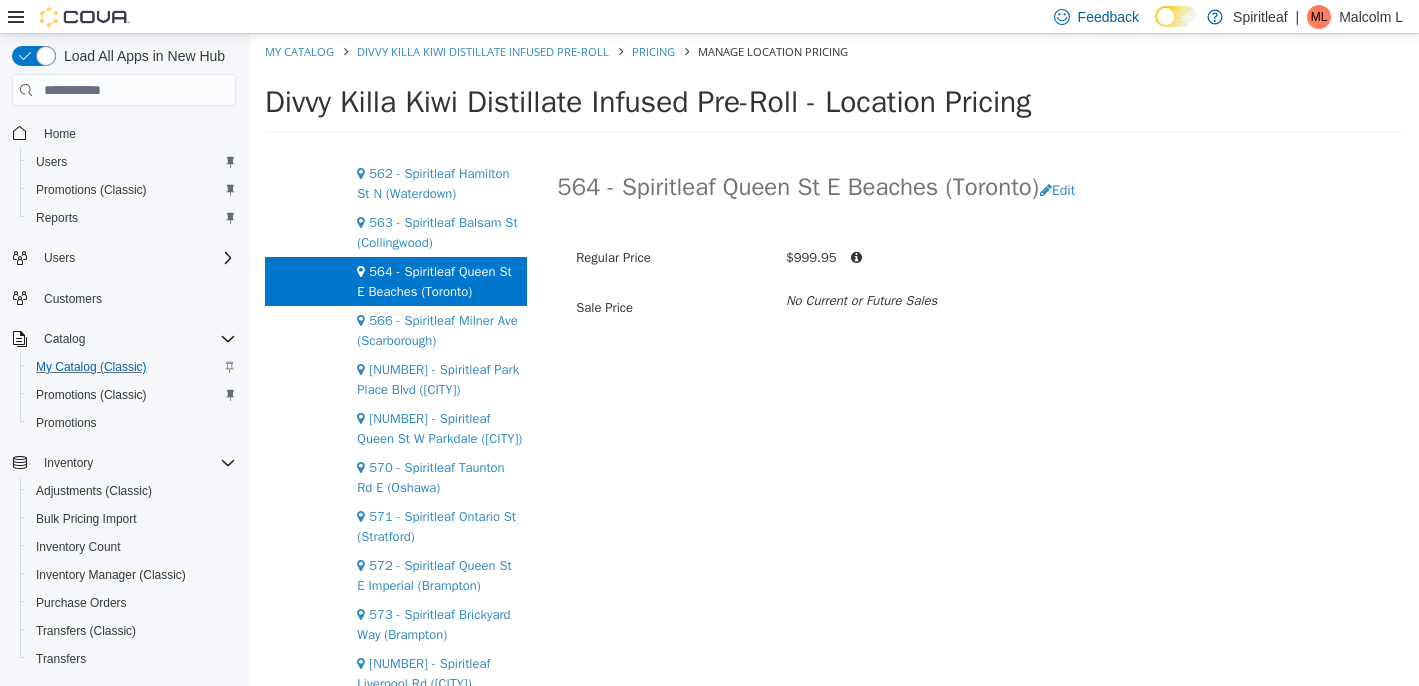 click on "[NUMBER] - [COMPANY] [STREET] [NEIGHBORHOOD] ([CITY])   Edit" at bounding box center (980, 190) 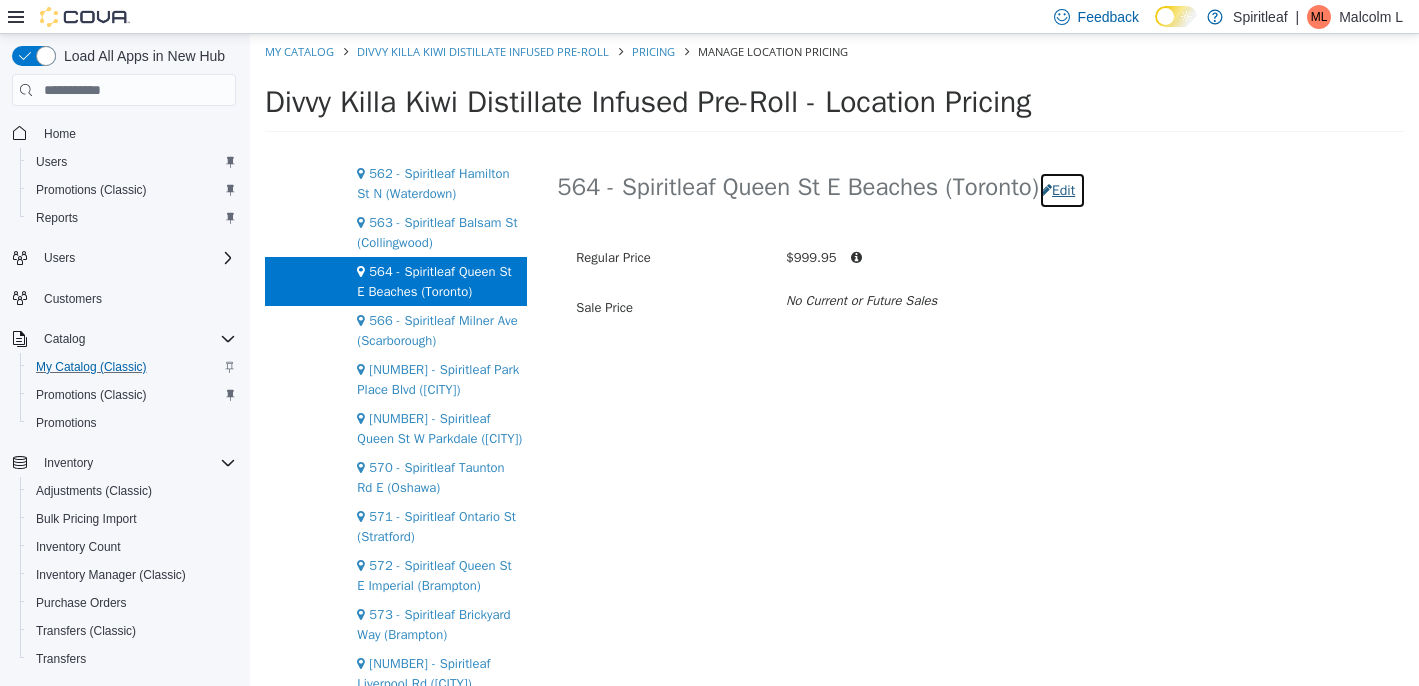 click on "Edit" at bounding box center (1062, 190) 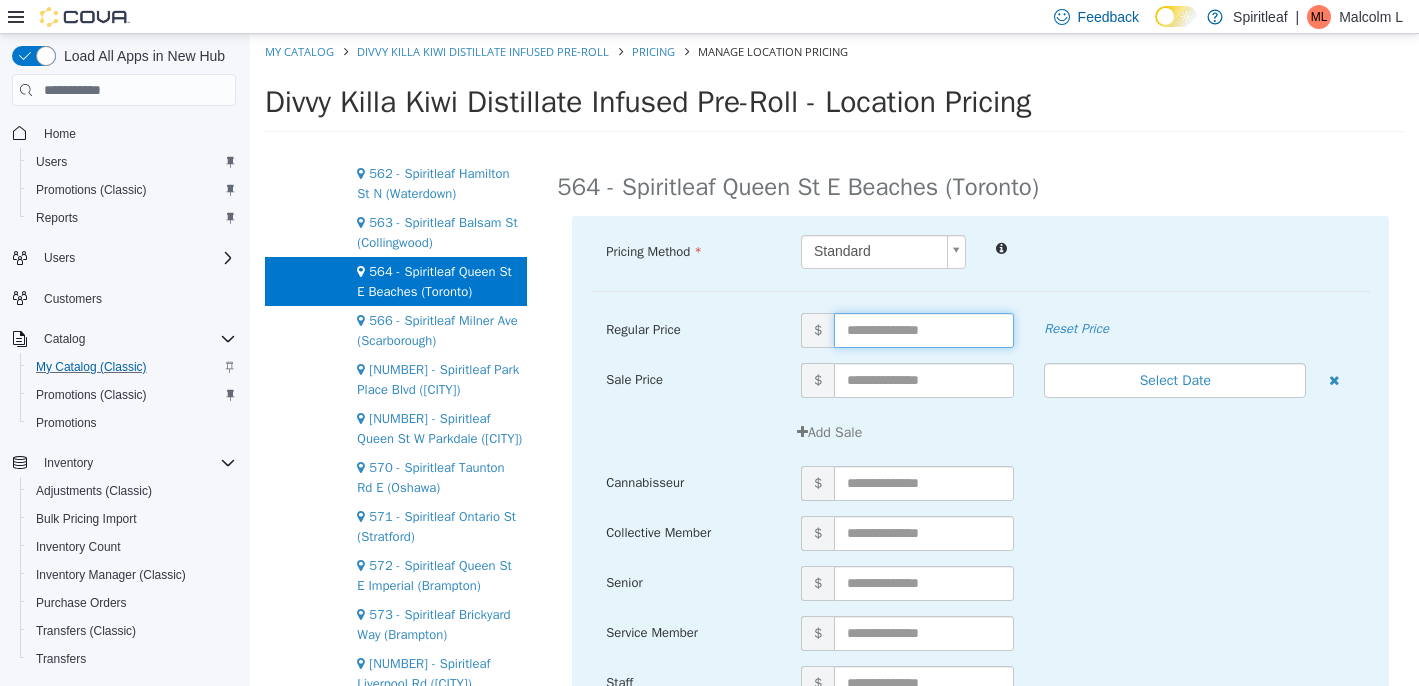 click at bounding box center [924, 330] 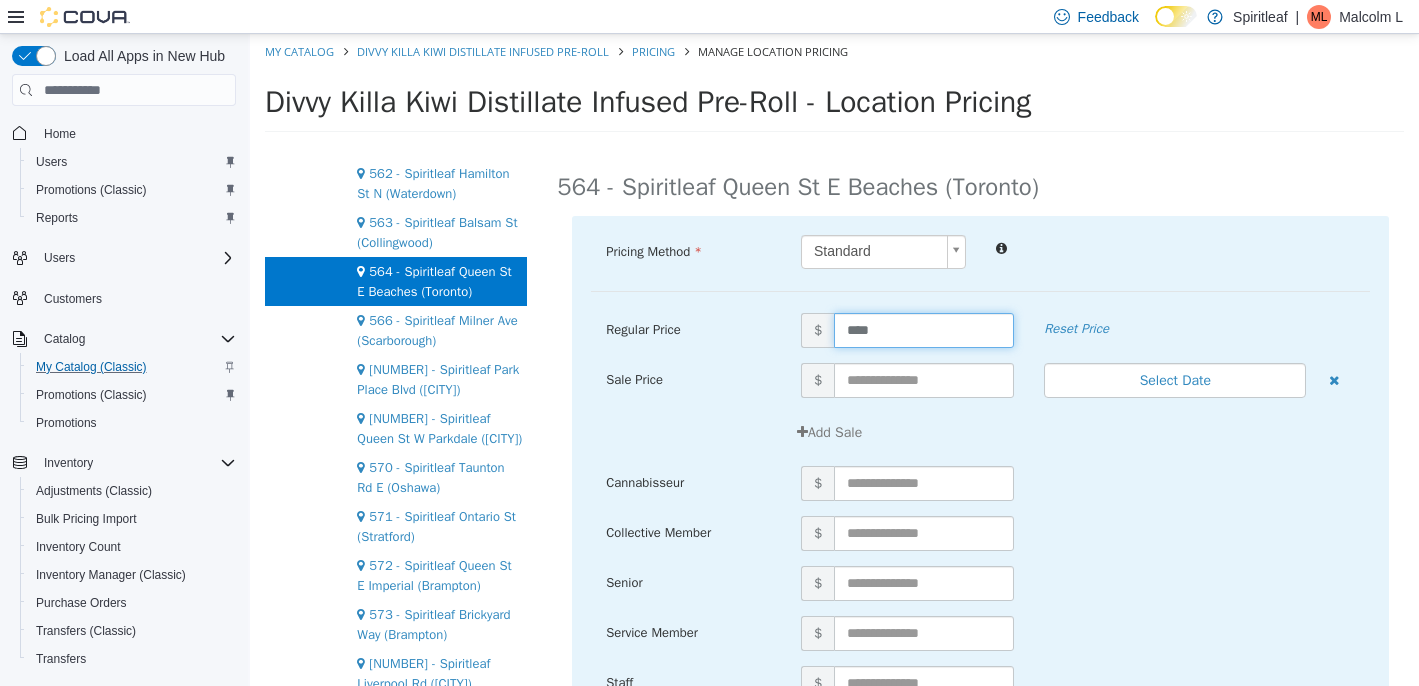 type on "*****" 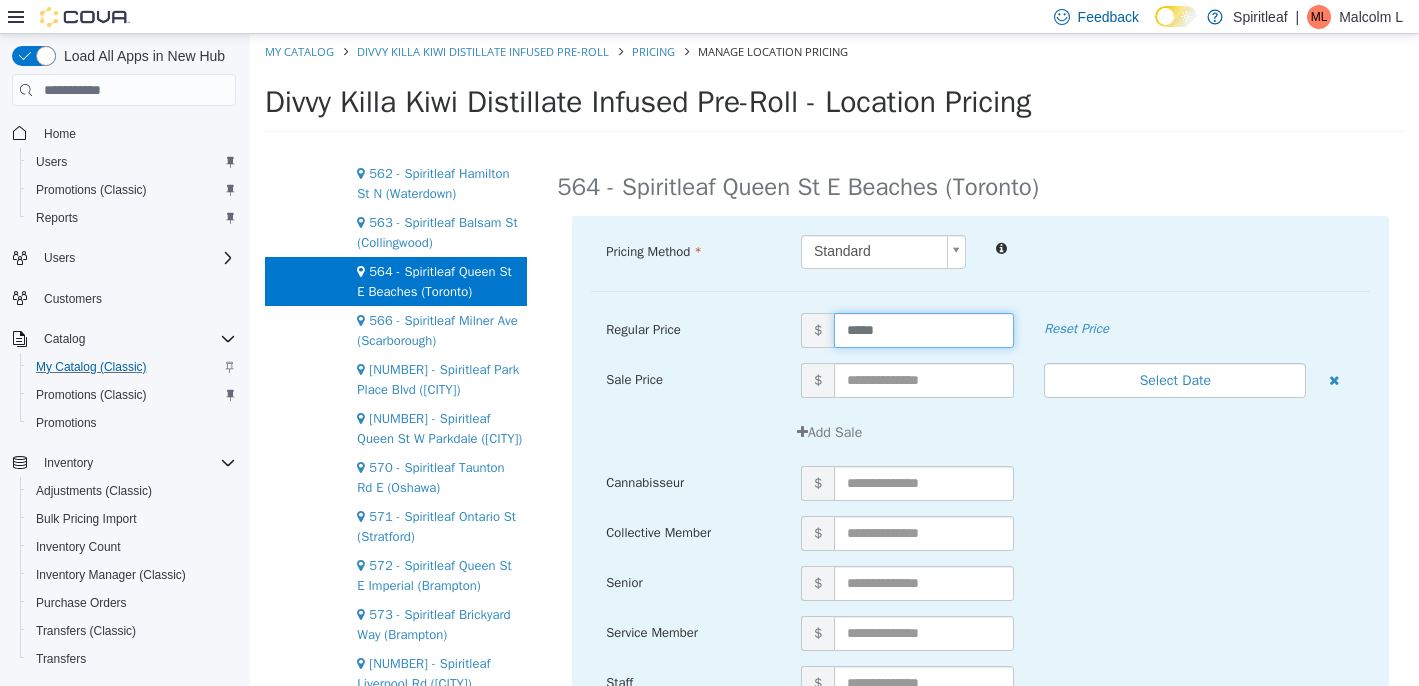 scroll, scrollTop: 256, scrollLeft: 0, axis: vertical 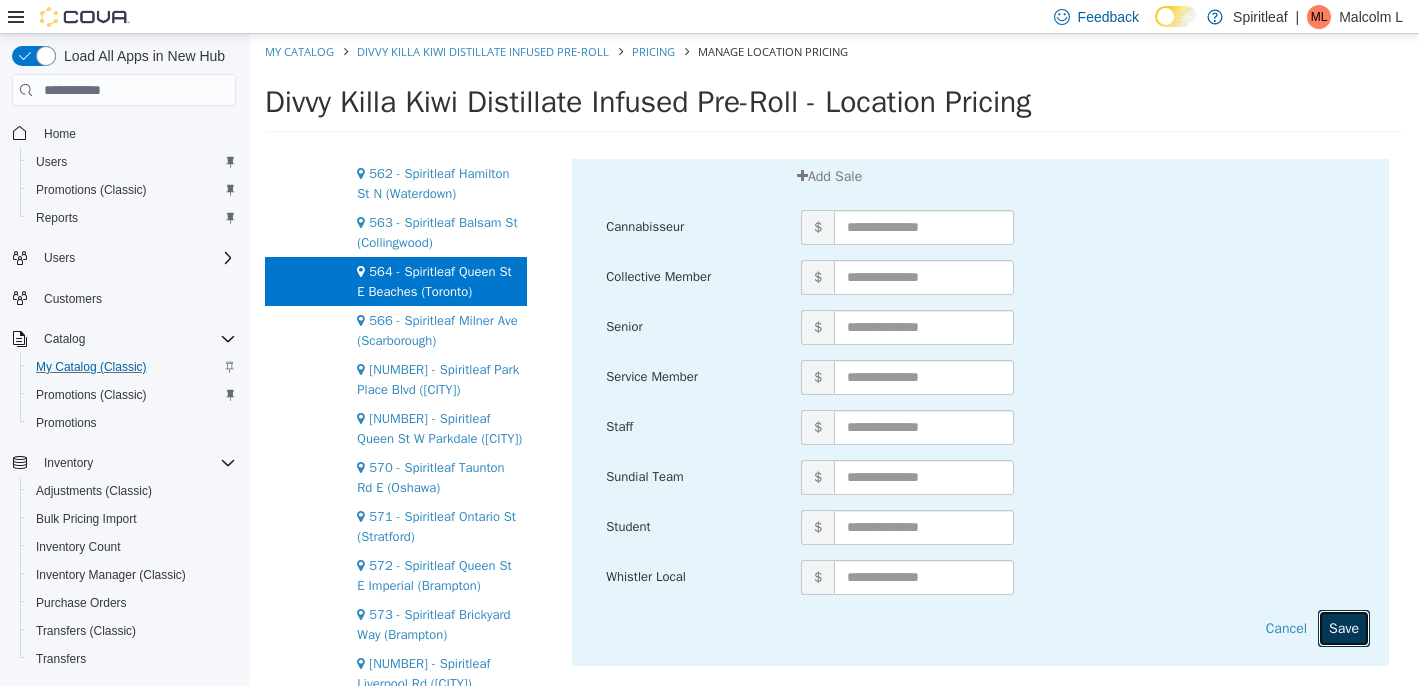 click on "Save" at bounding box center [1344, 628] 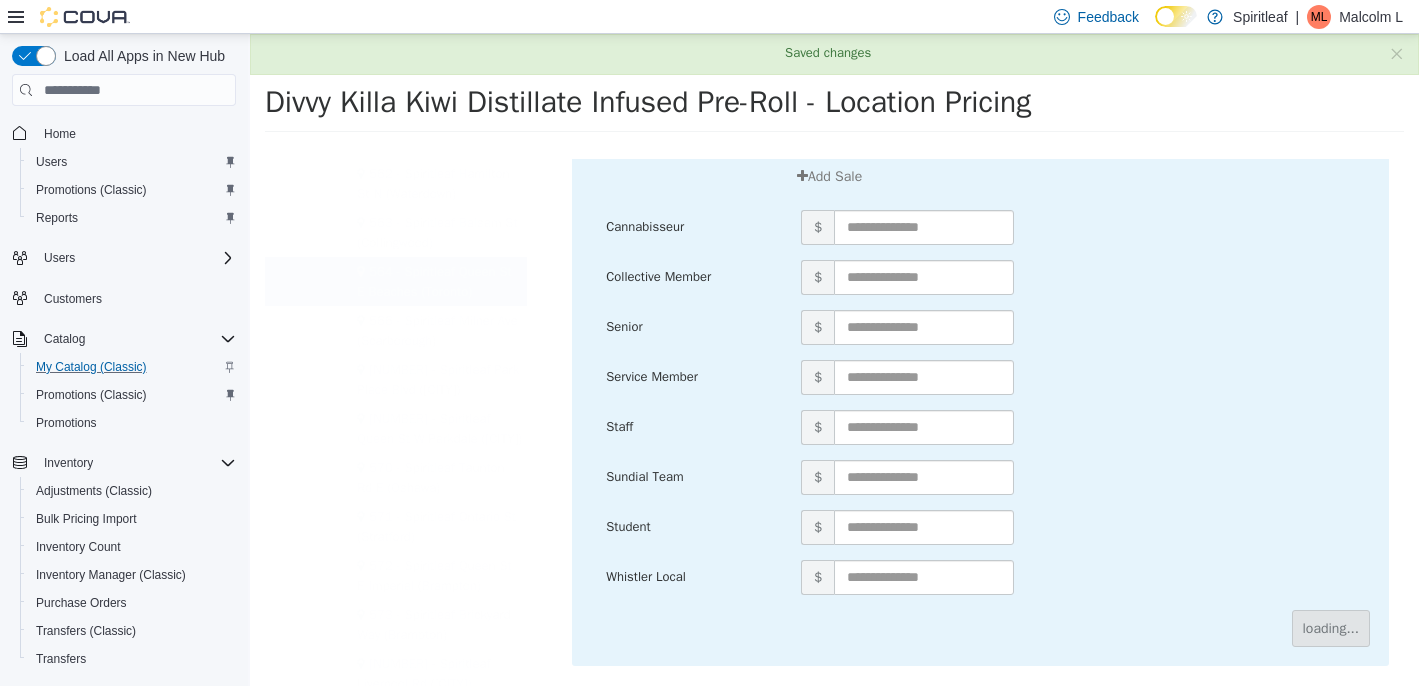 scroll, scrollTop: 0, scrollLeft: 0, axis: both 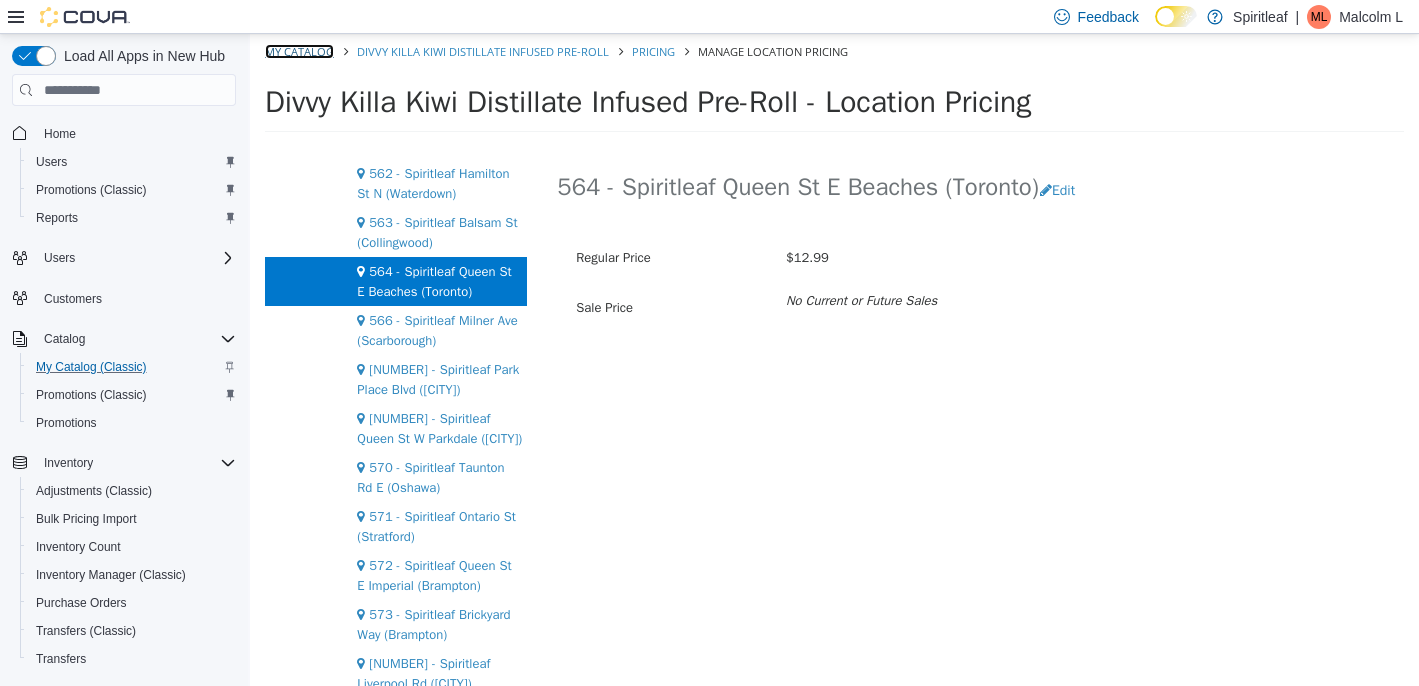 click on "My Catalog" at bounding box center [299, 51] 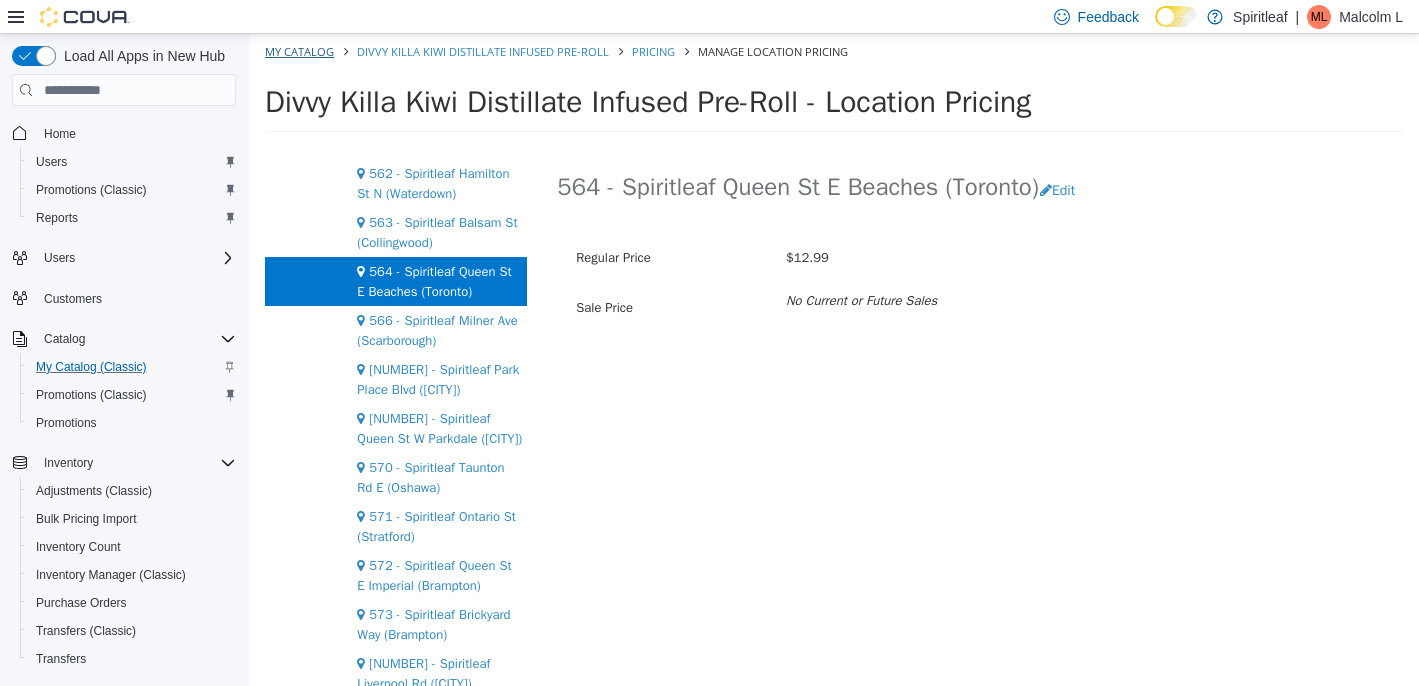 select on "**********" 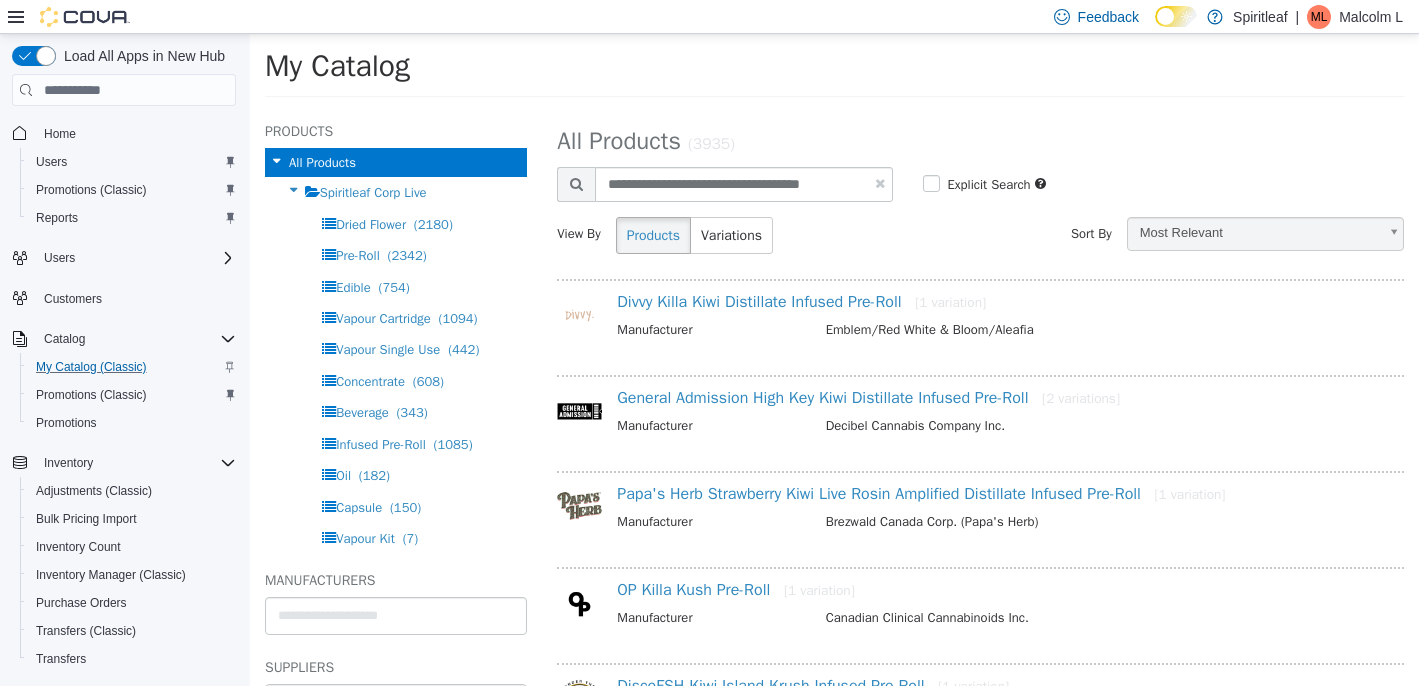 click at bounding box center (880, 183) 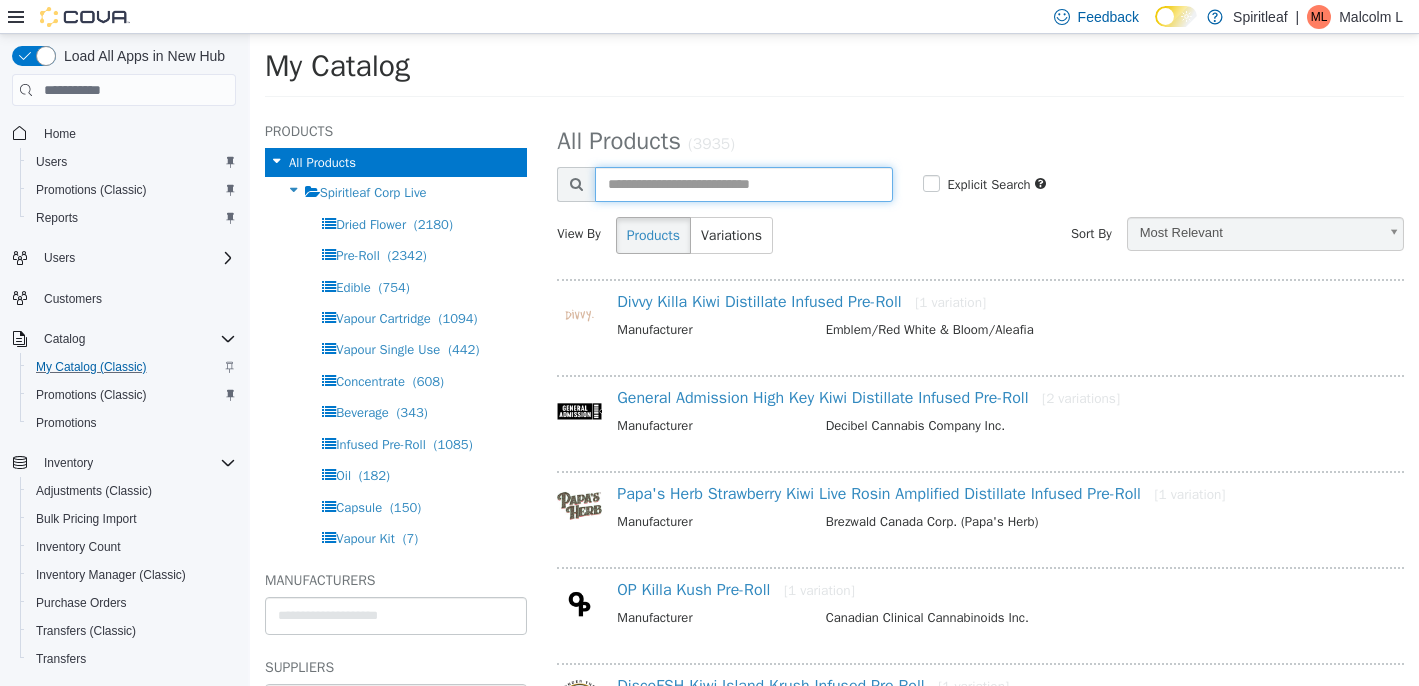 click at bounding box center [743, 184] 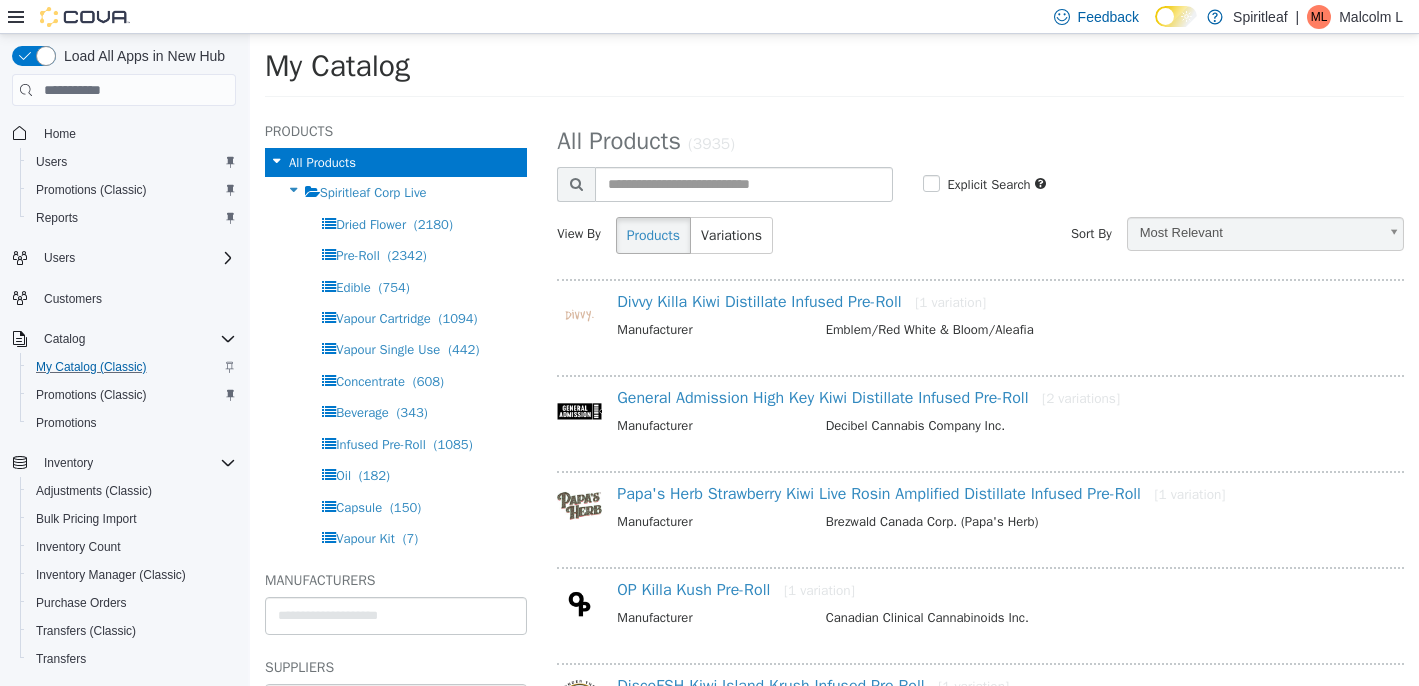 select on "**********" 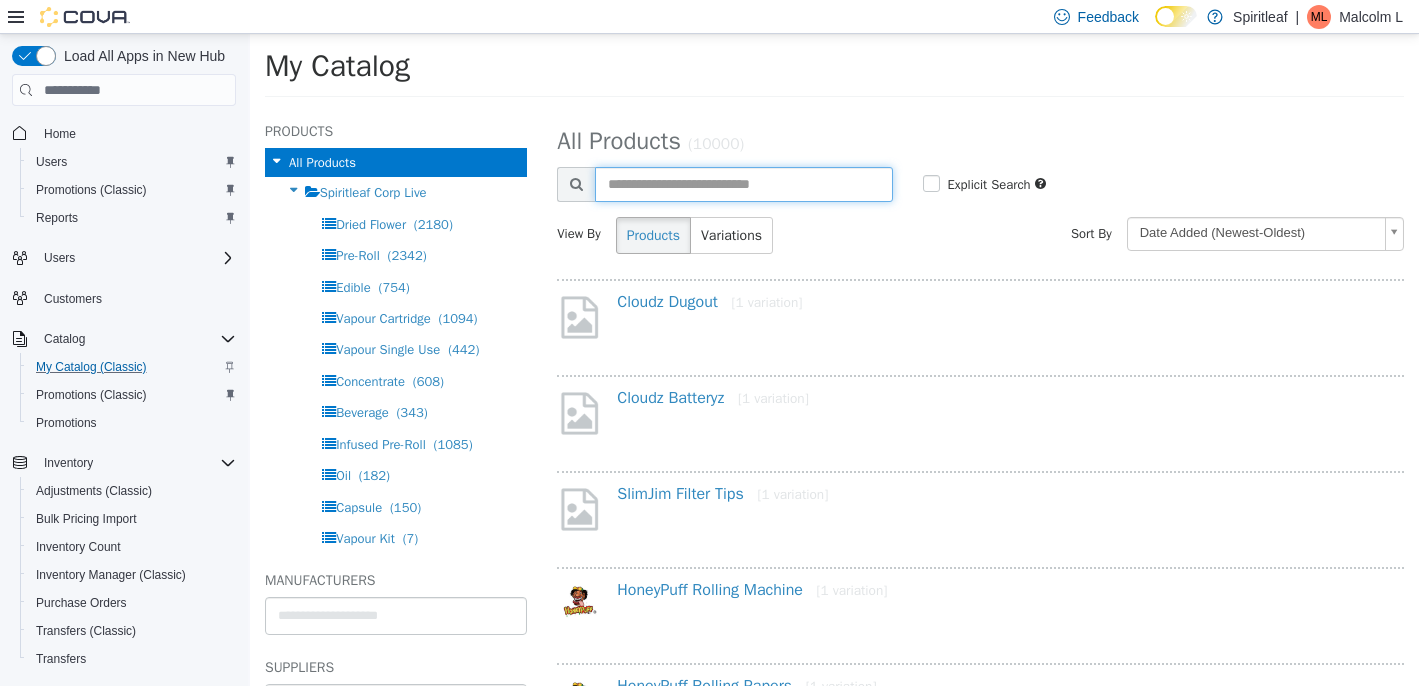 click at bounding box center (743, 184) 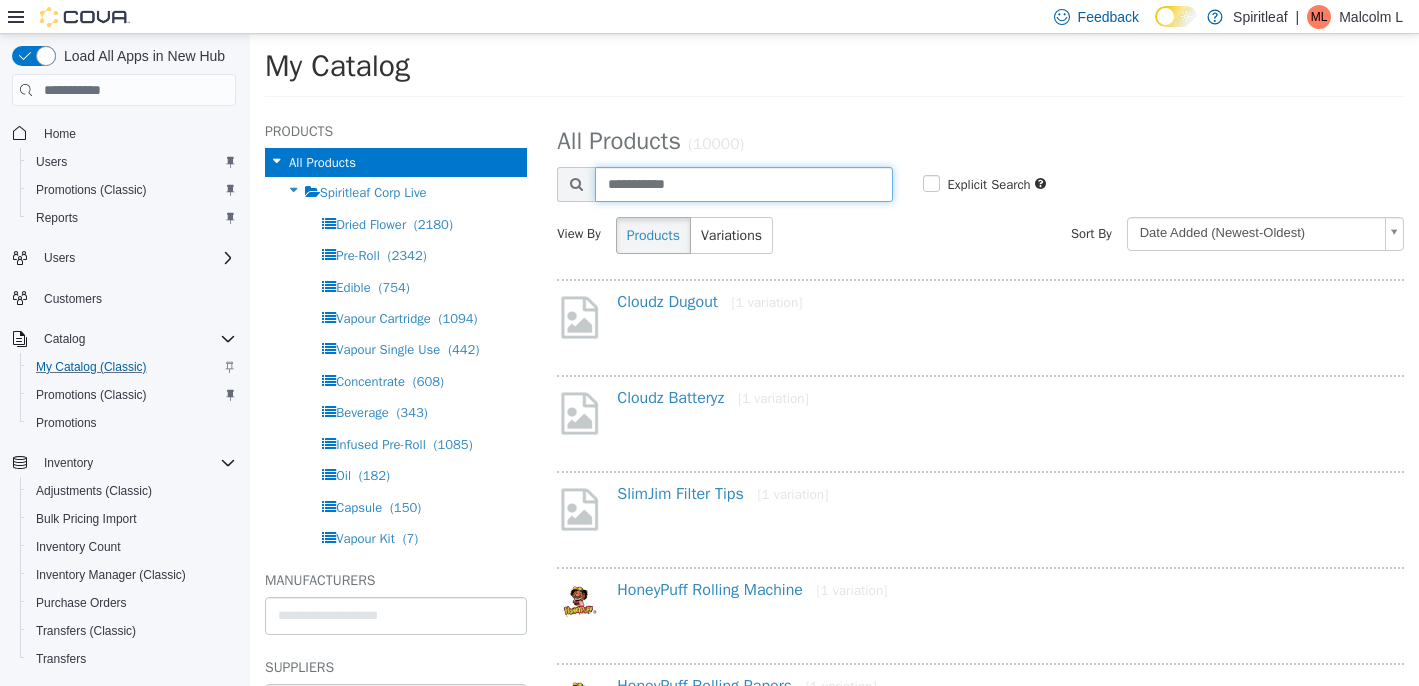 type on "**********" 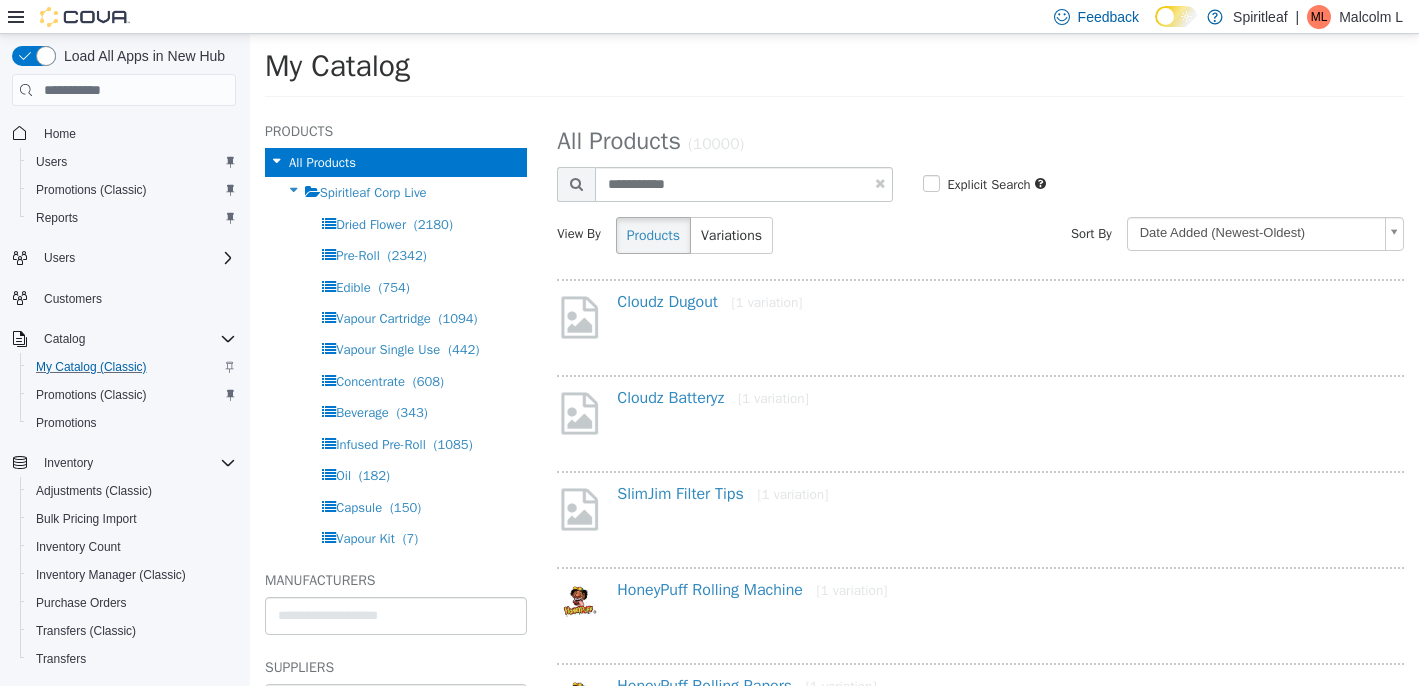 select on "**********" 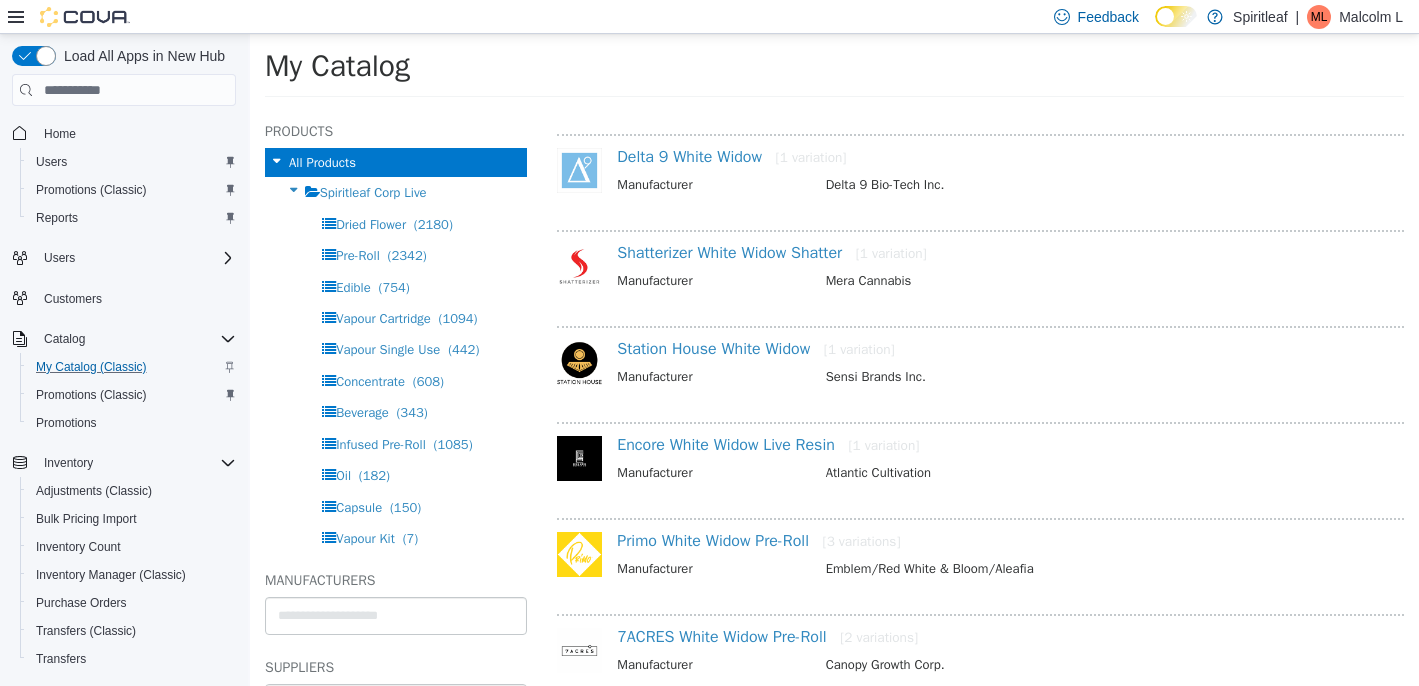 scroll, scrollTop: 728, scrollLeft: 0, axis: vertical 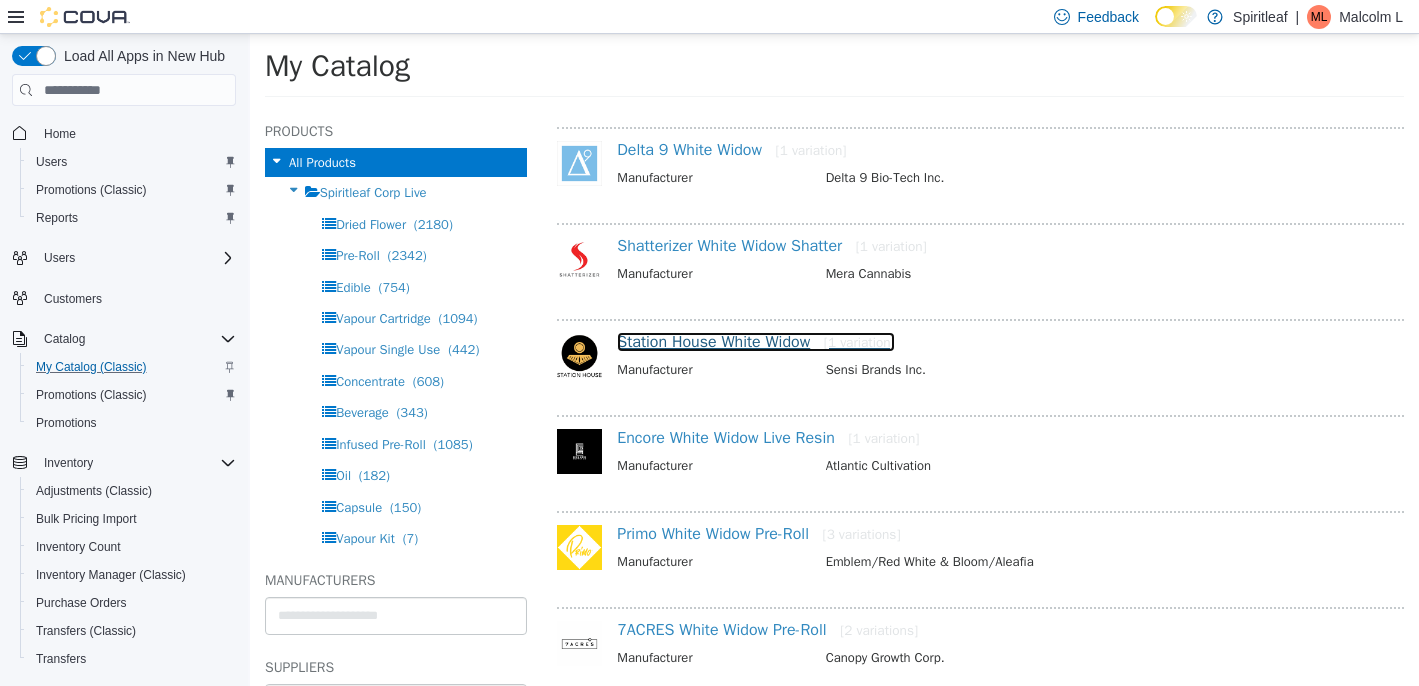 click on "Station House White Widow
[NUMBER] variation]" at bounding box center [755, 342] 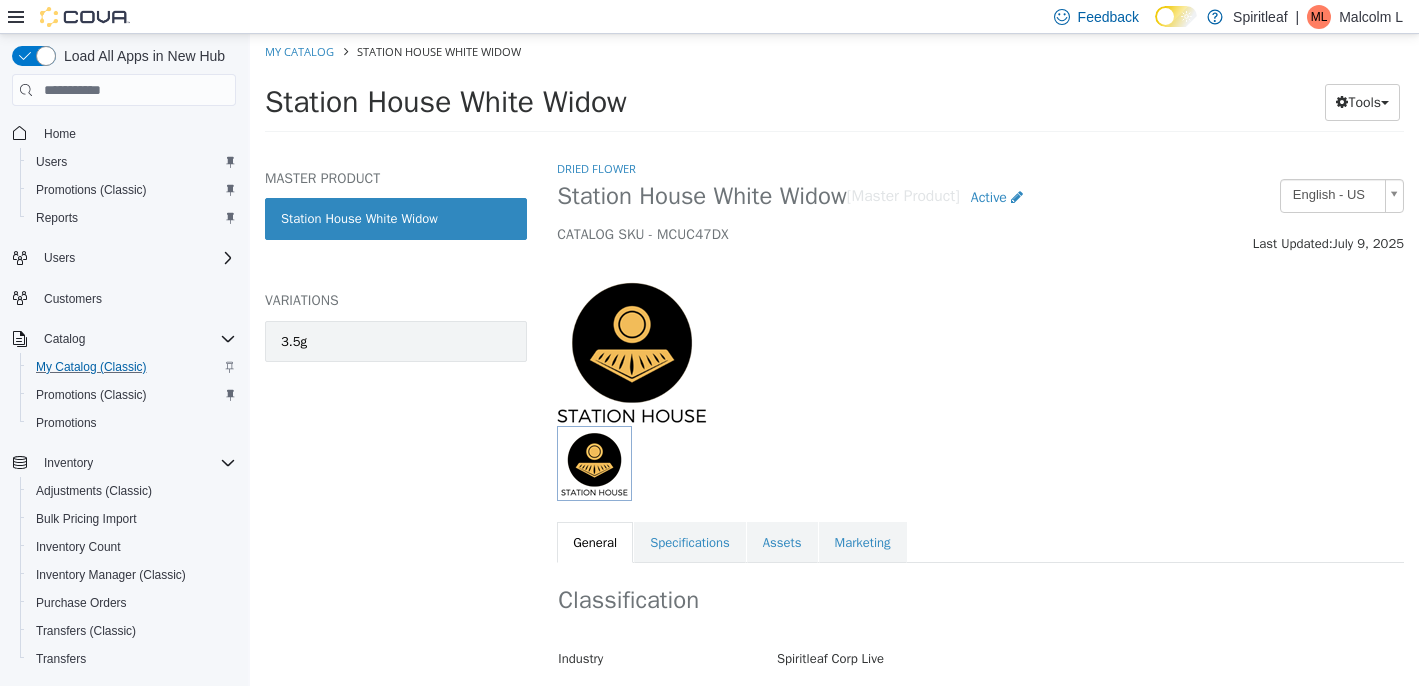 click on "3.5g" at bounding box center [396, 342] 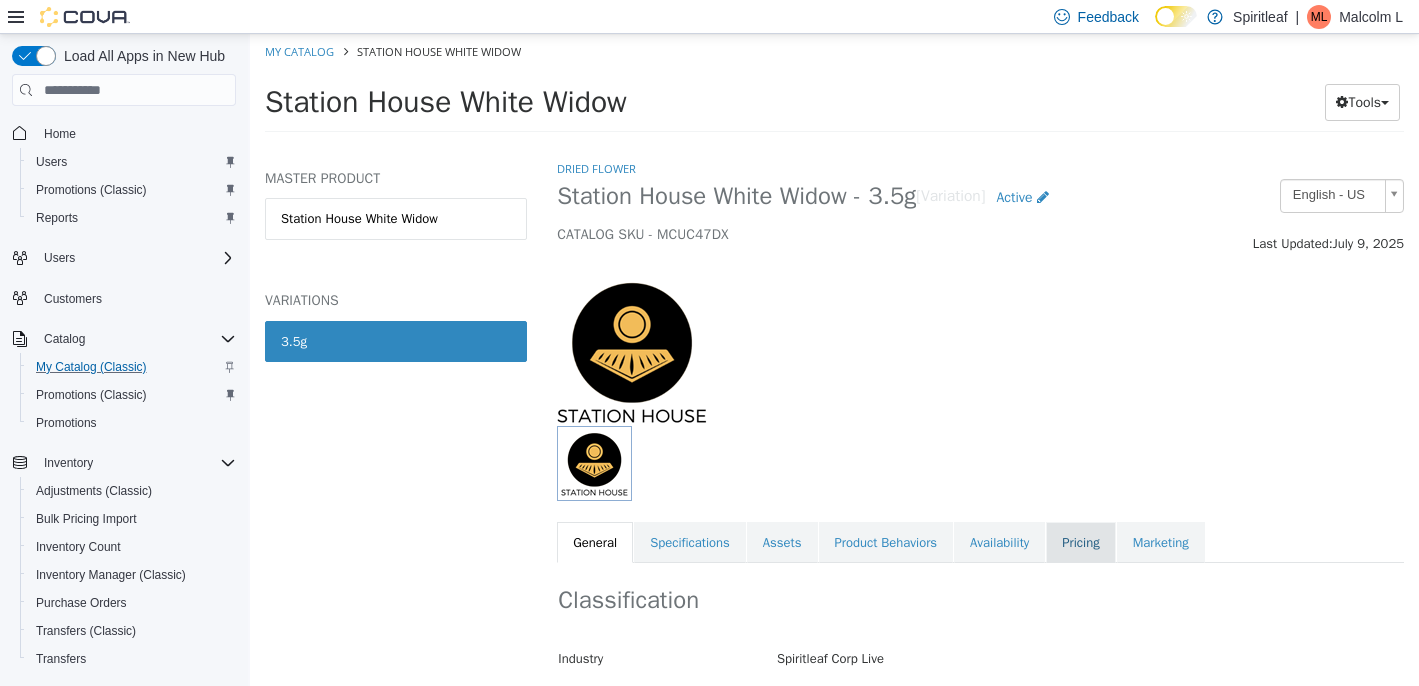 click on "Pricing" at bounding box center (1080, 543) 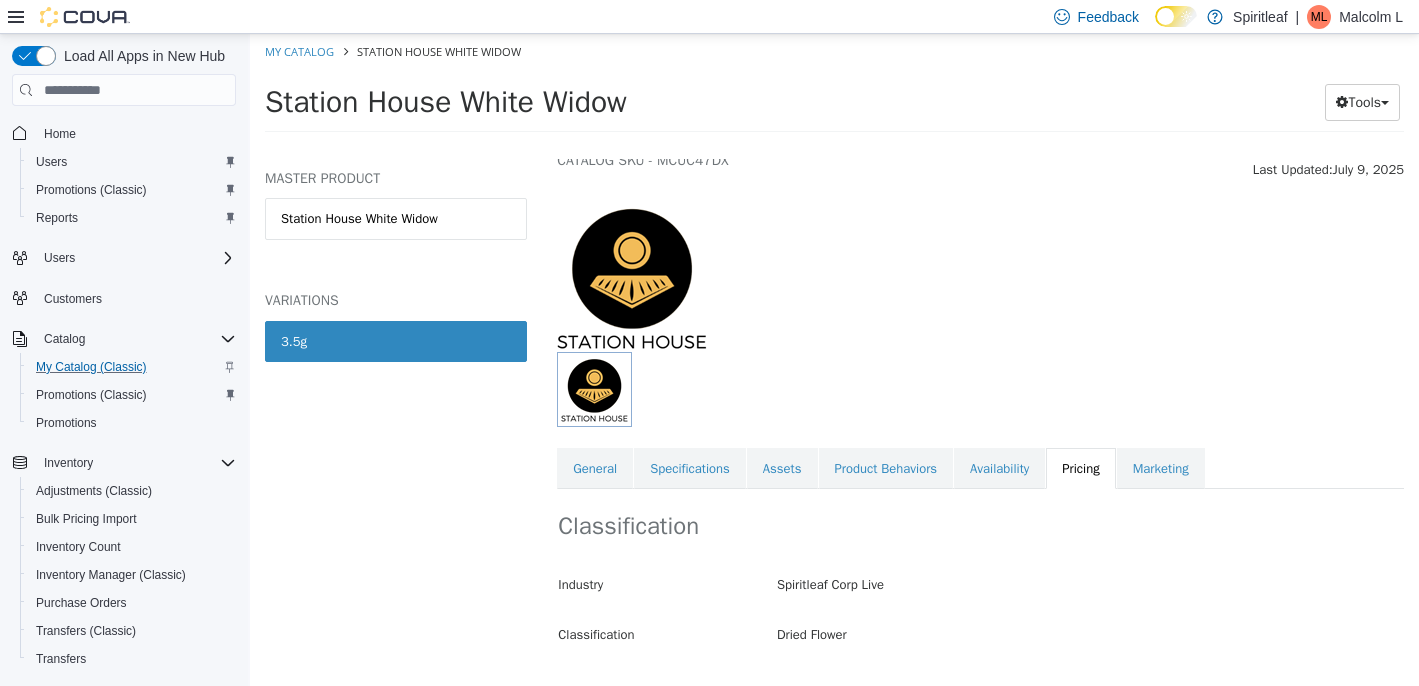 scroll, scrollTop: 184, scrollLeft: 0, axis: vertical 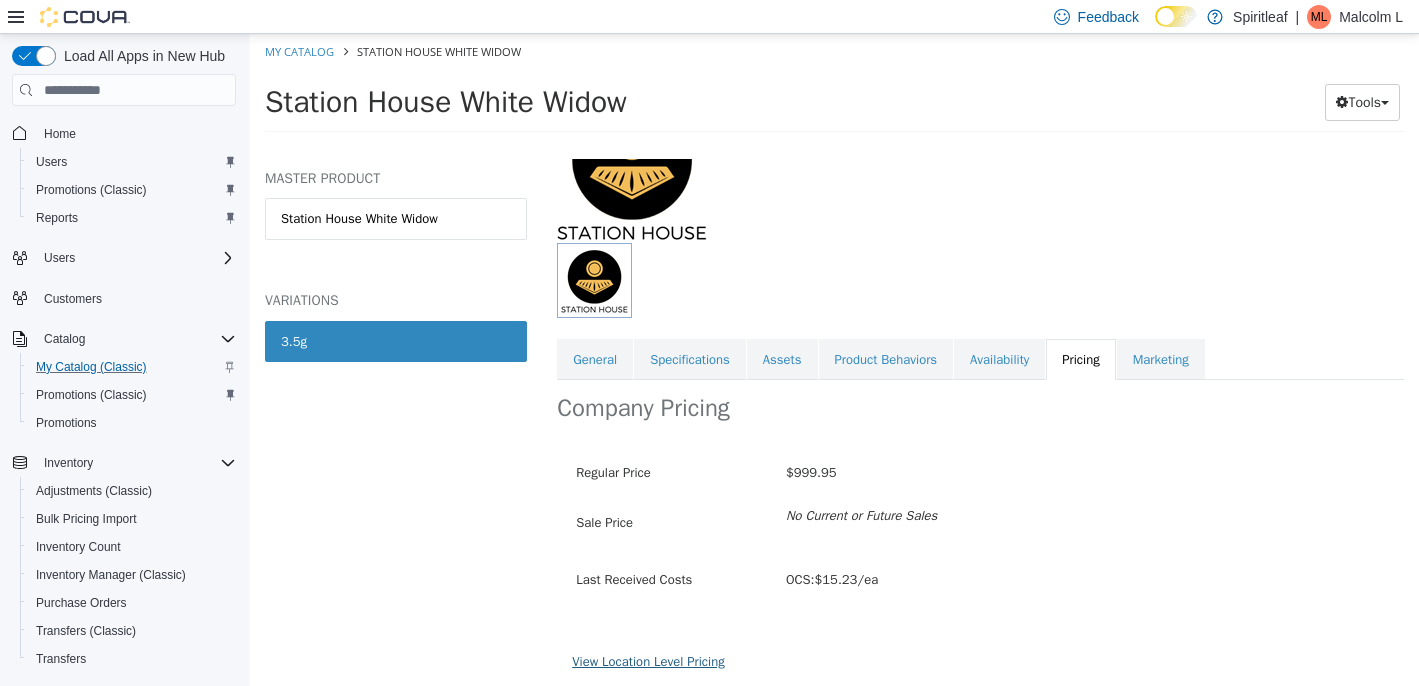 click on "View Location Level Pricing" at bounding box center [648, 661] 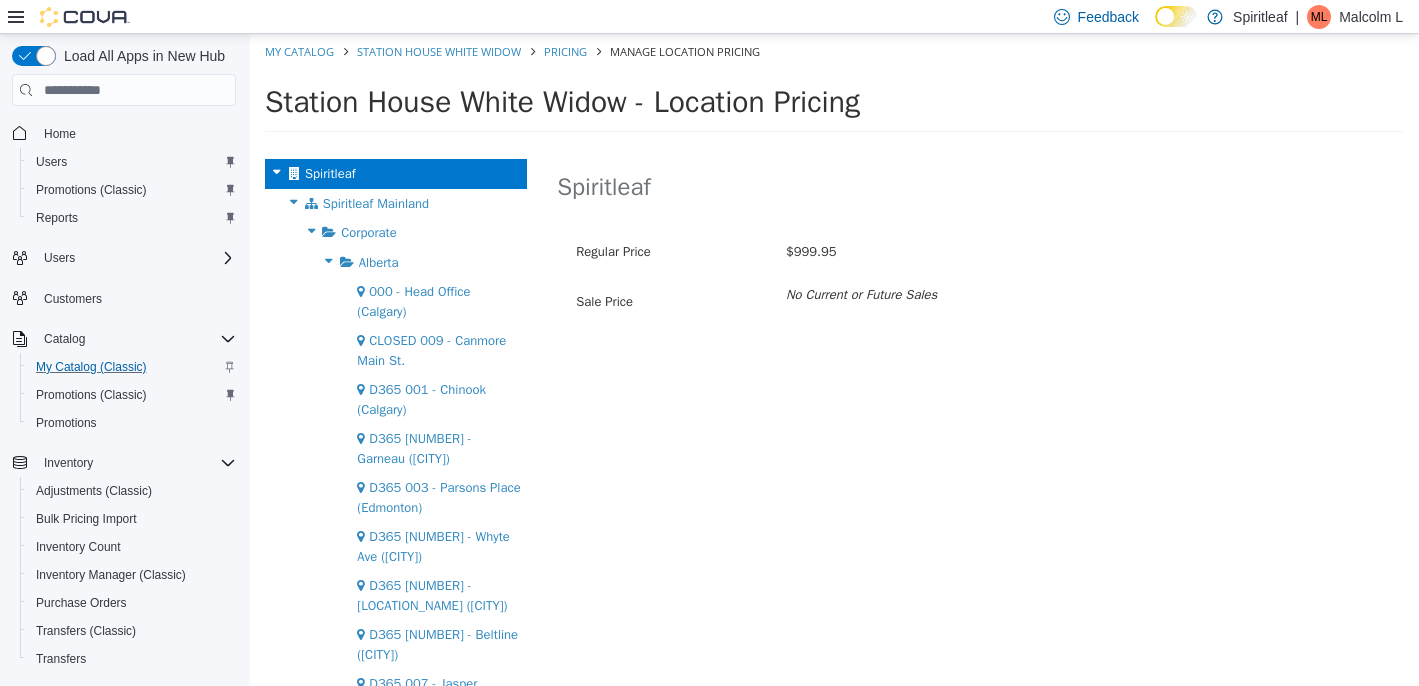 click at bounding box center (311, 231) 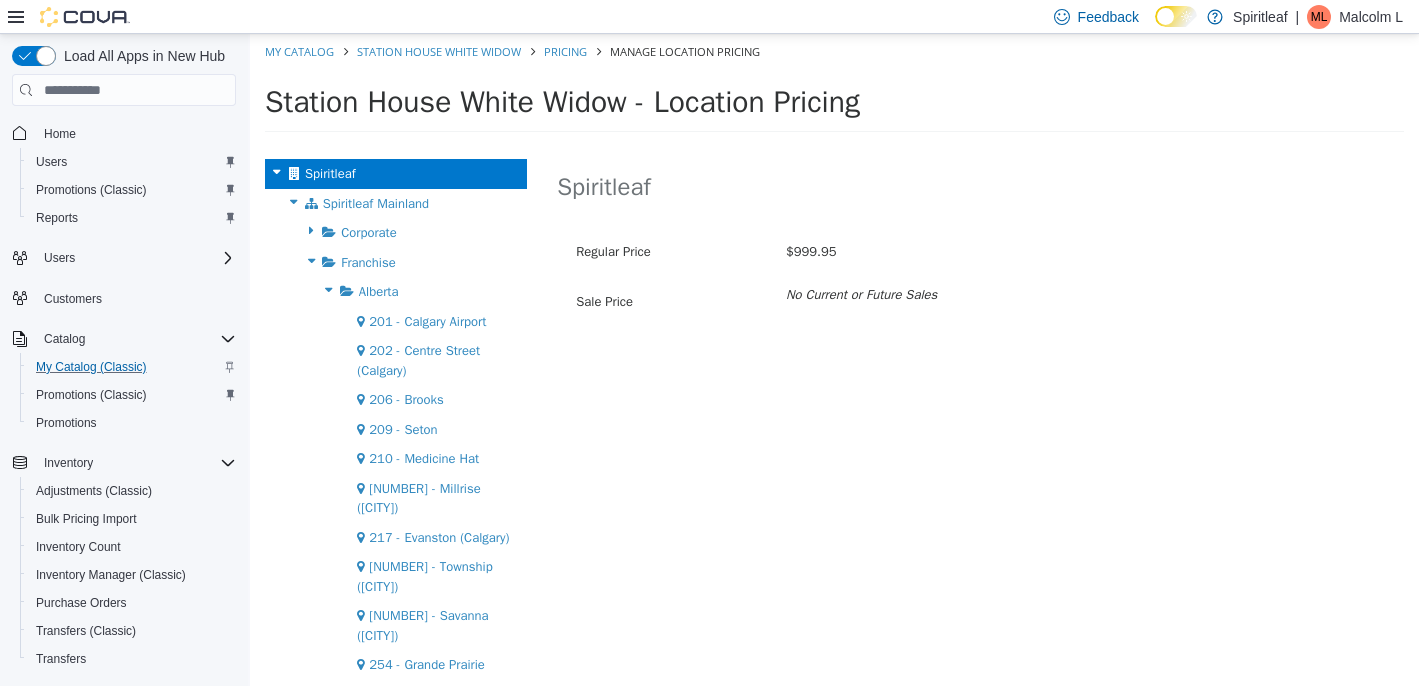 click at bounding box center [329, 290] 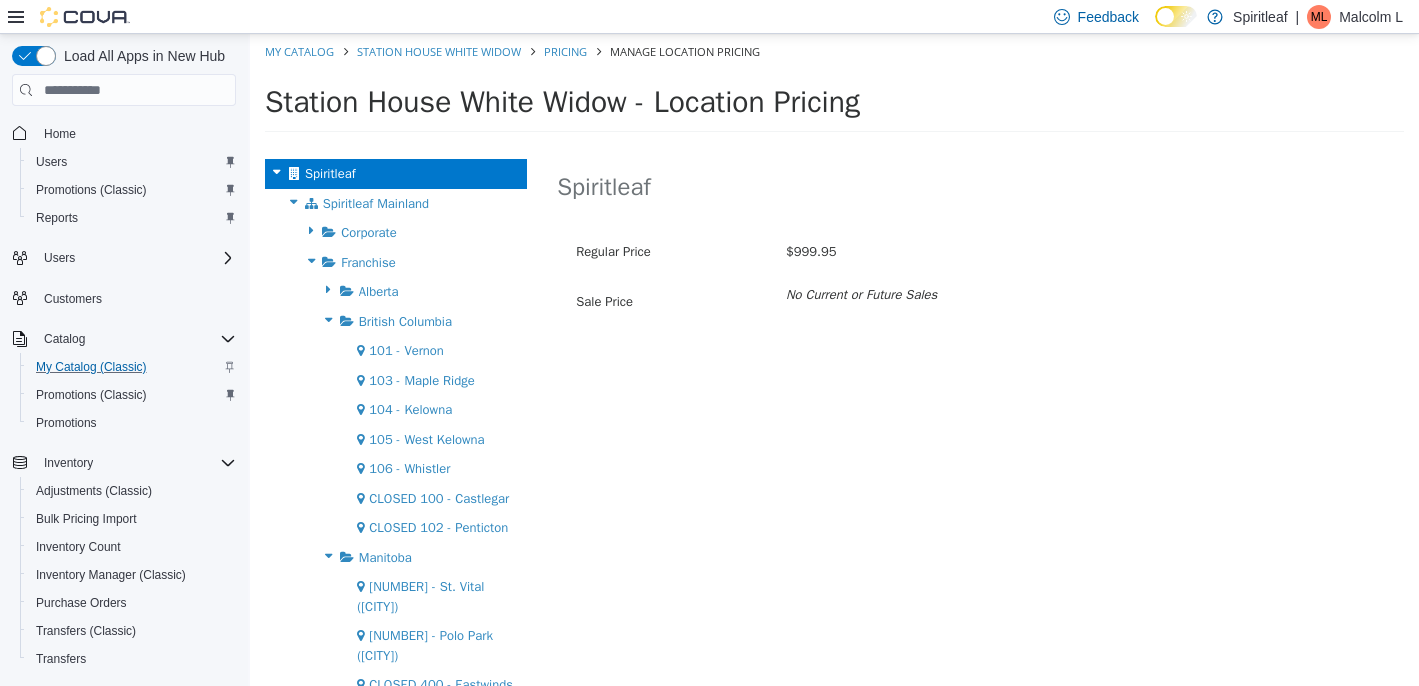 click at bounding box center [329, 320] 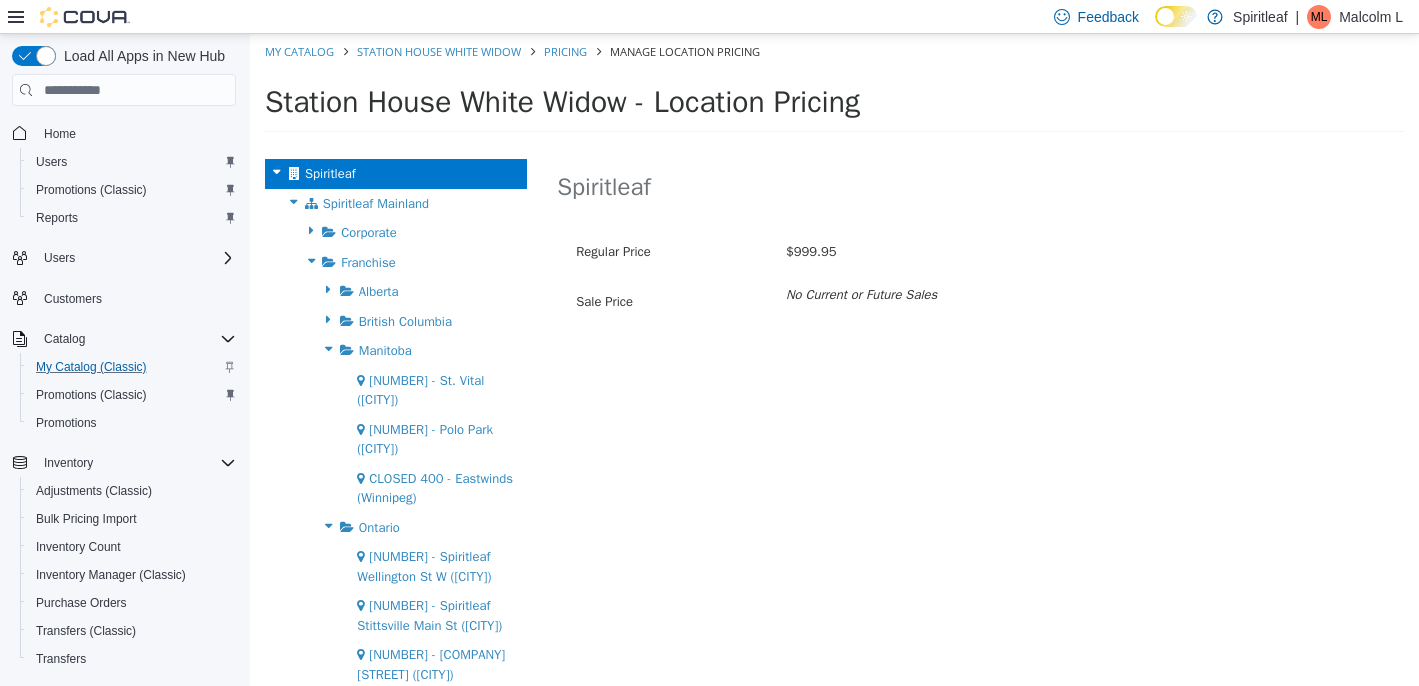 click at bounding box center (329, 349) 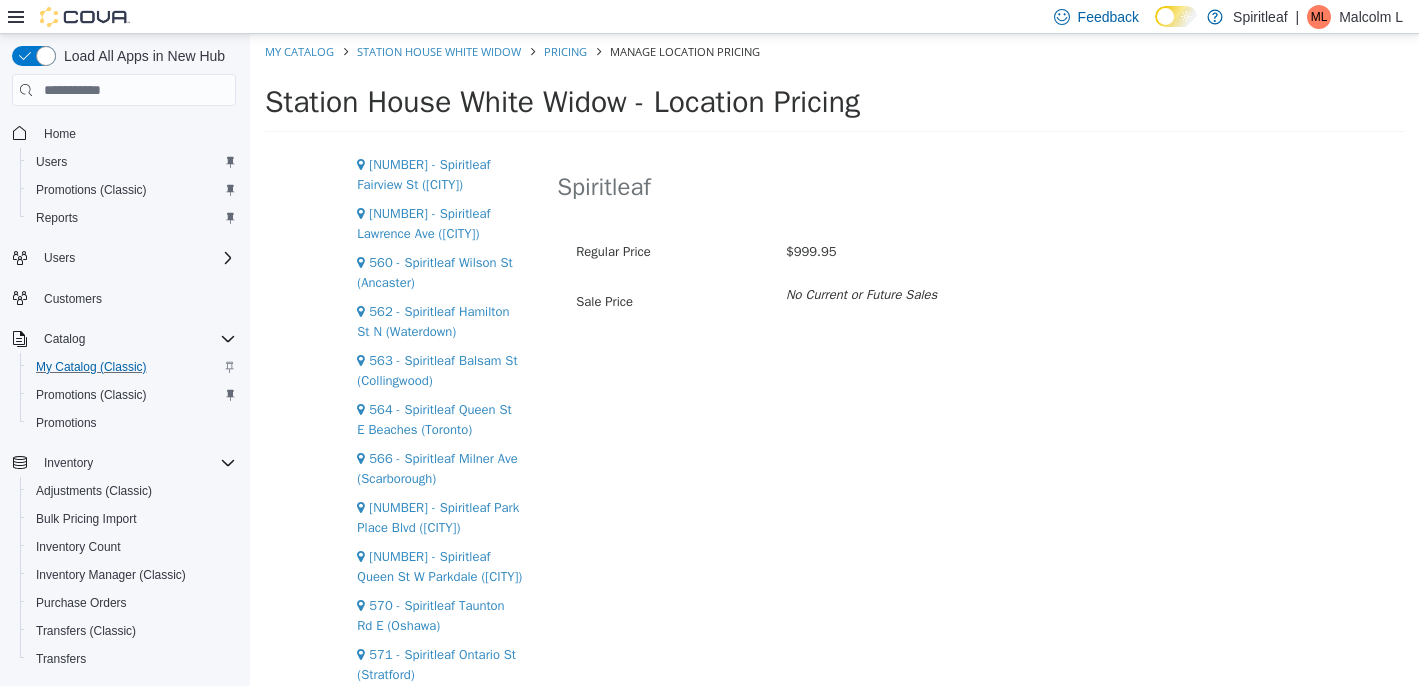 scroll, scrollTop: 660, scrollLeft: 0, axis: vertical 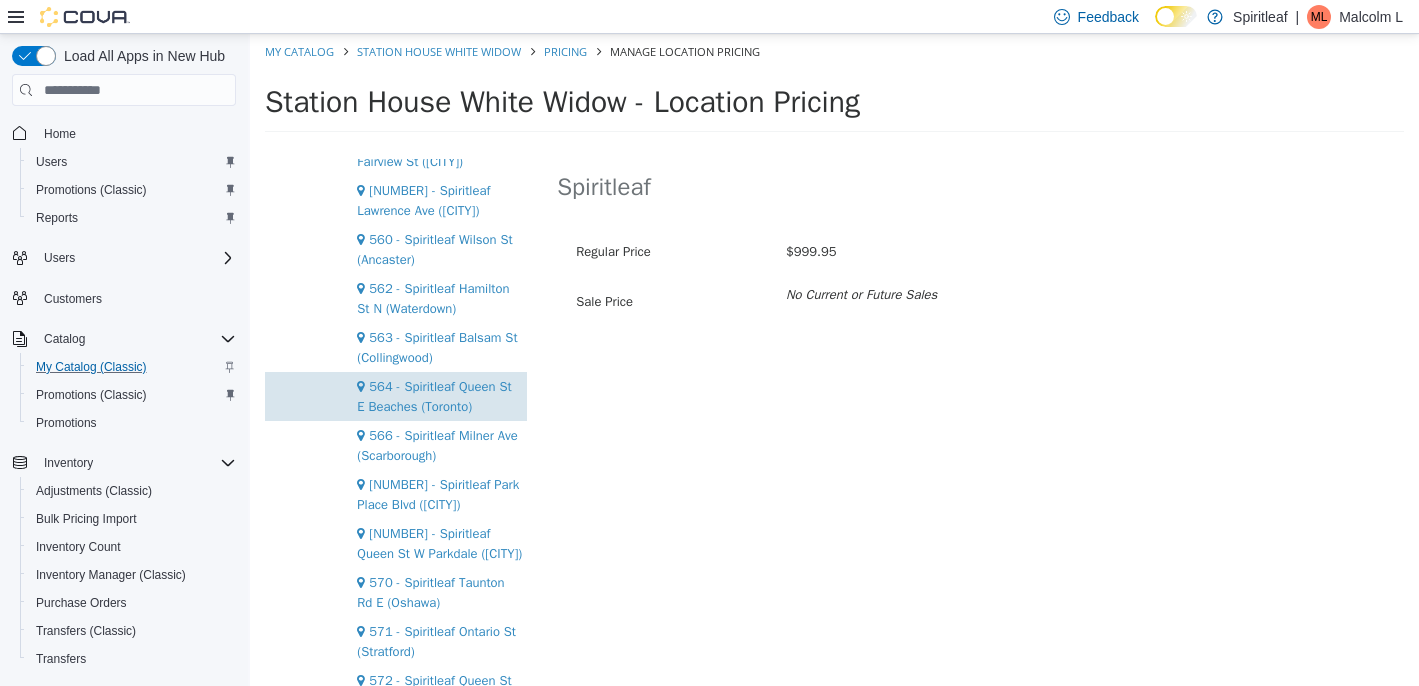 click on "564 - Spiritleaf Queen St E Beaches (Toronto)" at bounding box center (434, 396) 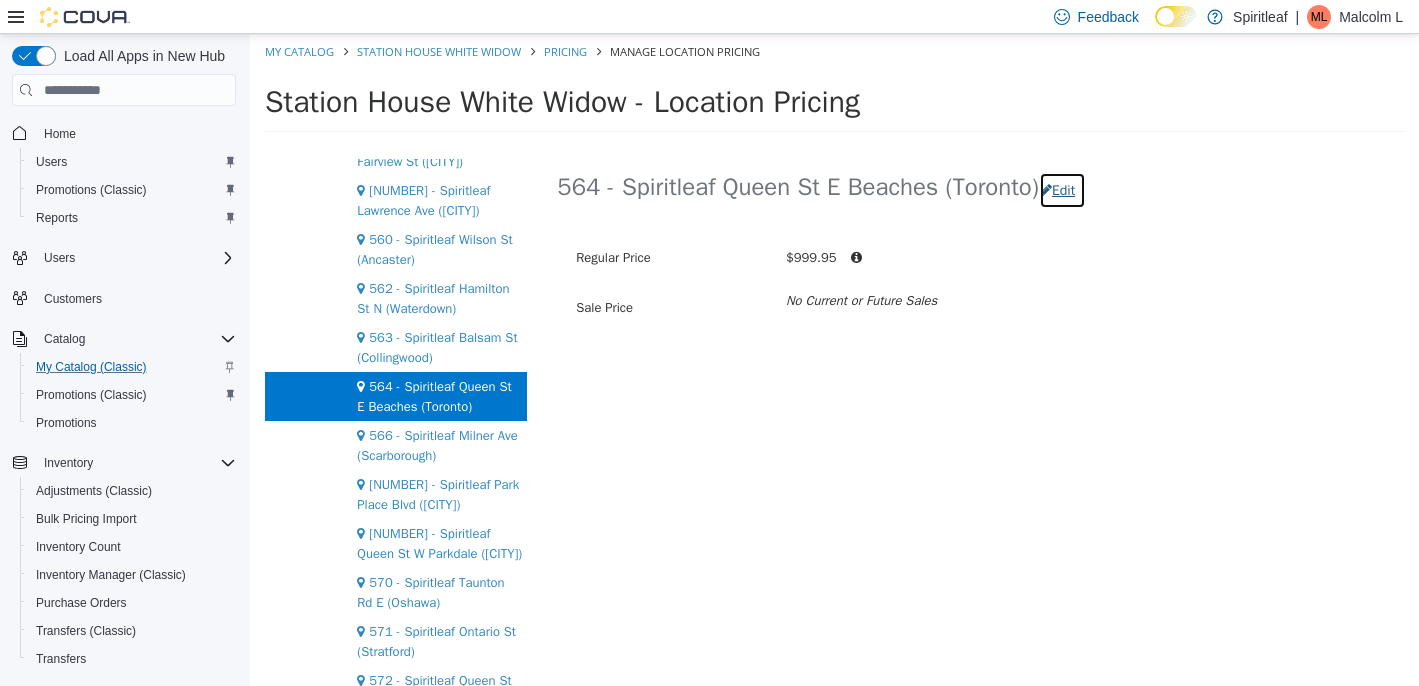 click on "Edit" at bounding box center (1062, 190) 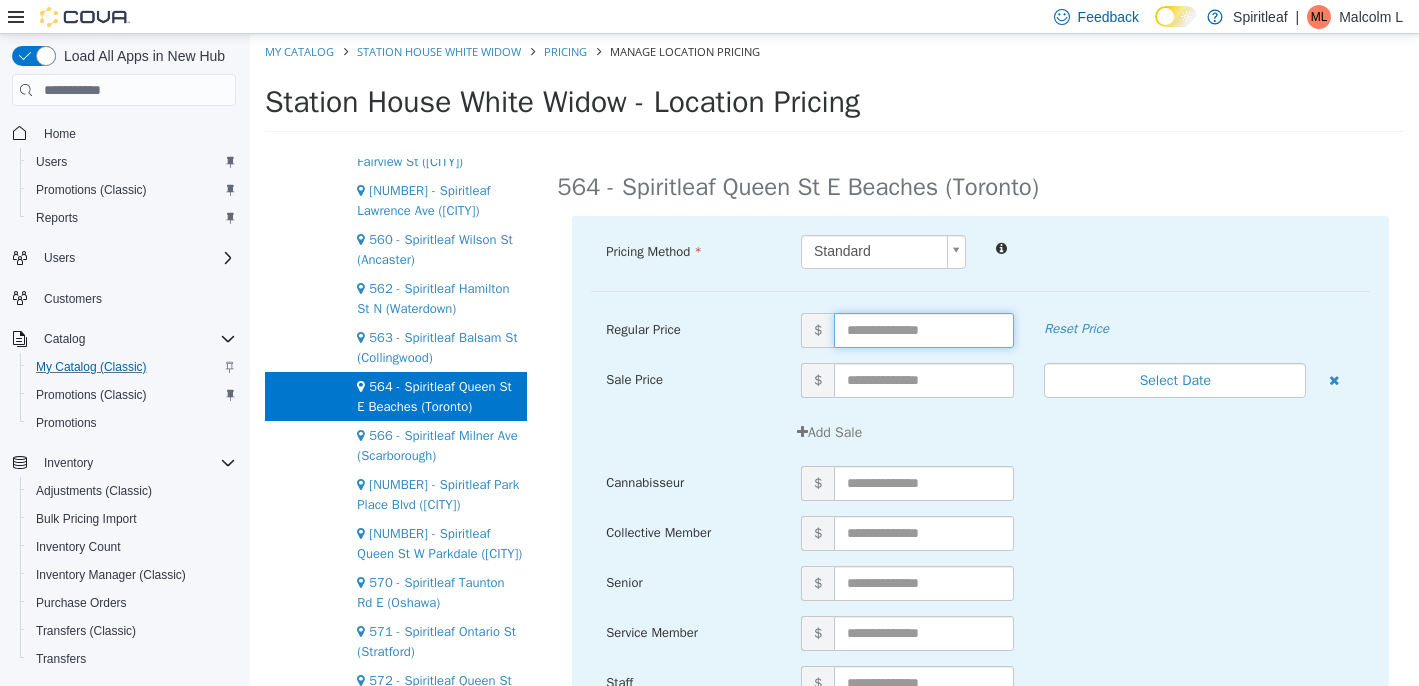 click at bounding box center (924, 330) 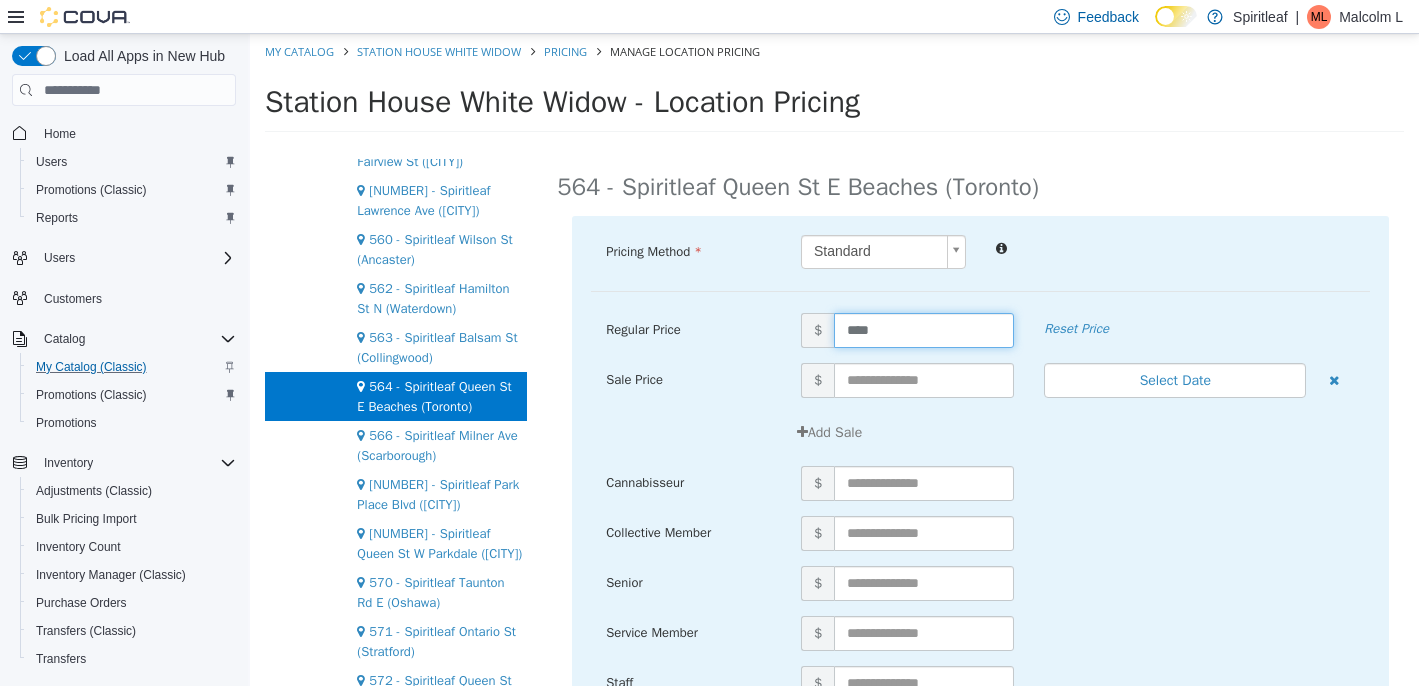 type on "*****" 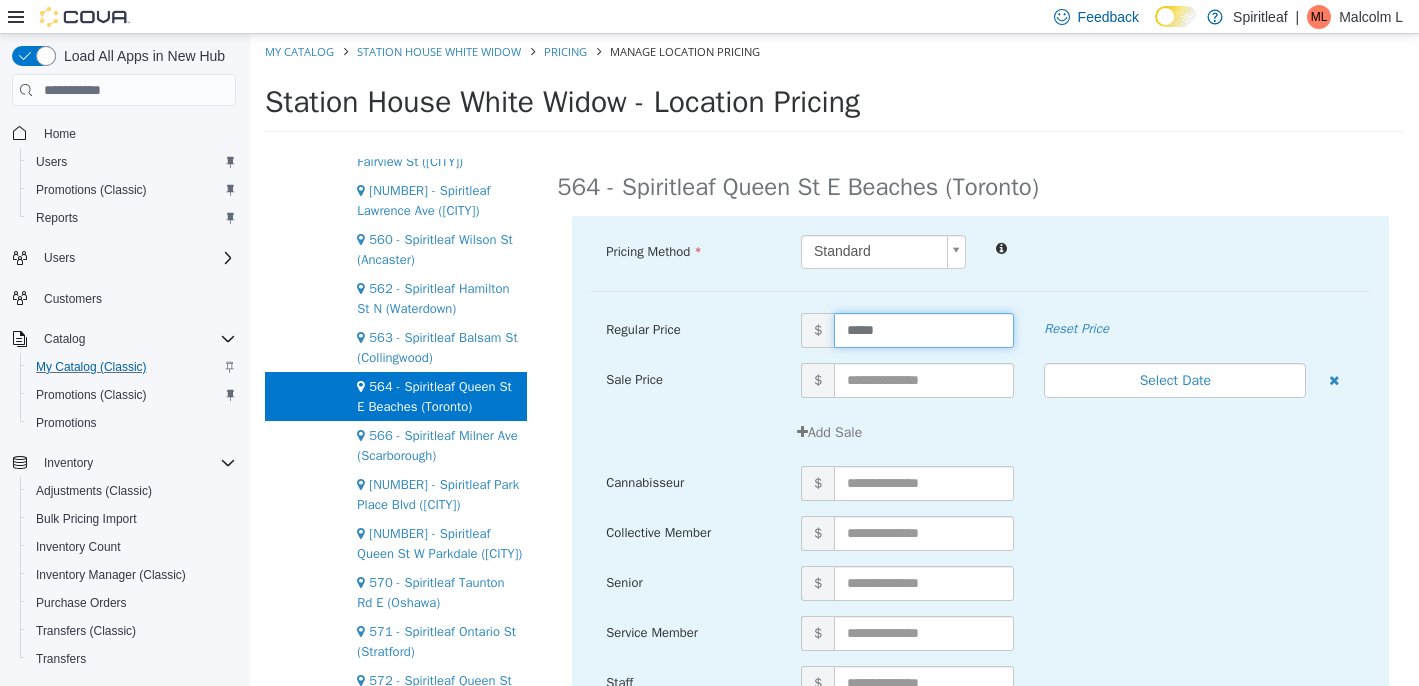 scroll, scrollTop: 256, scrollLeft: 0, axis: vertical 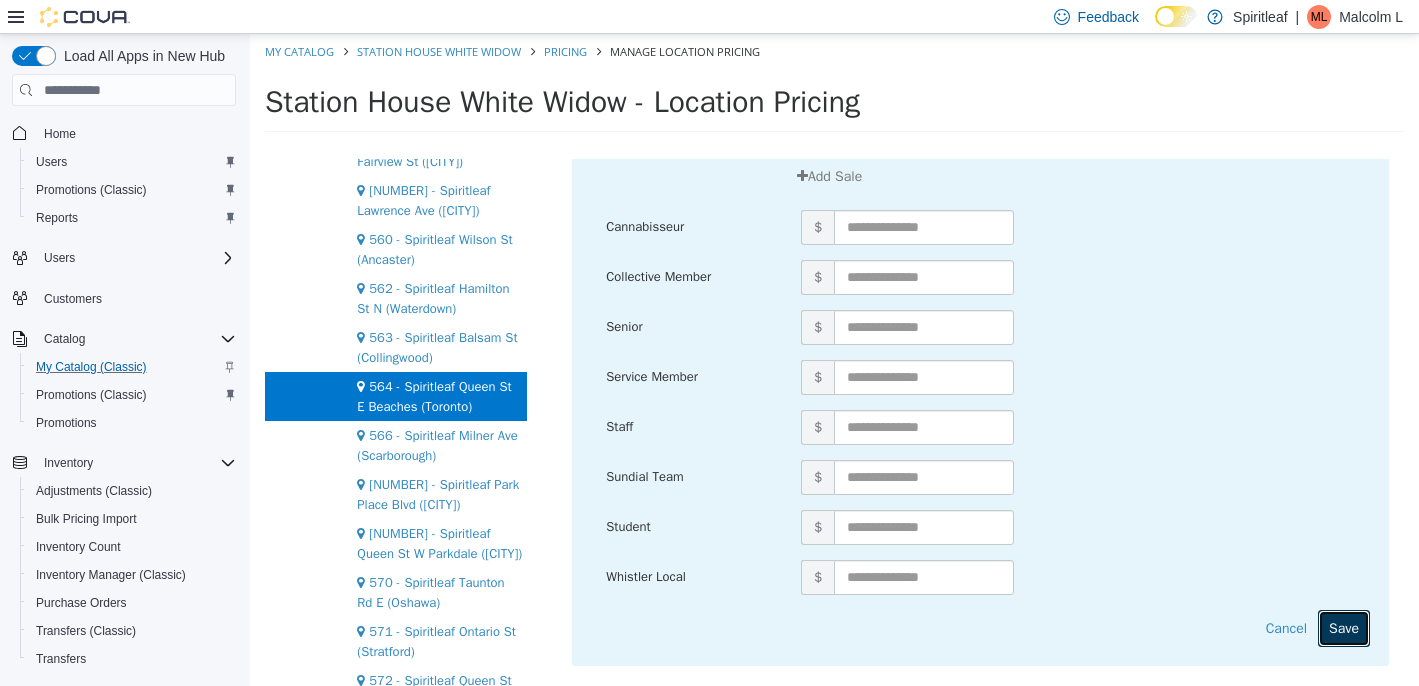 click on "Save" at bounding box center [1344, 628] 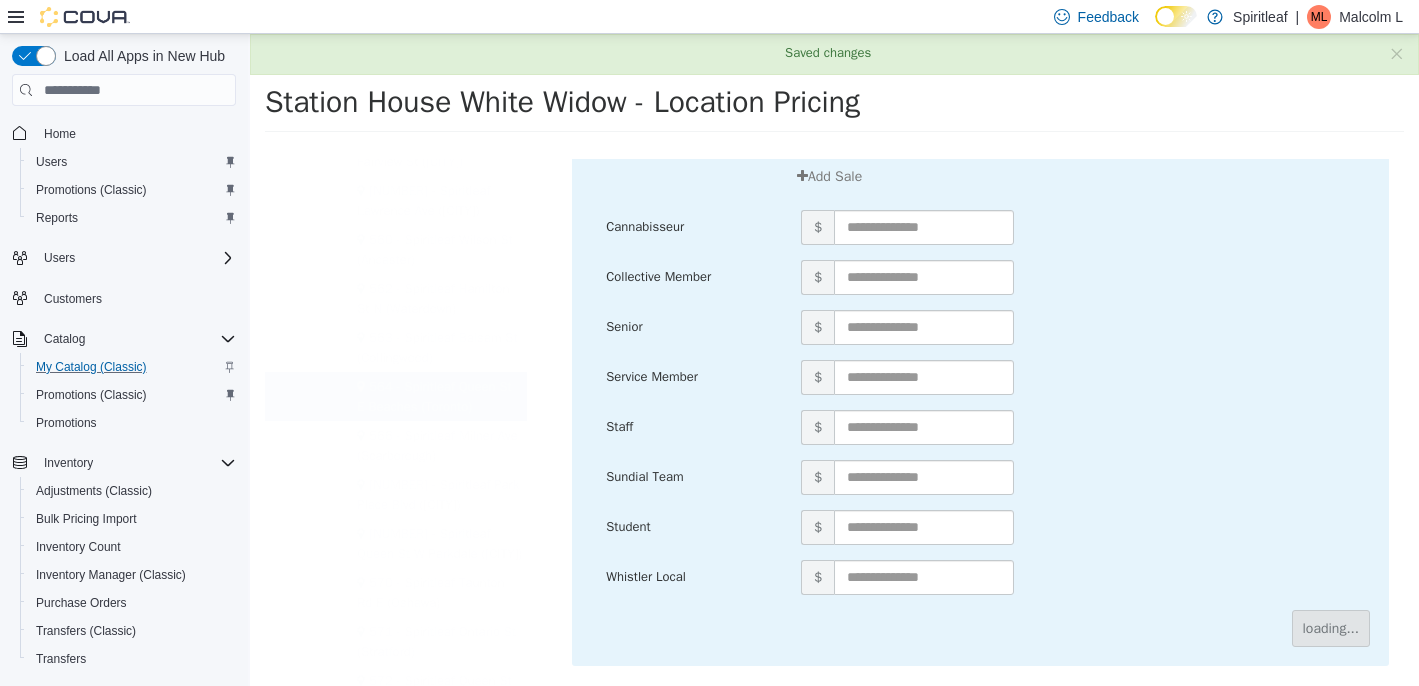 scroll, scrollTop: 0, scrollLeft: 0, axis: both 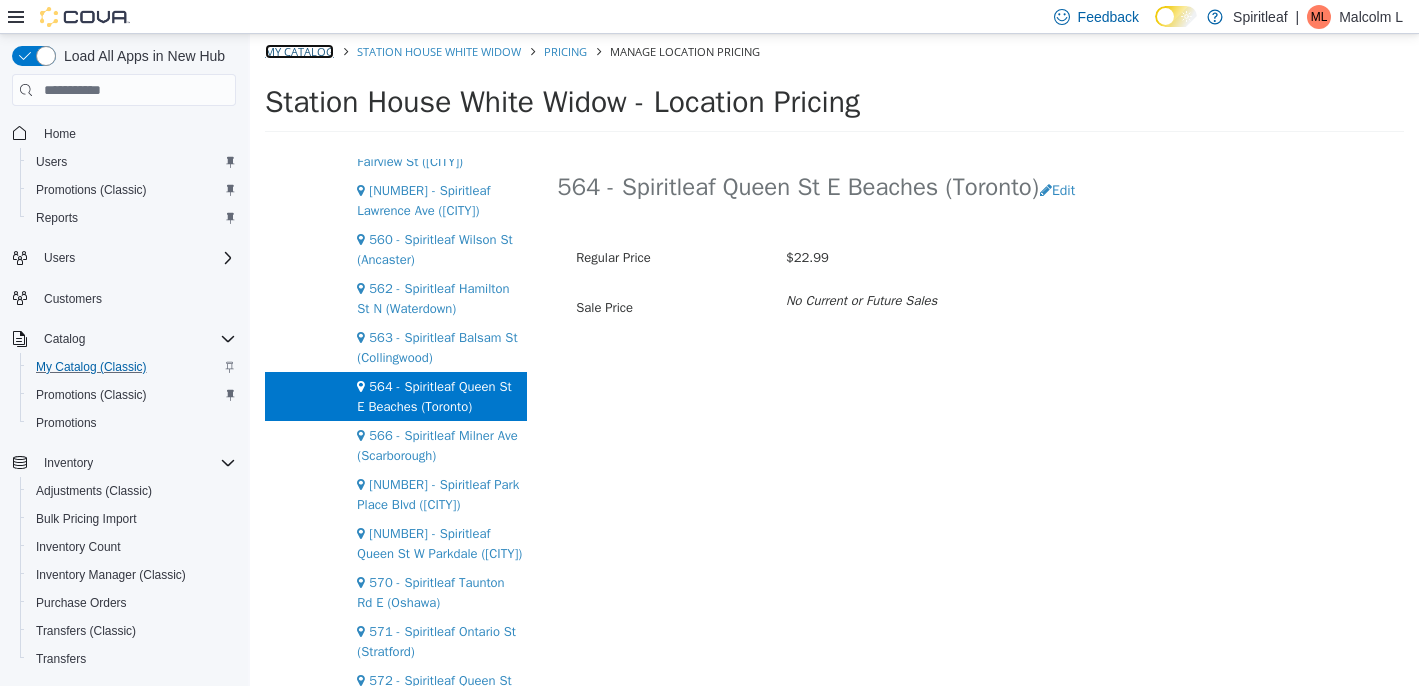 click on "My Catalog" at bounding box center (299, 51) 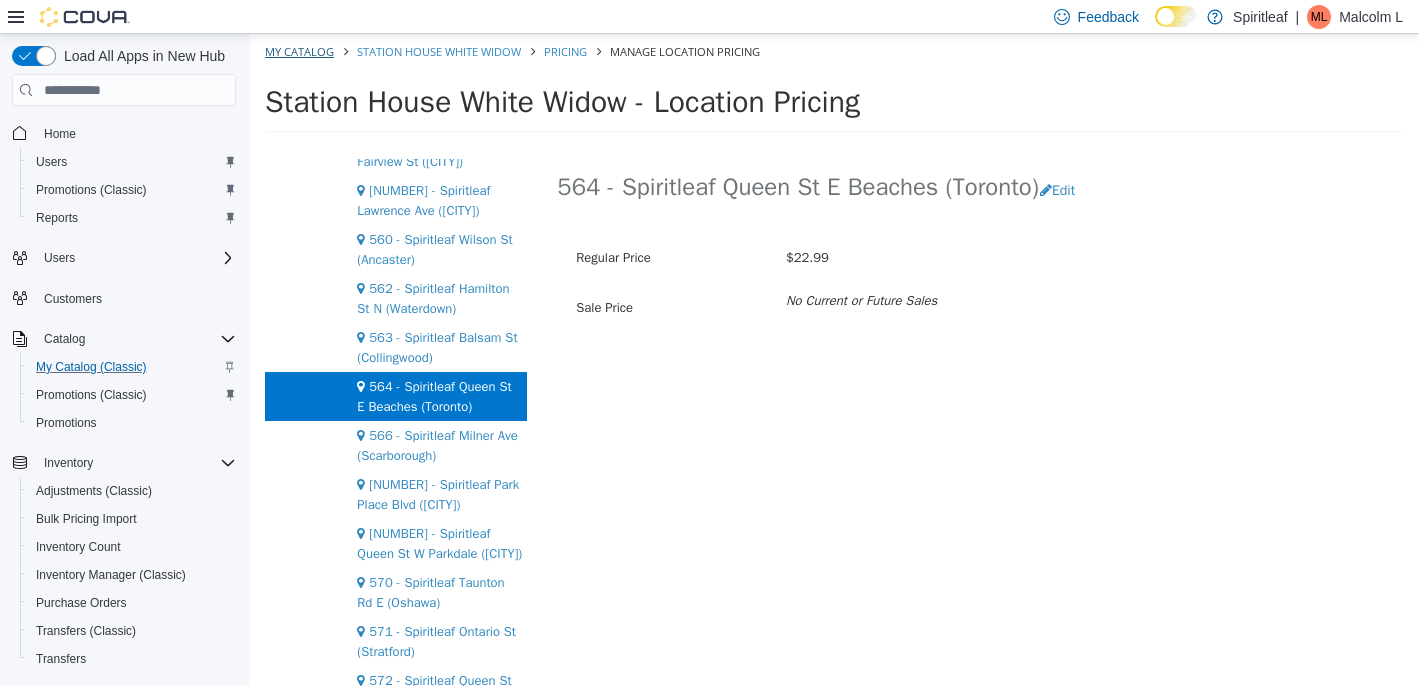 select on "**********" 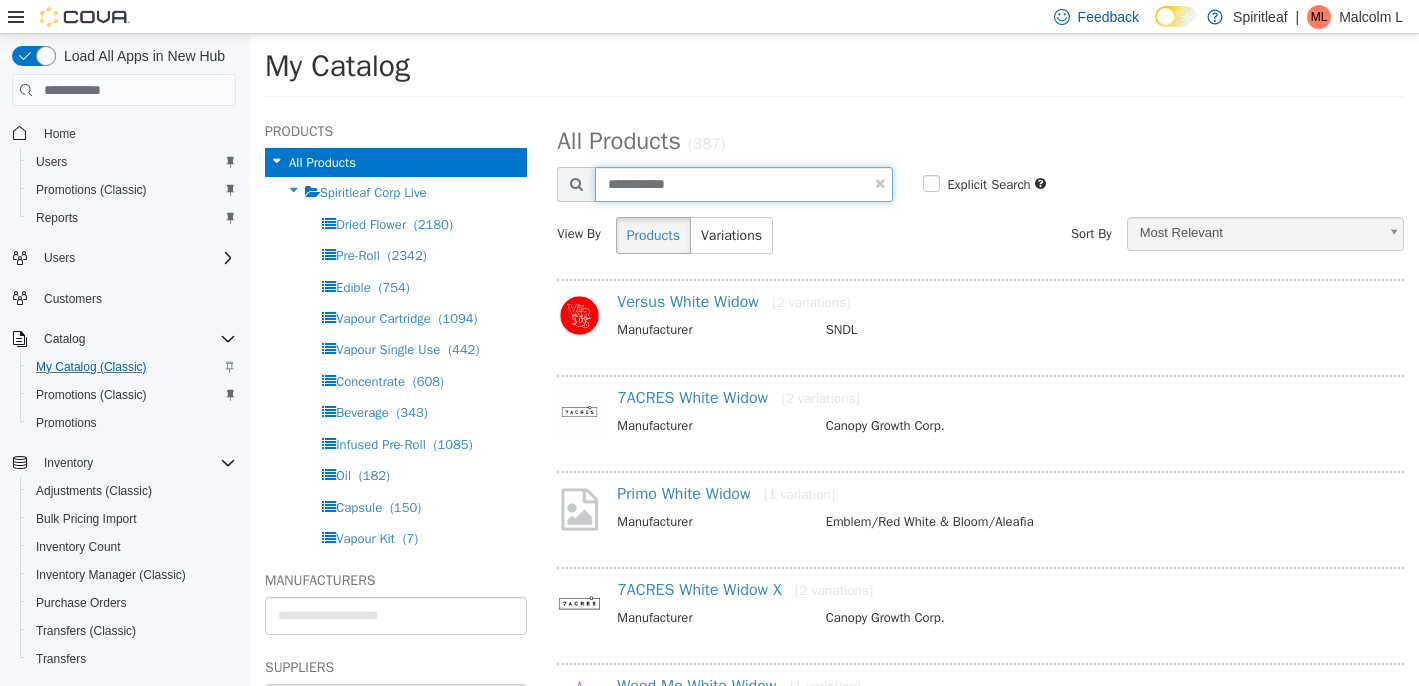 click on "**********" at bounding box center (743, 184) 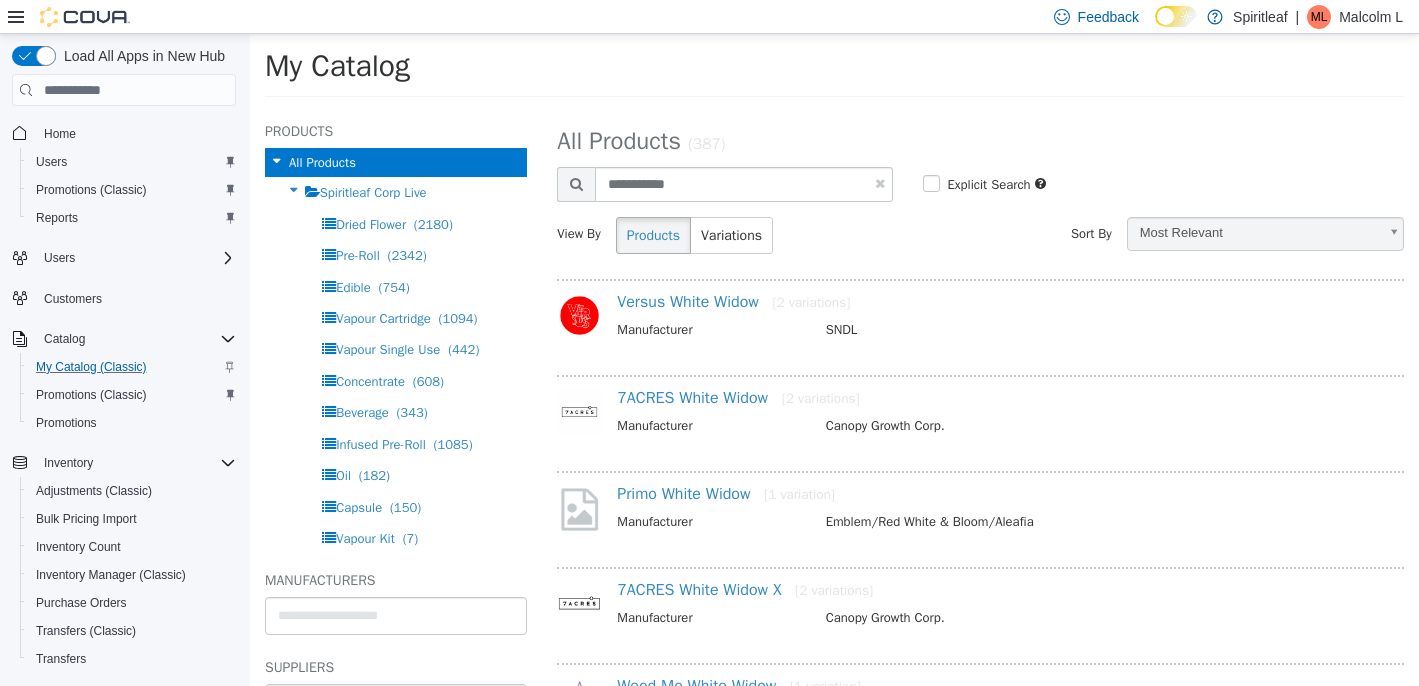 click at bounding box center [880, 183] 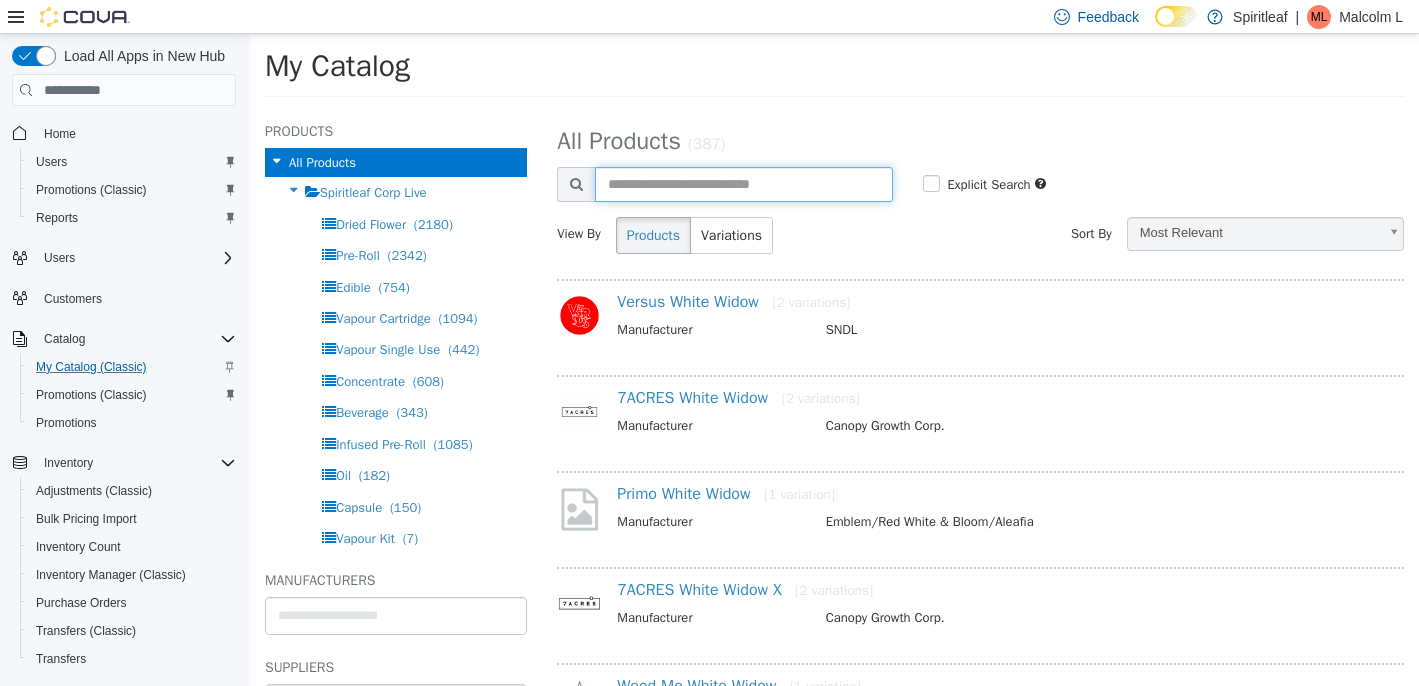 click at bounding box center (743, 184) 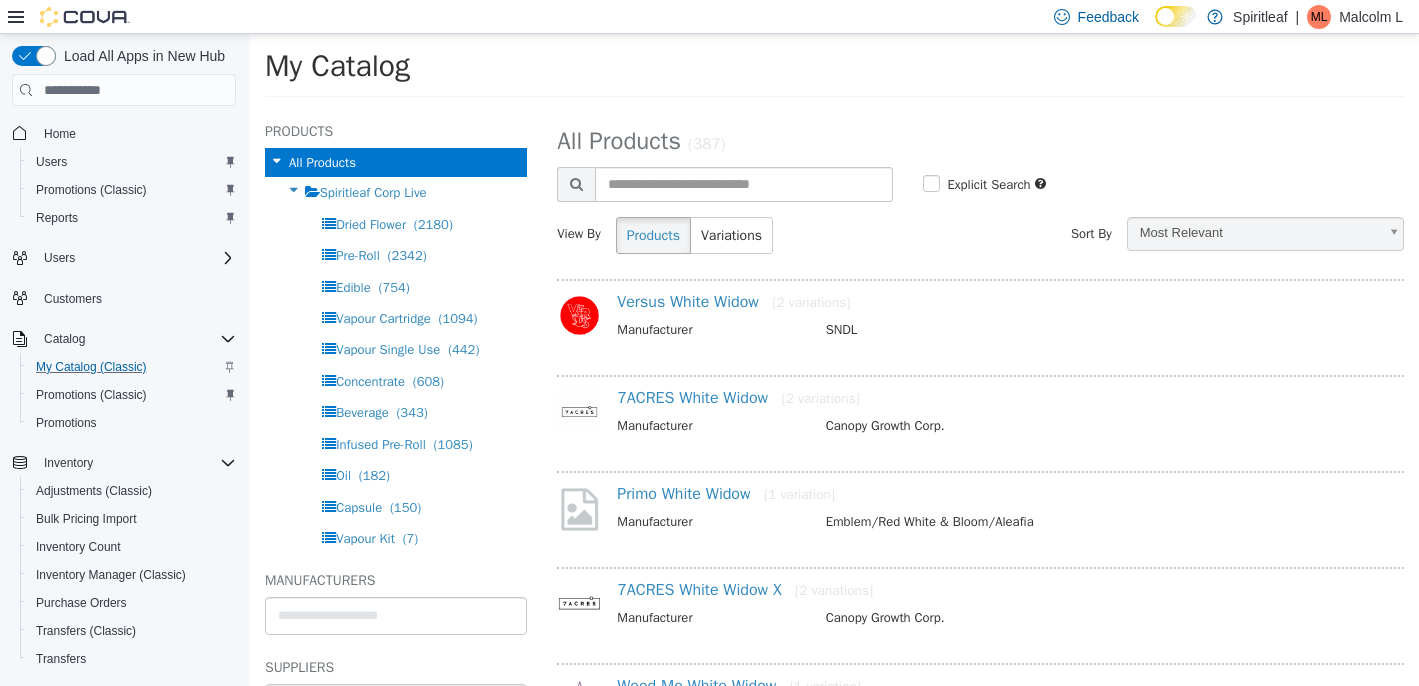 select on "**********" 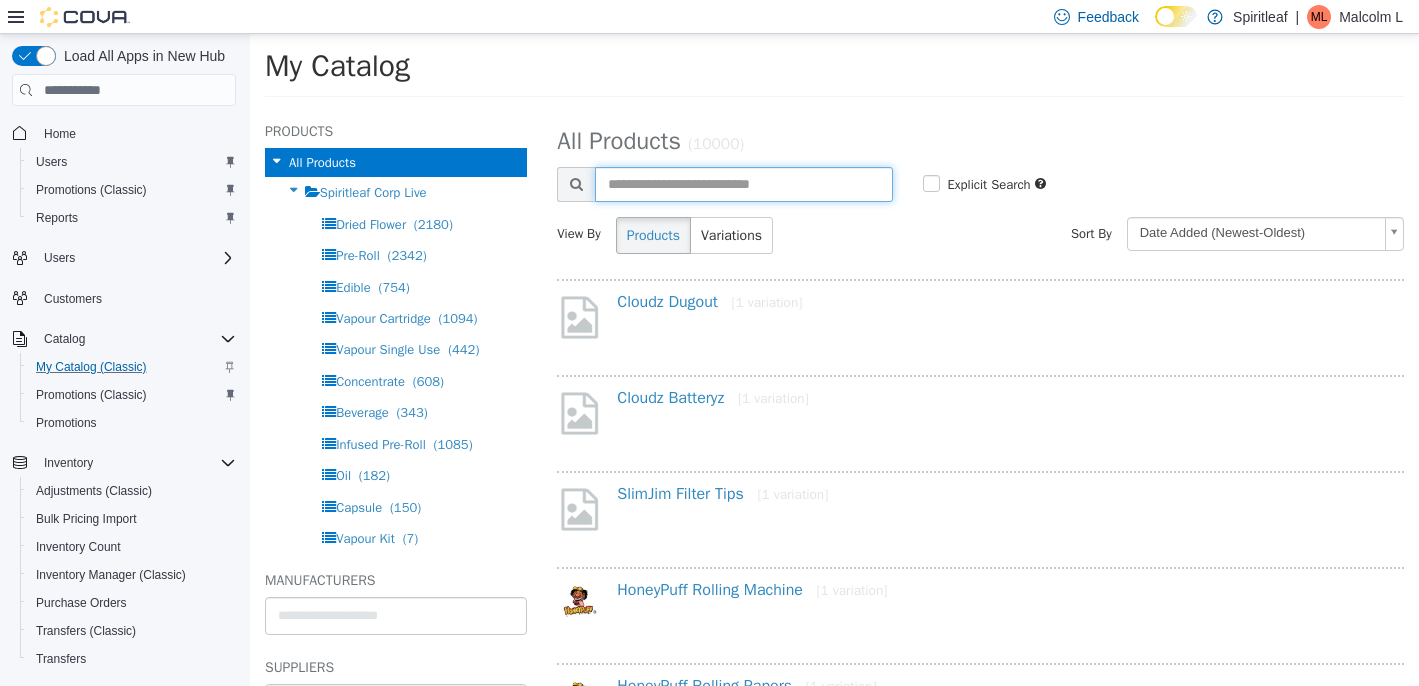 click at bounding box center [743, 184] 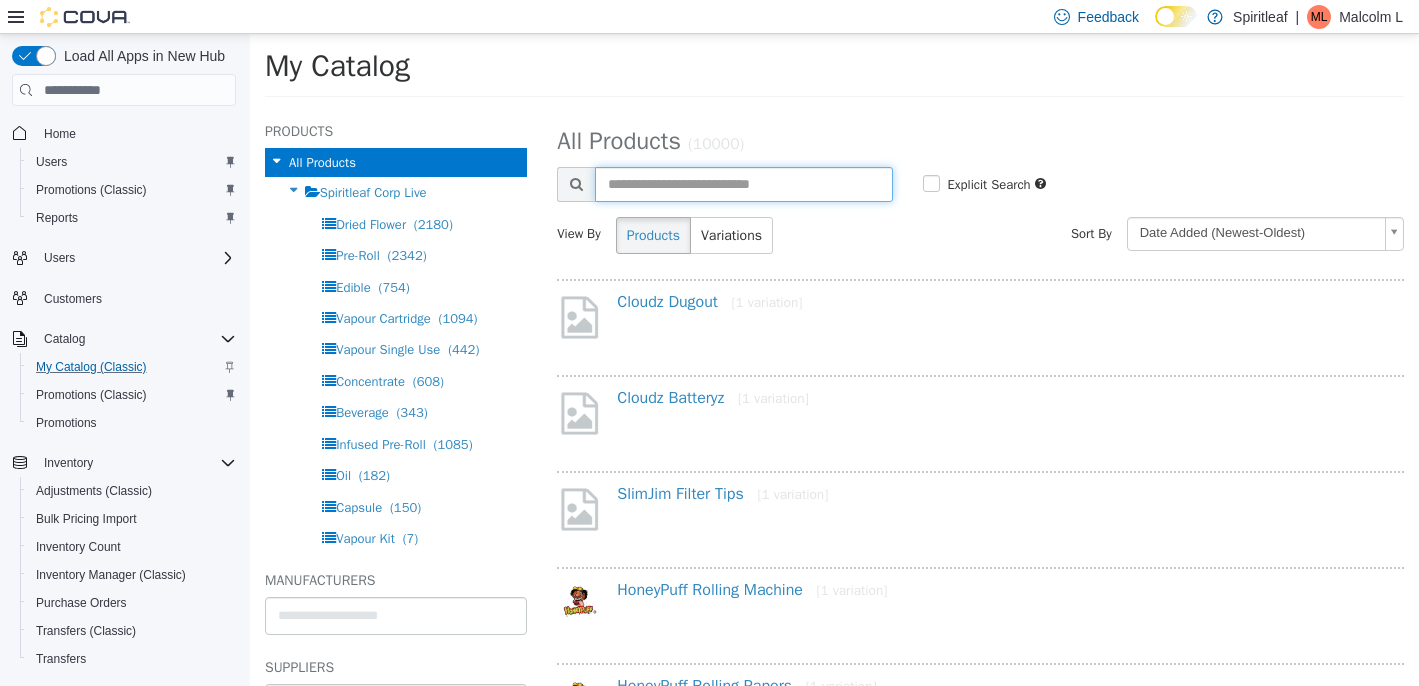 paste on "**********" 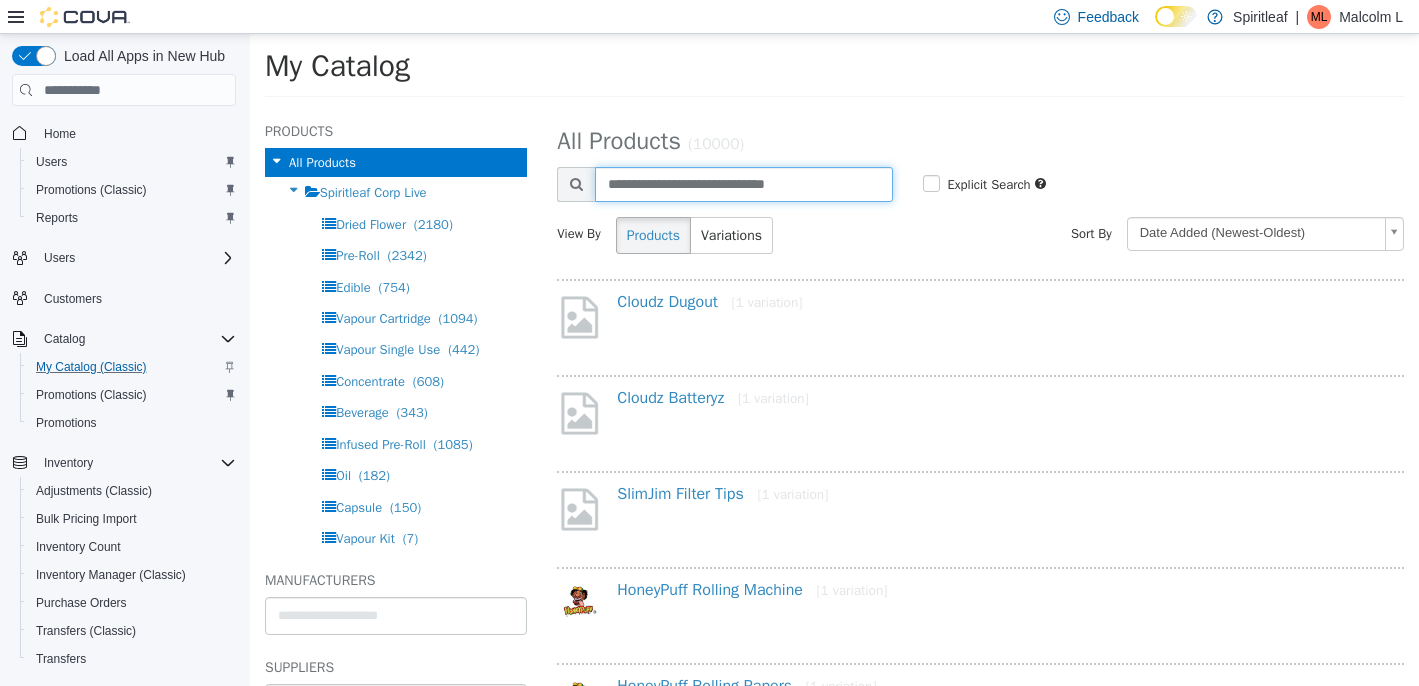 type on "**********" 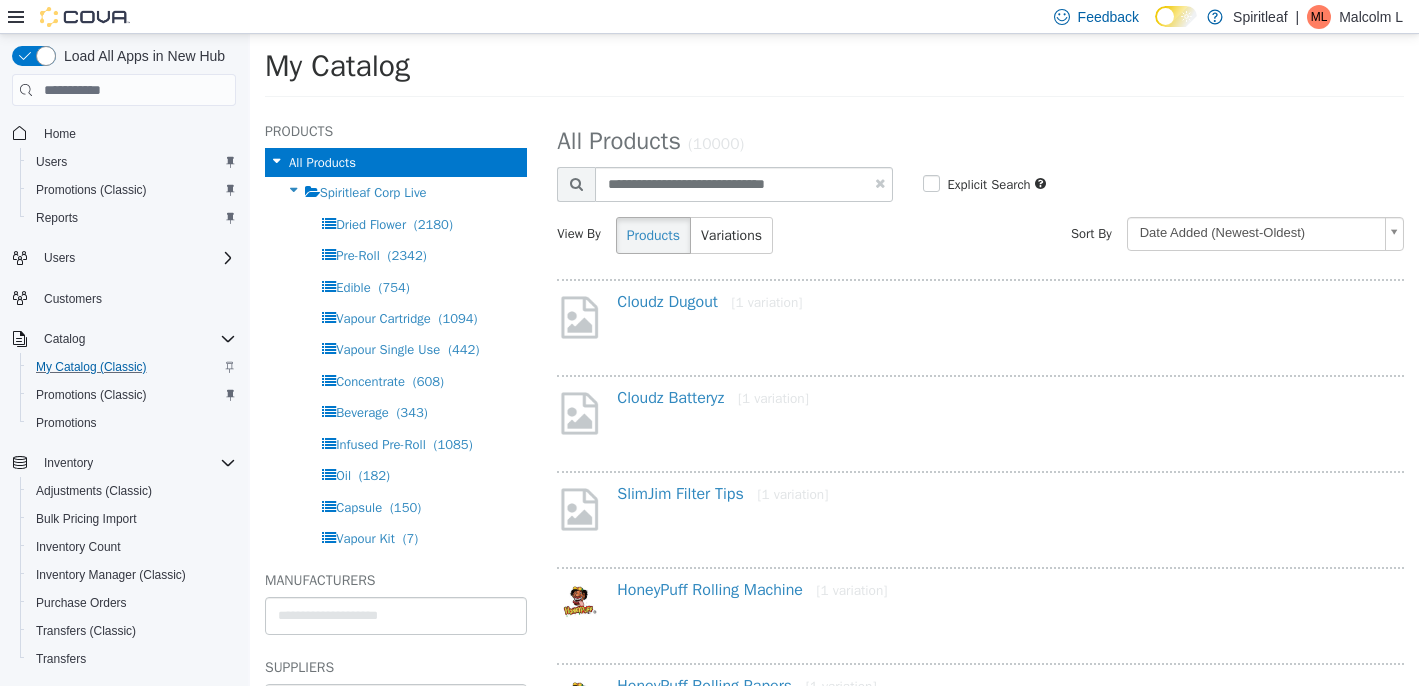 select on "**********" 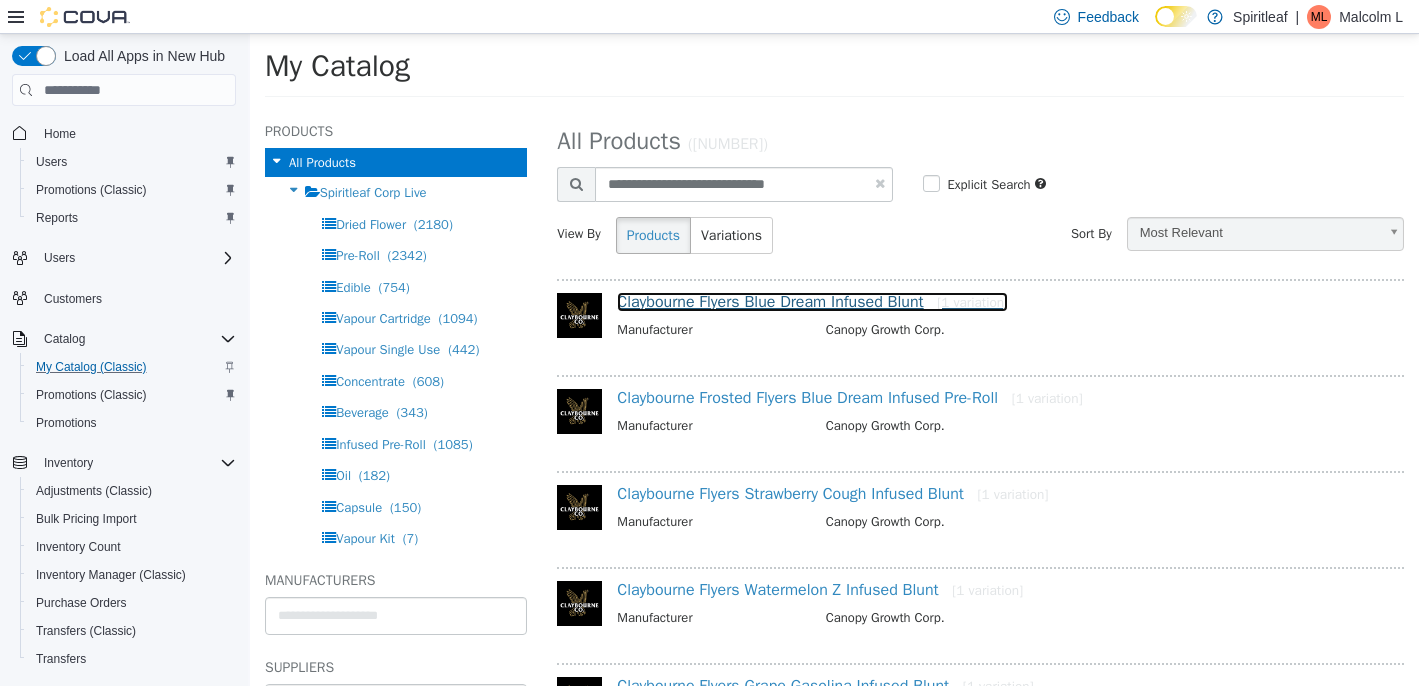 click on "Claybourne Flyers Blue Dream Infused Blunt
[1 variation]" at bounding box center (812, 302) 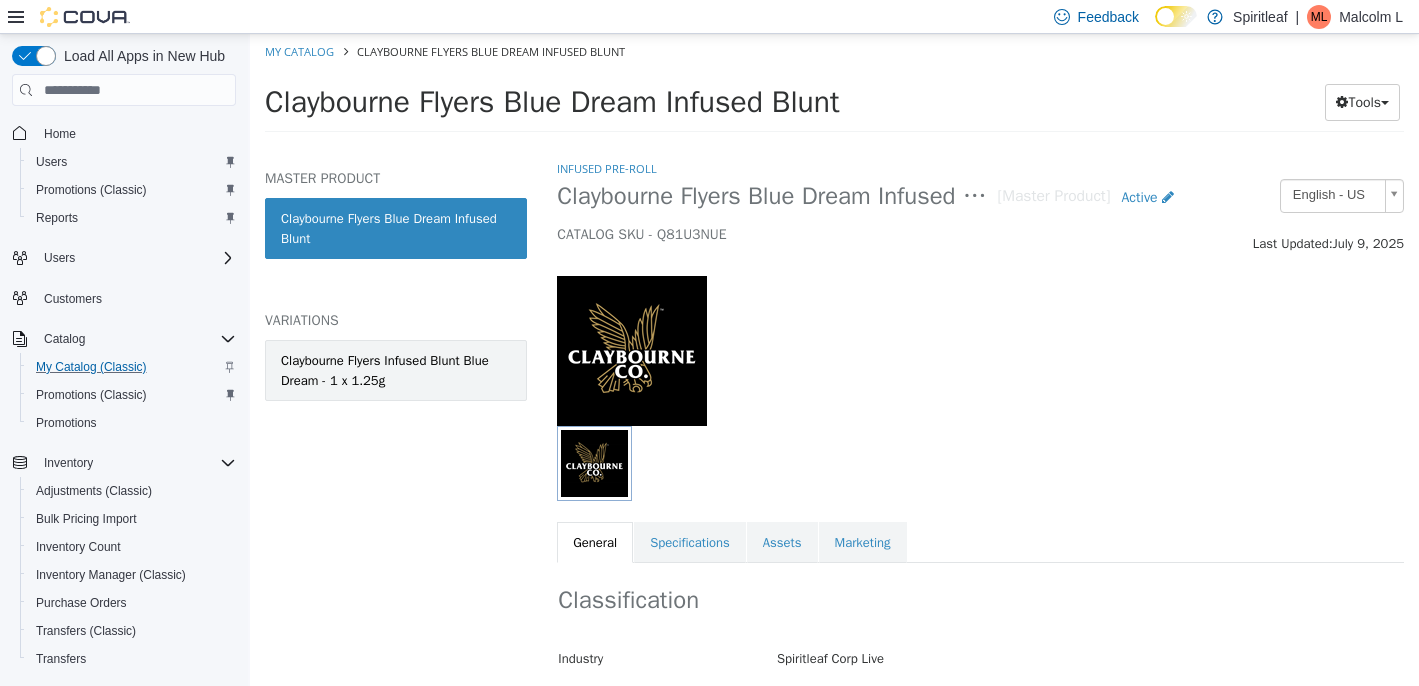 click on "Claybourne Flyers Infused Blunt Blue Dream - 1 x 1.25g" at bounding box center [396, 370] 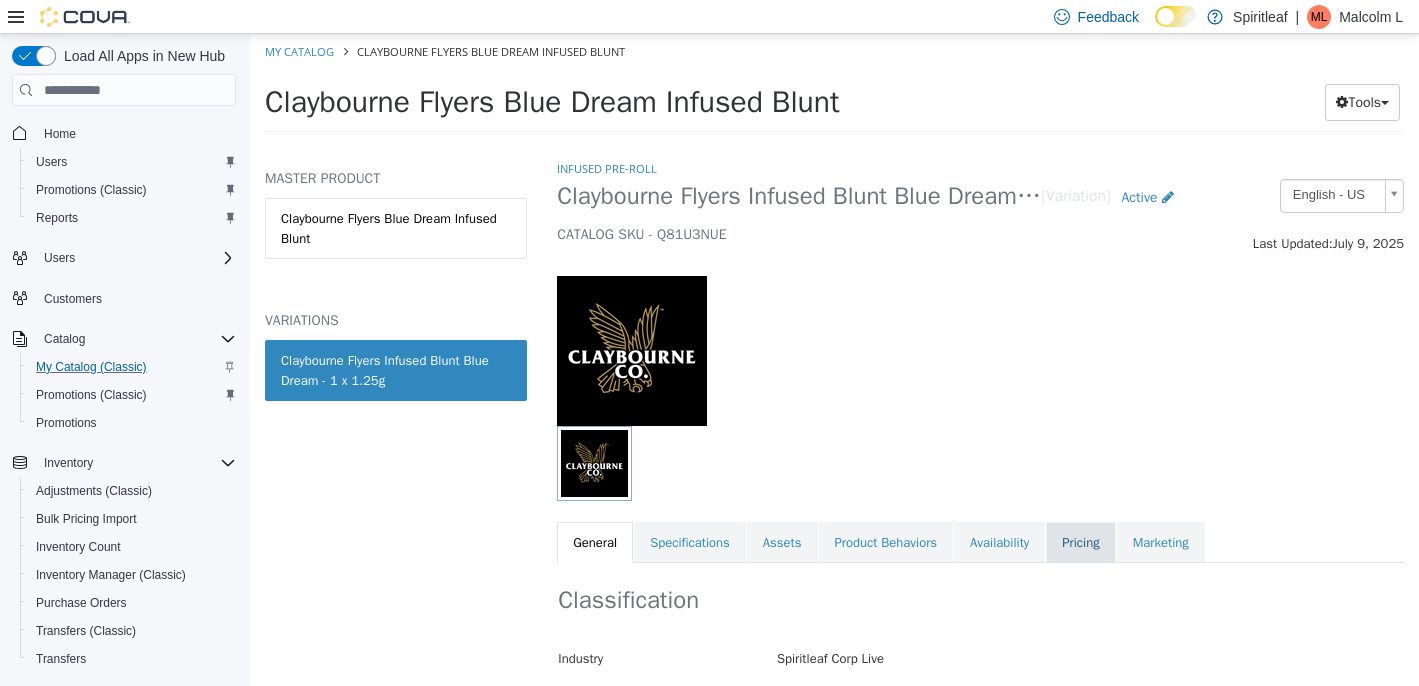 click on "Pricing" at bounding box center (1080, 543) 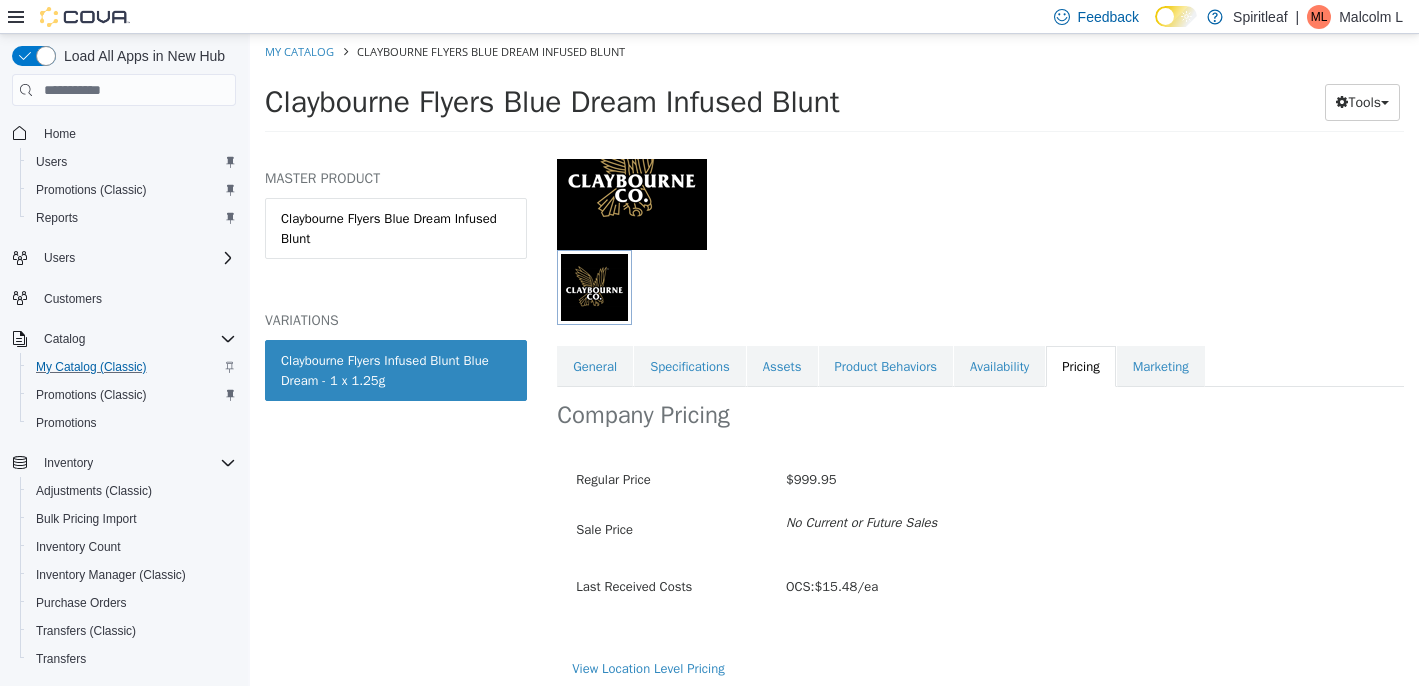 scroll, scrollTop: 184, scrollLeft: 0, axis: vertical 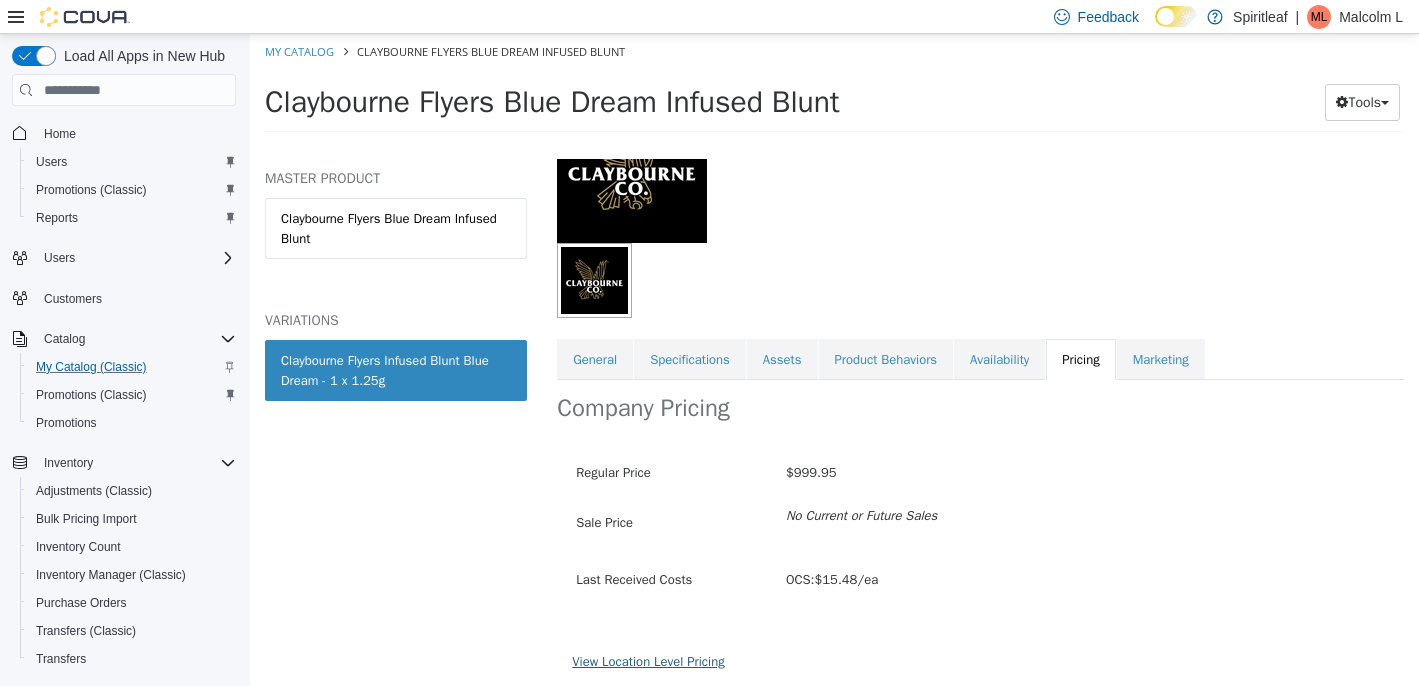 click on "View Location Level Pricing" at bounding box center [648, 661] 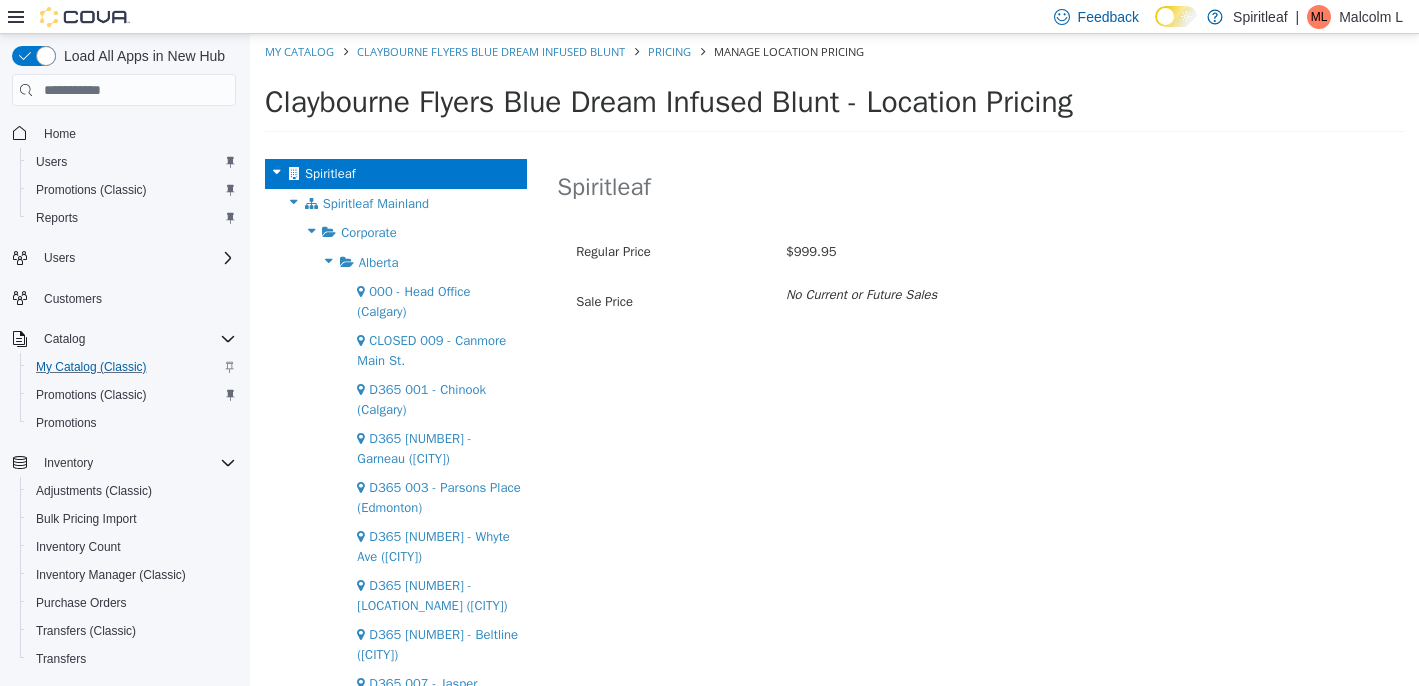 click at bounding box center (311, 231) 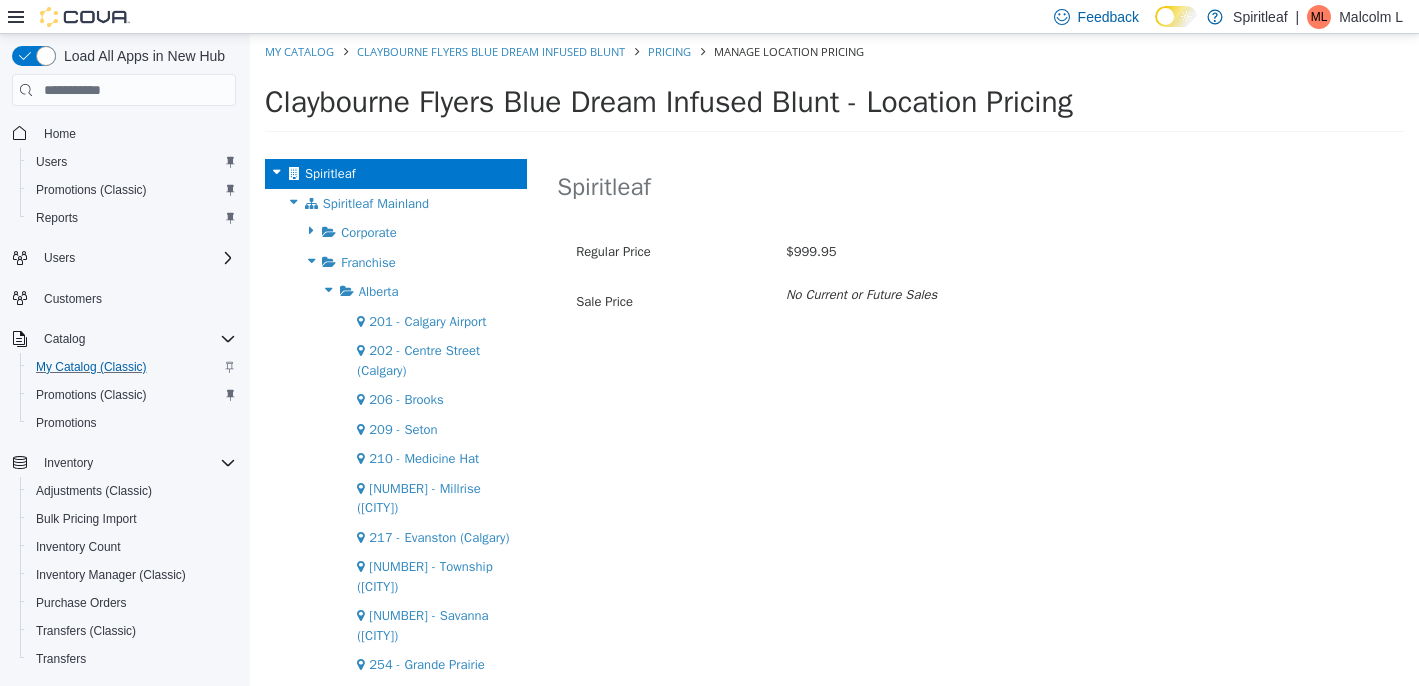 click at bounding box center [329, 290] 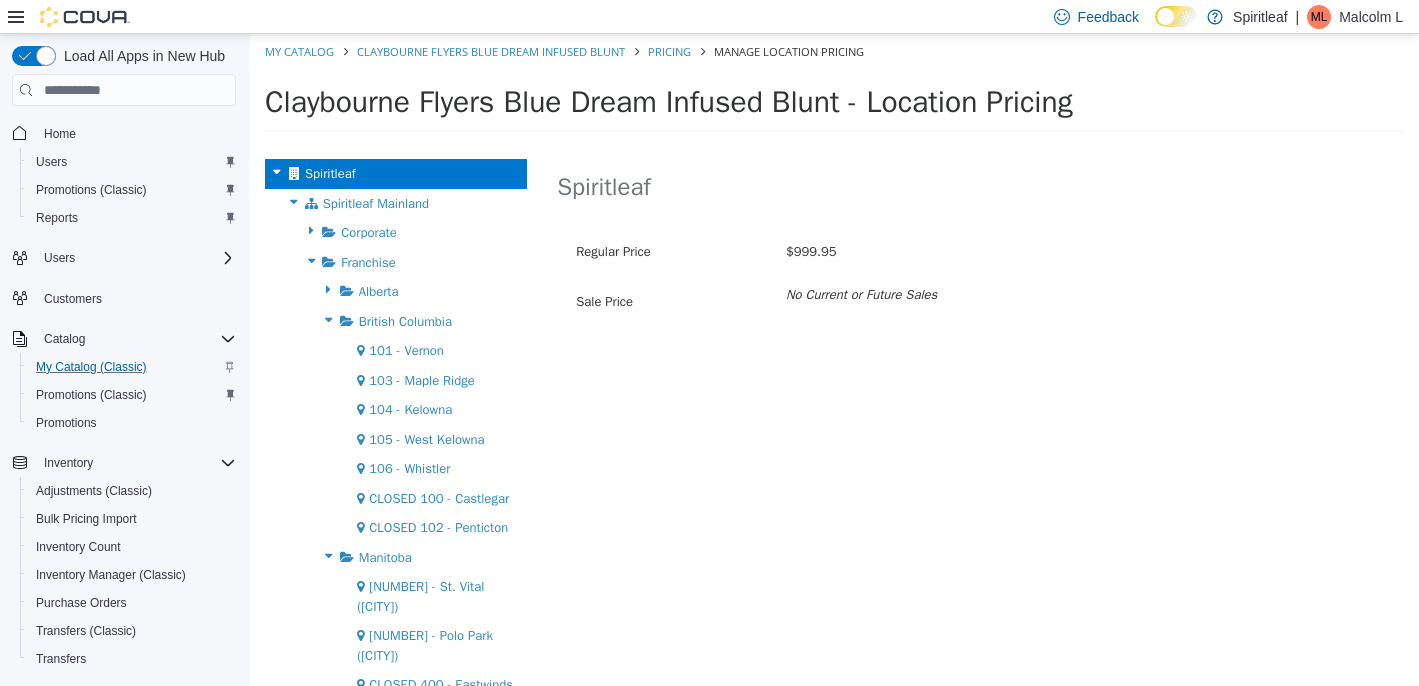 click at bounding box center (329, 320) 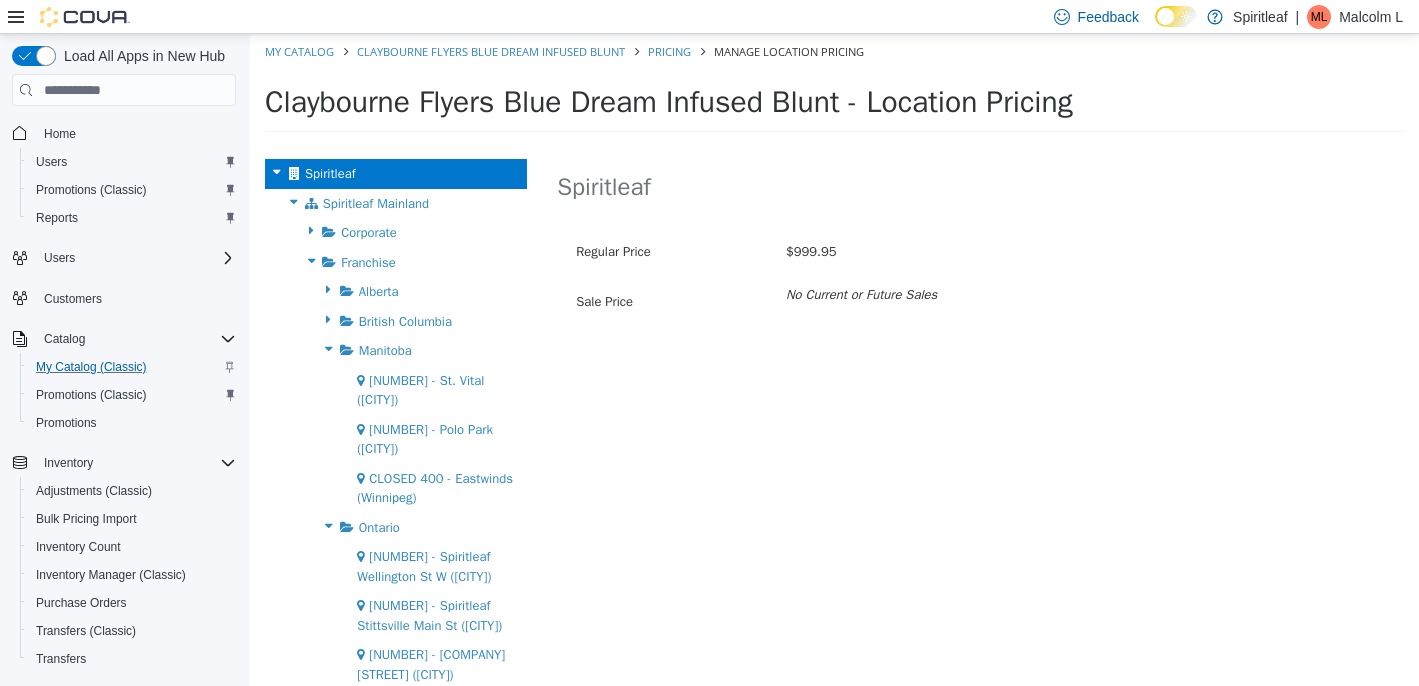 click at bounding box center [329, 349] 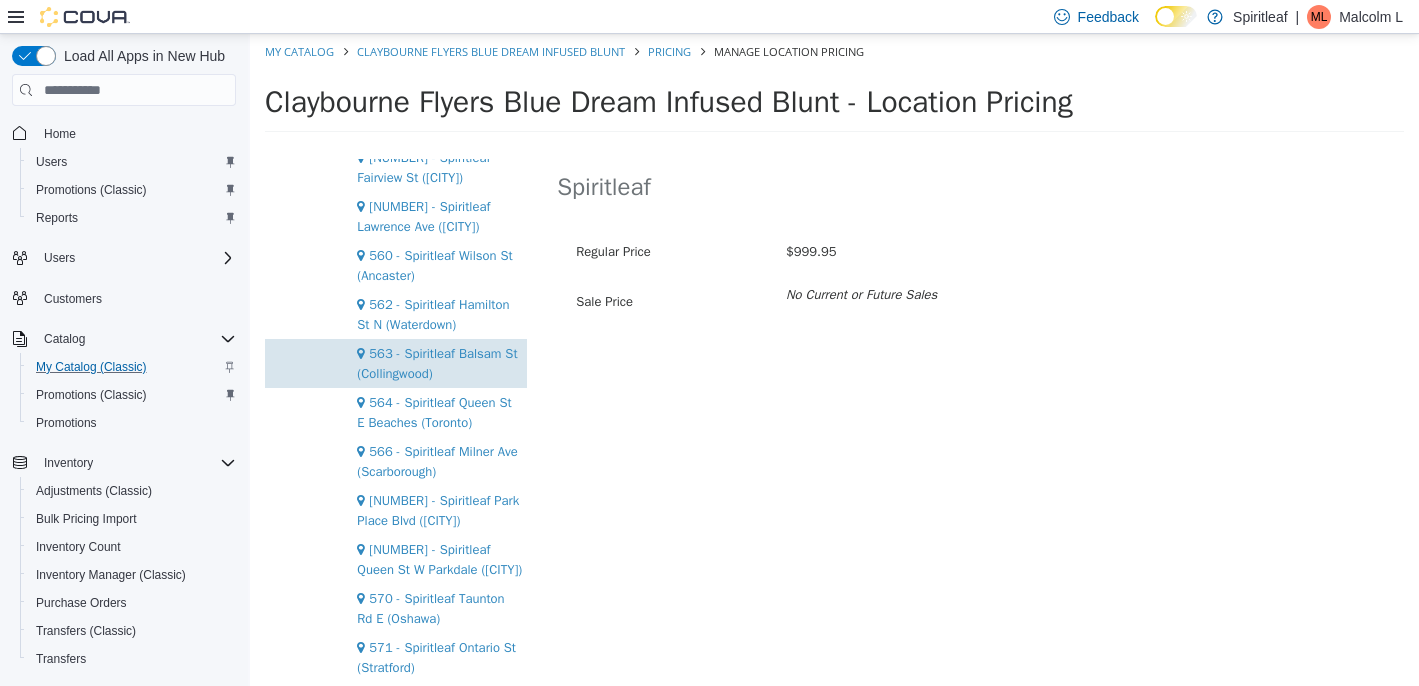 scroll, scrollTop: 645, scrollLeft: 0, axis: vertical 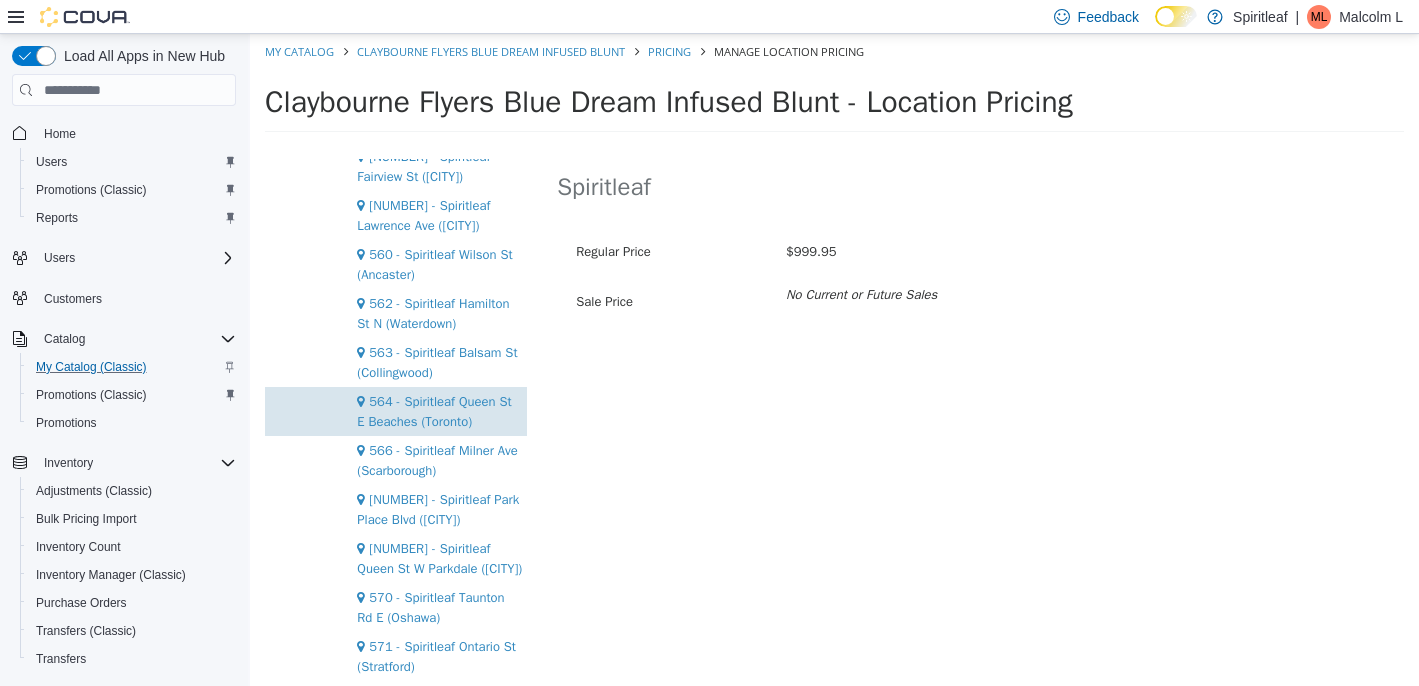 click on "564 - Spiritleaf Queen St E Beaches (Toronto)" at bounding box center (434, 411) 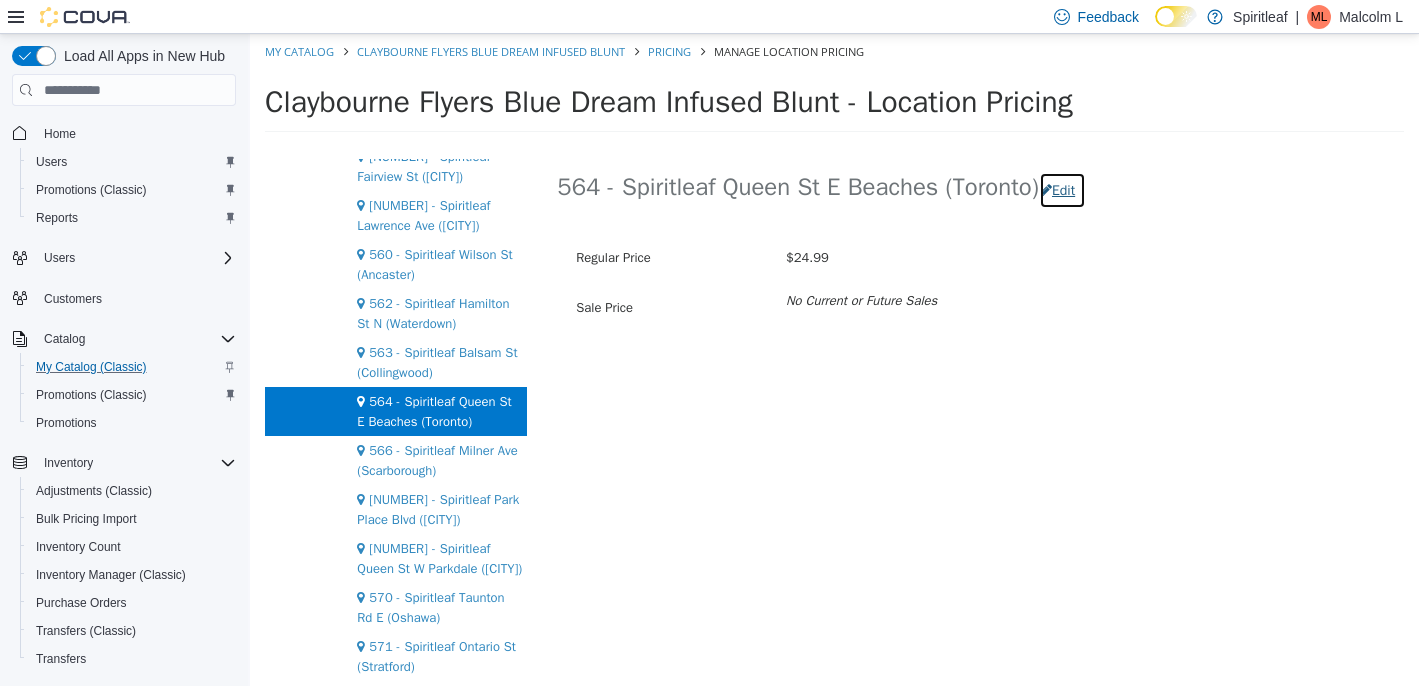 click on "Edit" at bounding box center (1062, 190) 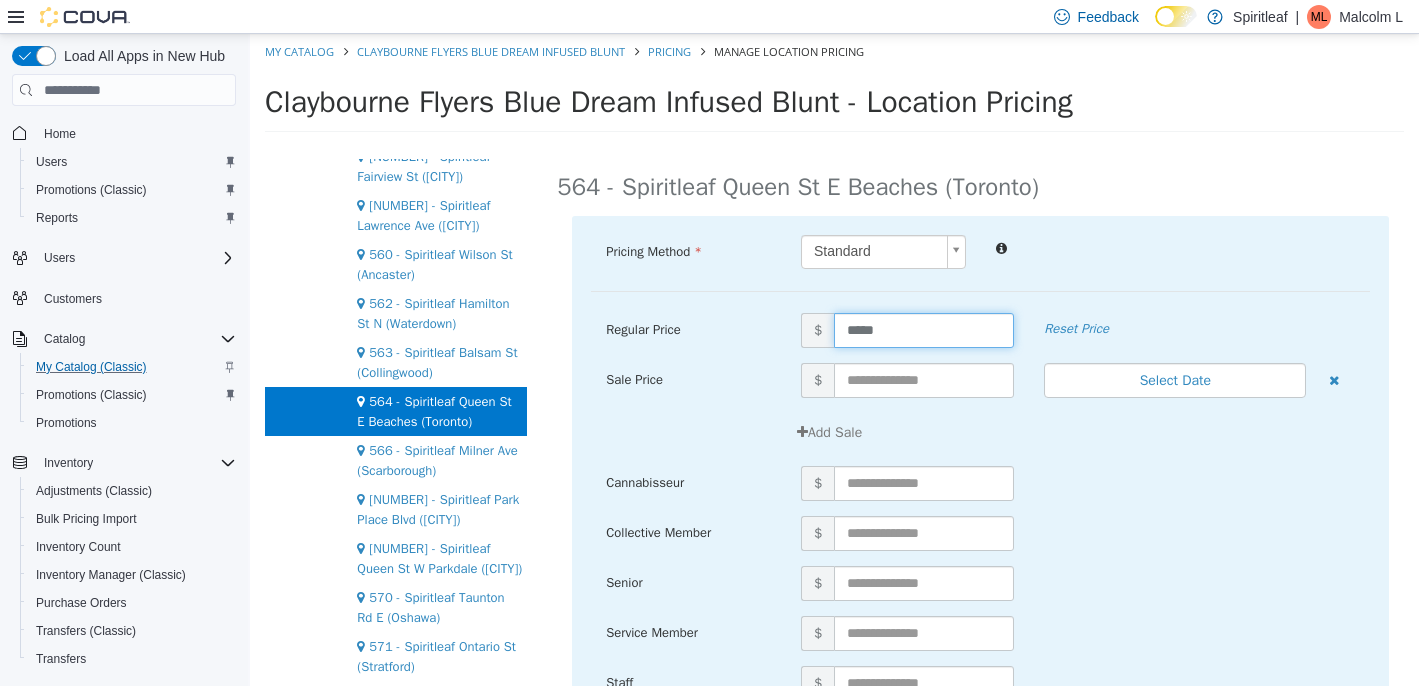 click on "*****" at bounding box center (924, 330) 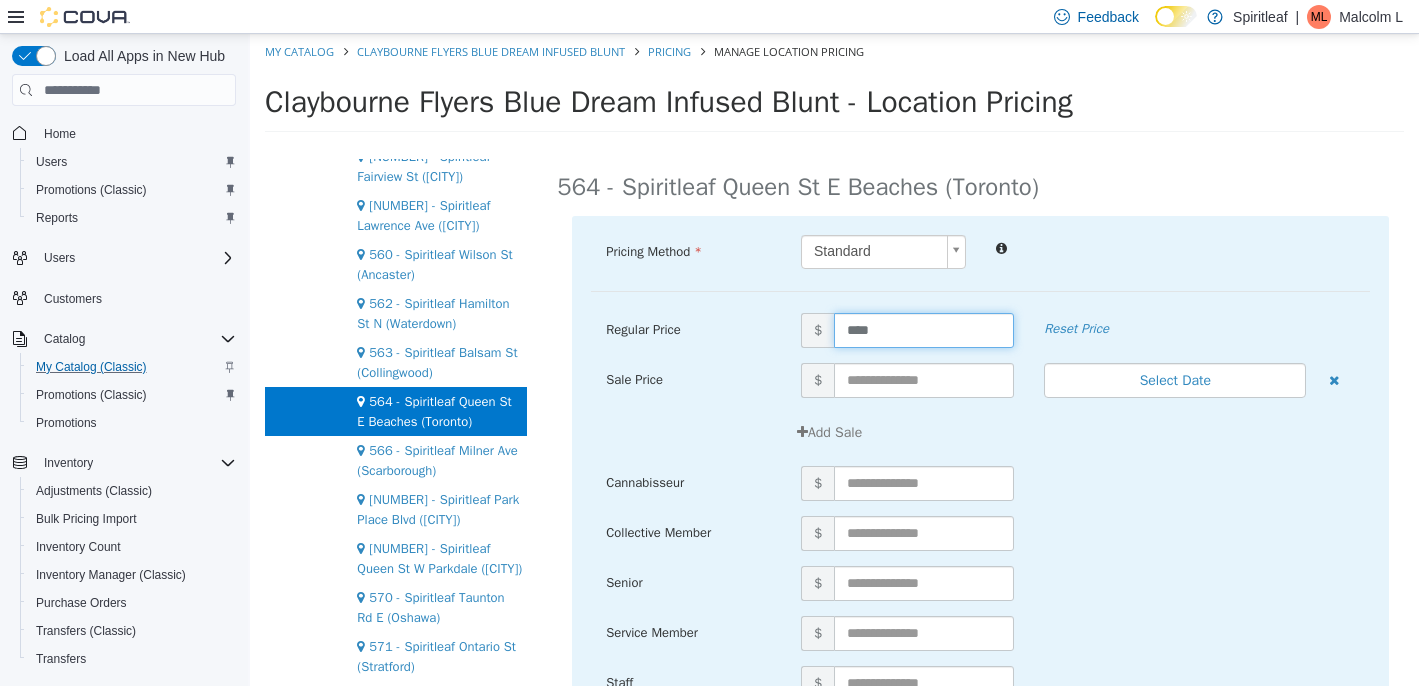 type on "*****" 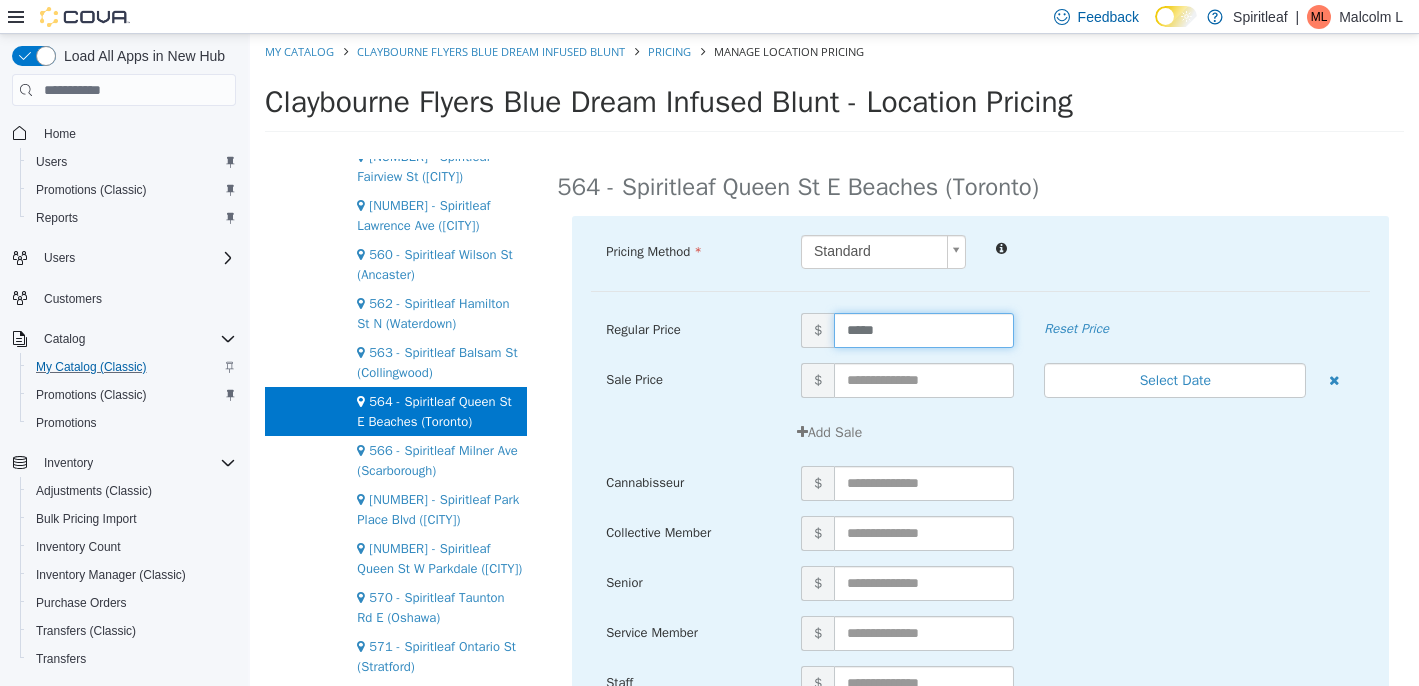scroll, scrollTop: 256, scrollLeft: 0, axis: vertical 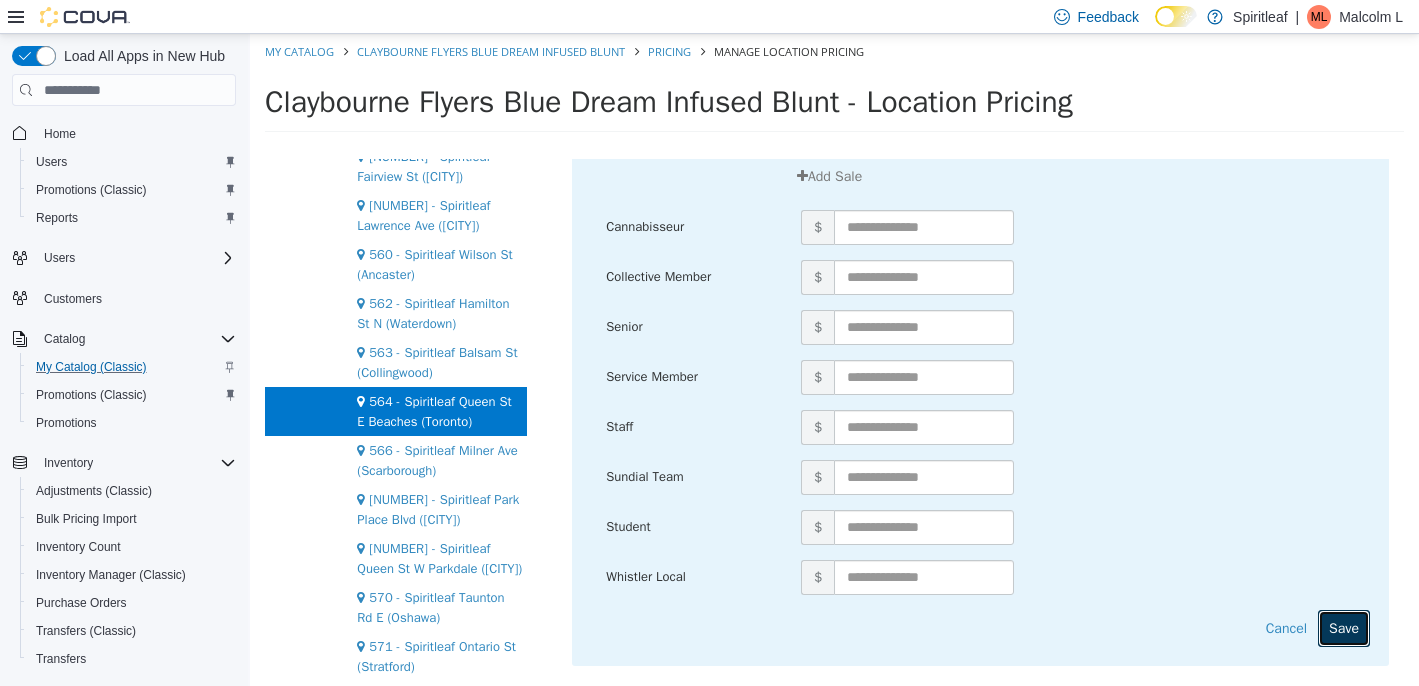 click on "Save" at bounding box center (1344, 628) 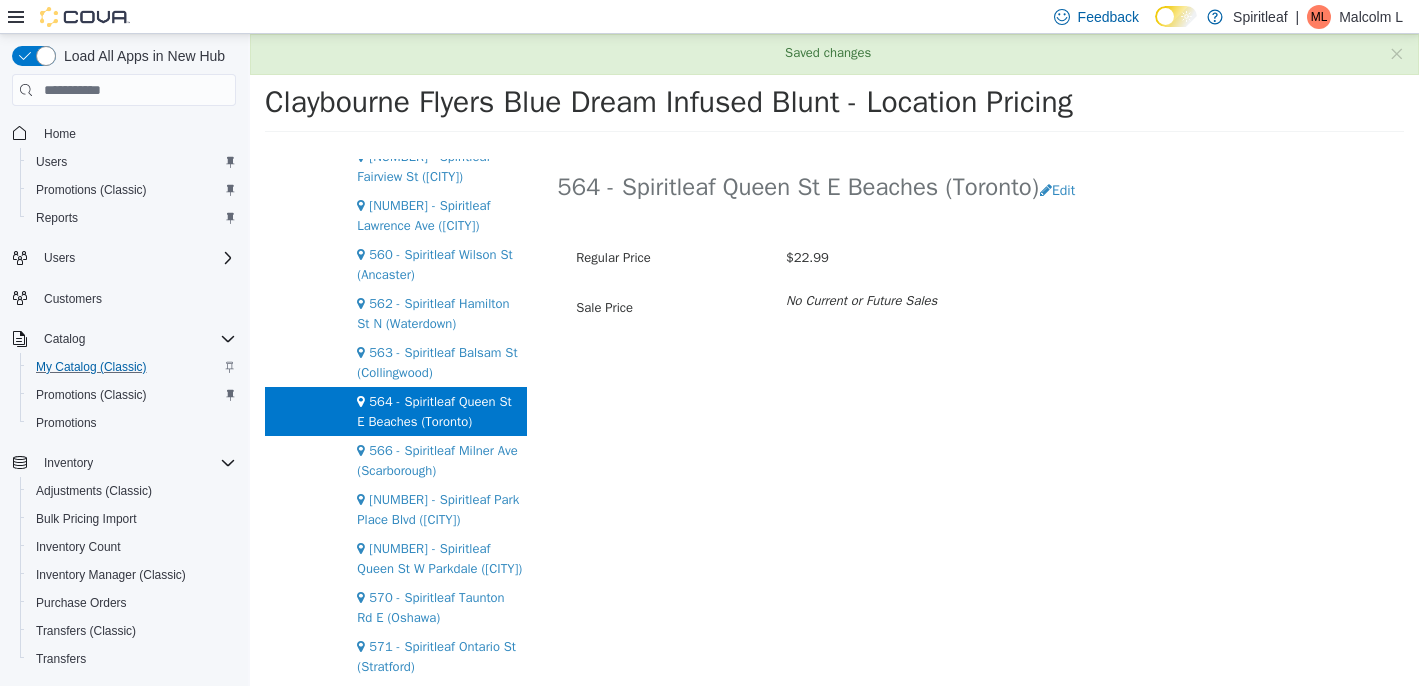 scroll, scrollTop: 0, scrollLeft: 0, axis: both 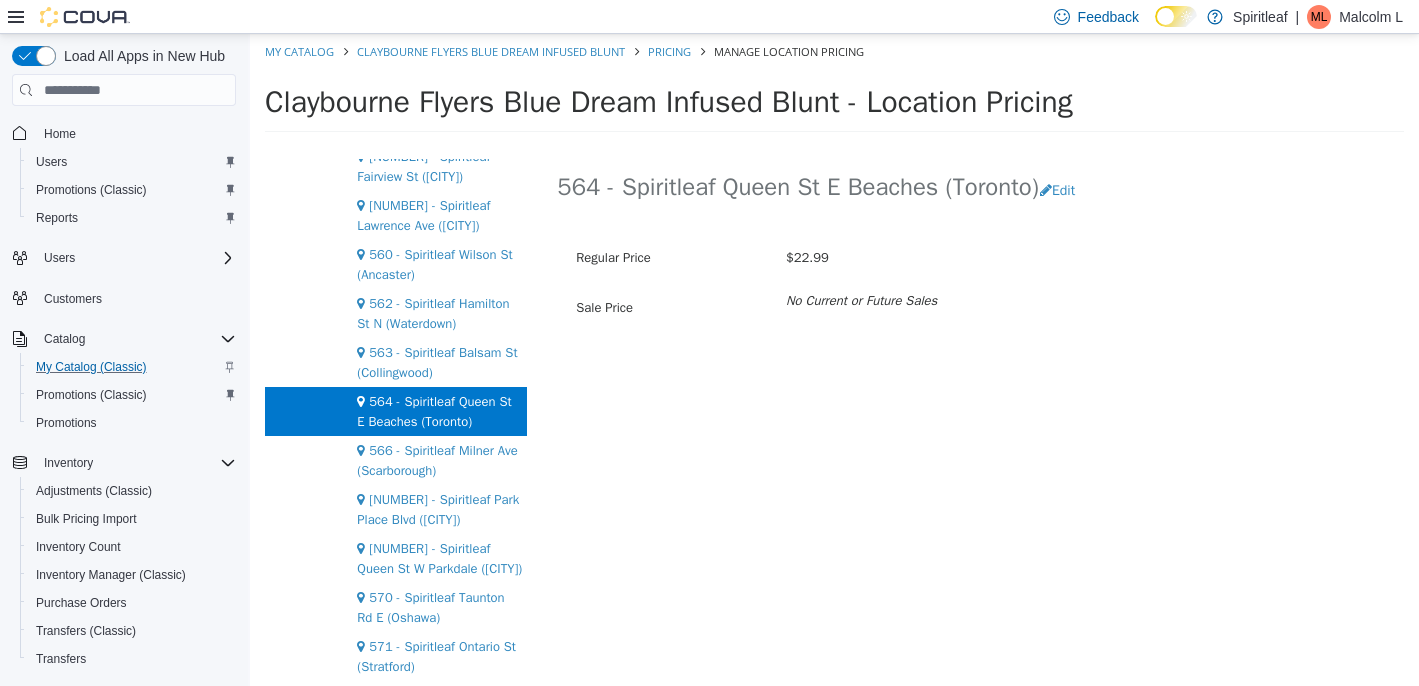 click on "My Catalog
[BRAND] [PRODUCT]
Pricing
Manage Location Pricing" at bounding box center (834, 52) 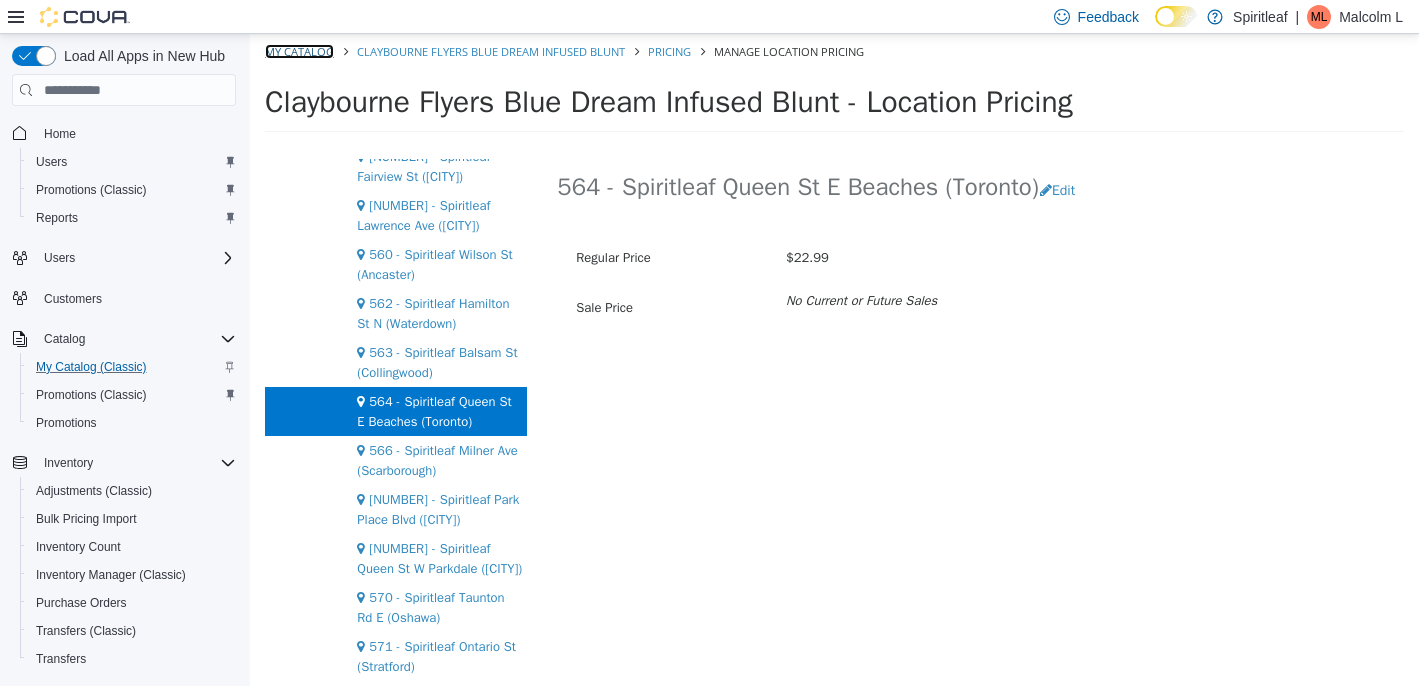click on "My Catalog" at bounding box center [299, 51] 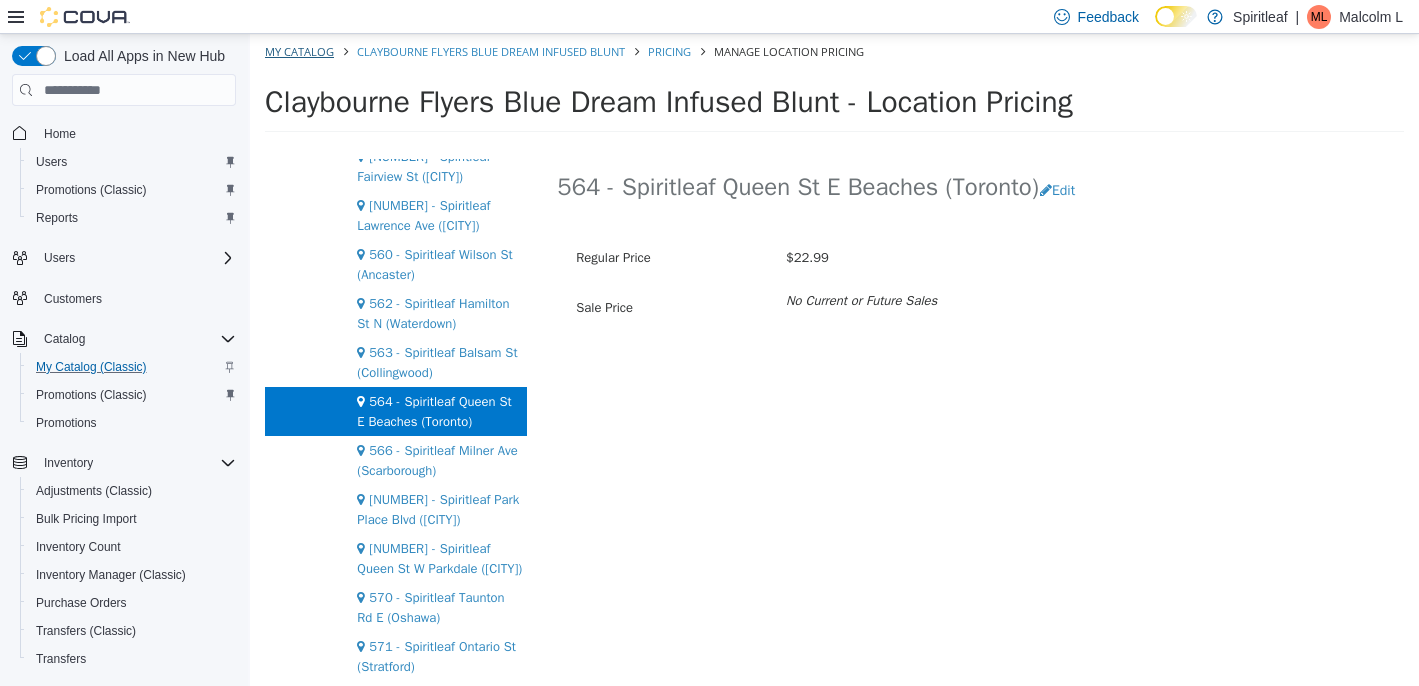 select on "**********" 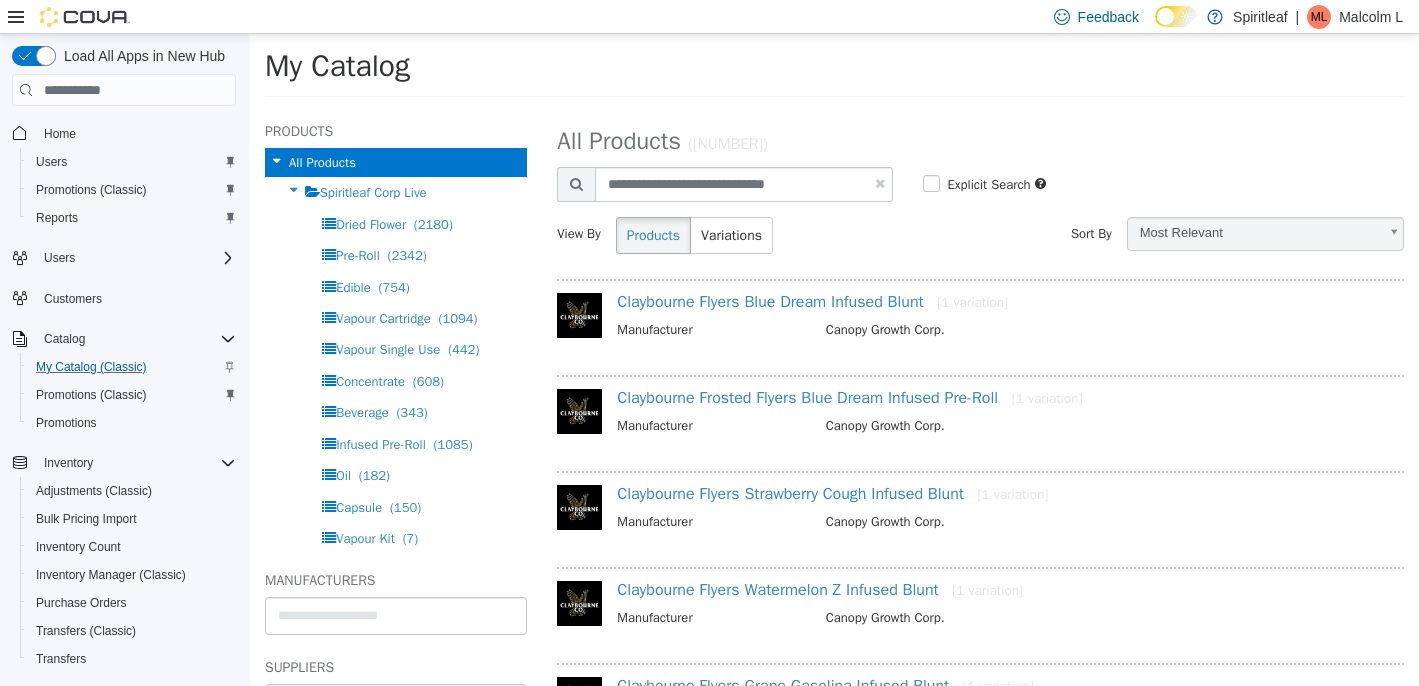 click at bounding box center [880, 183] 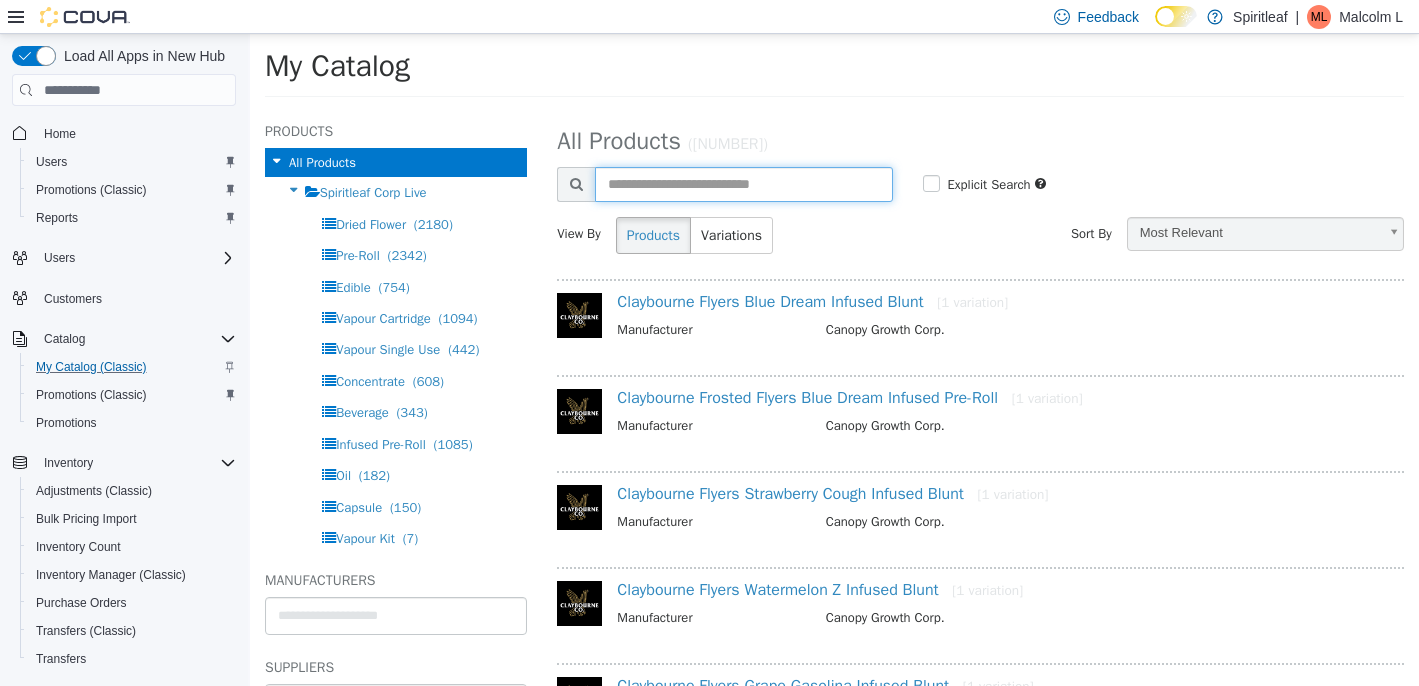 click at bounding box center [743, 184] 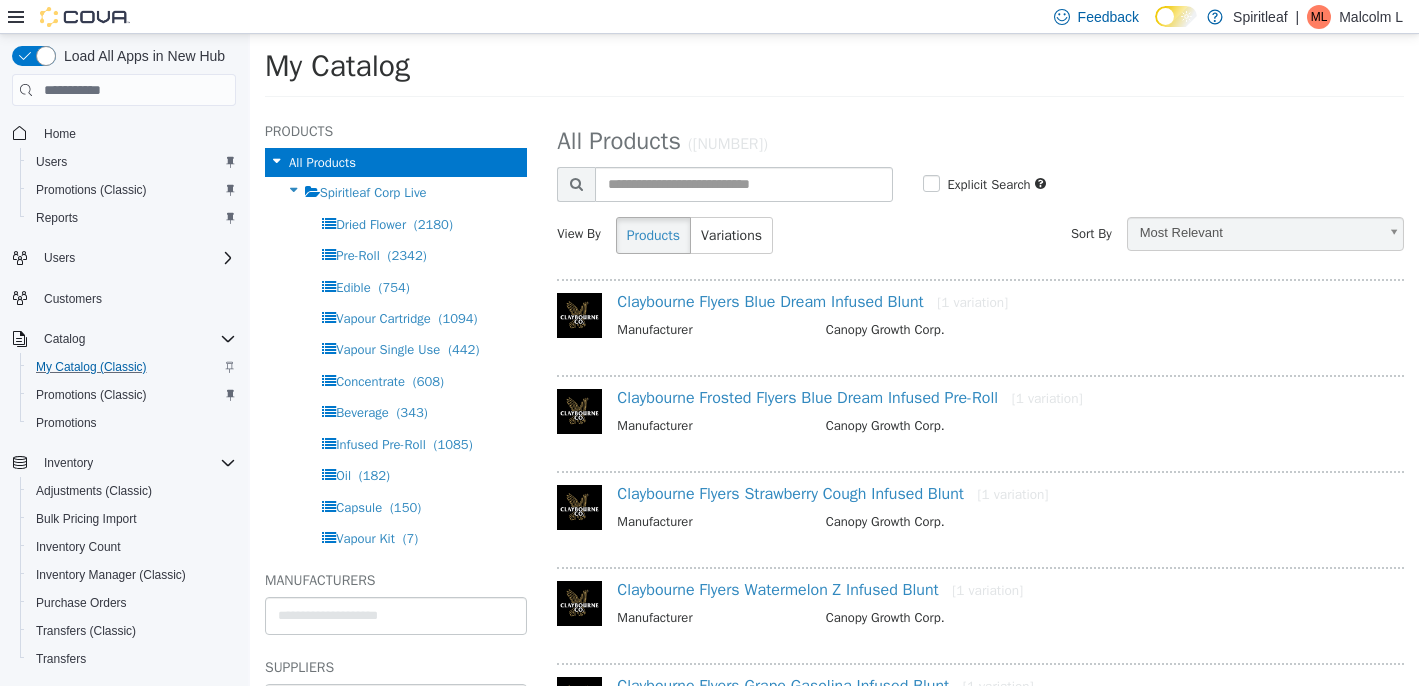 select on "**********" 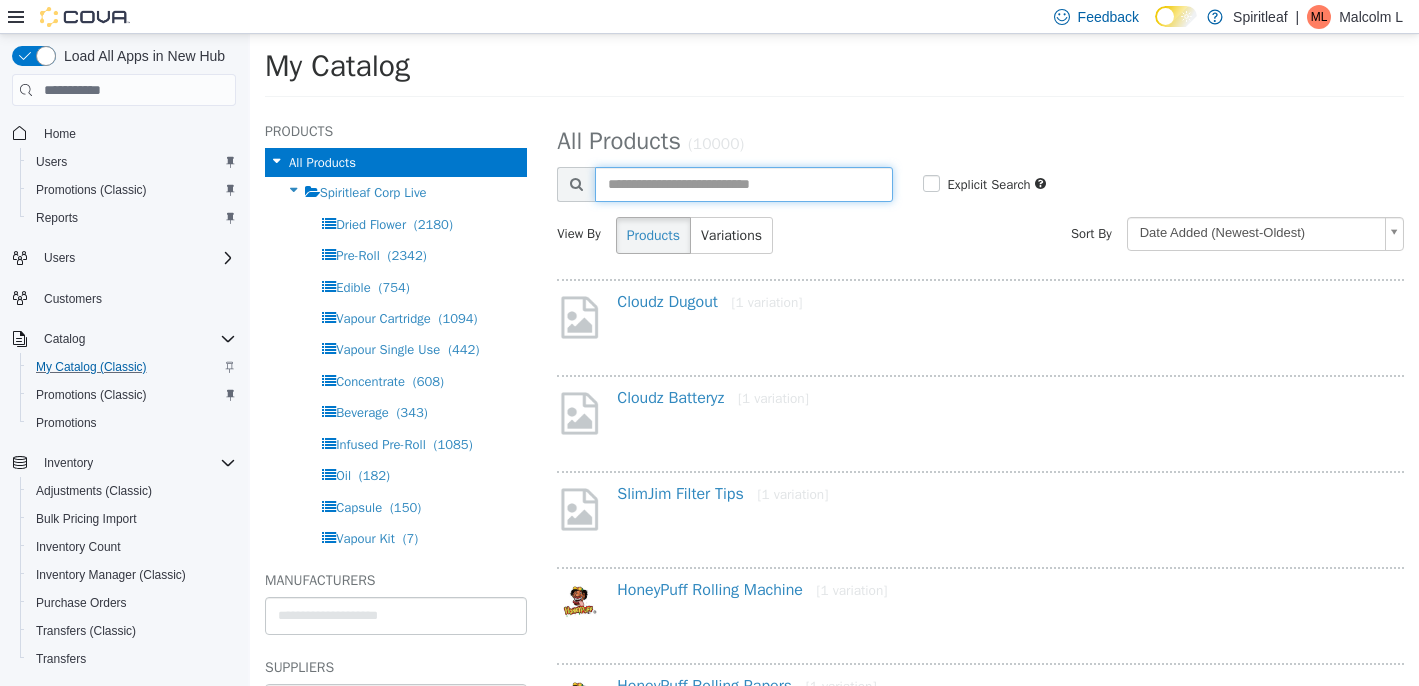 click at bounding box center (743, 184) 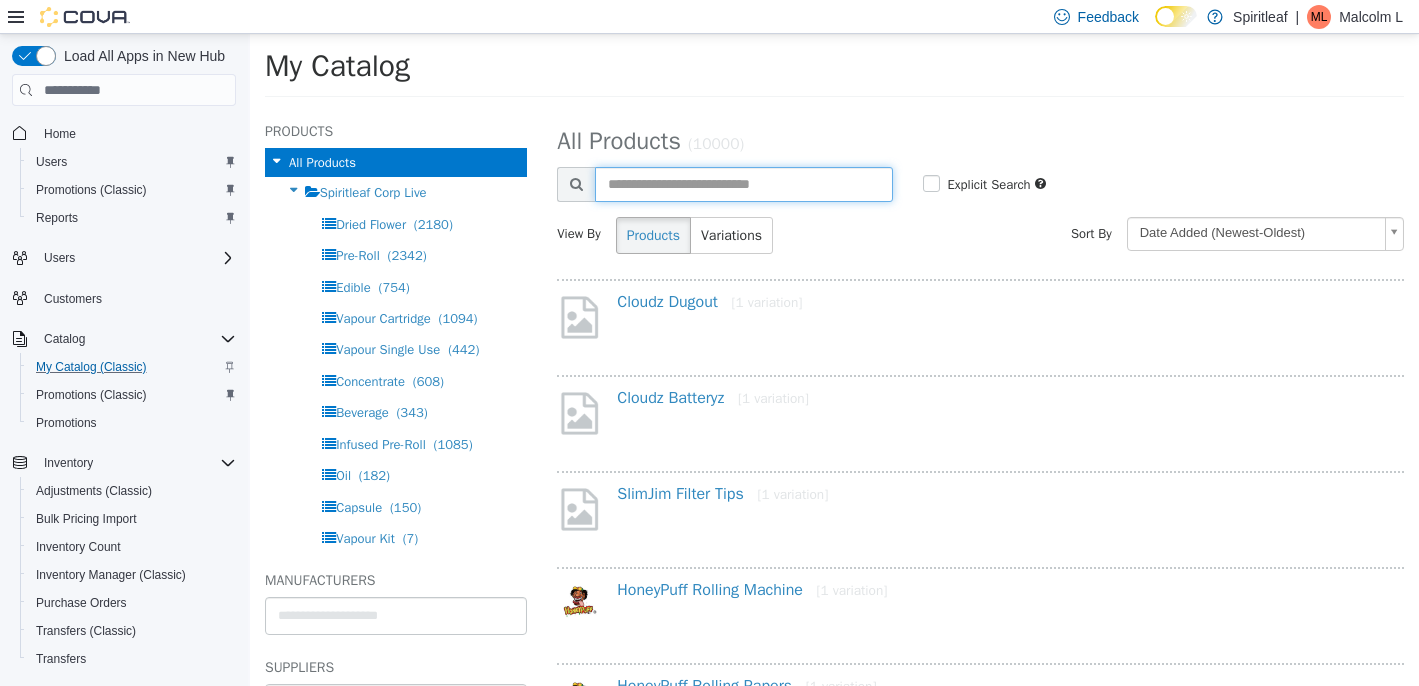 paste on "**********" 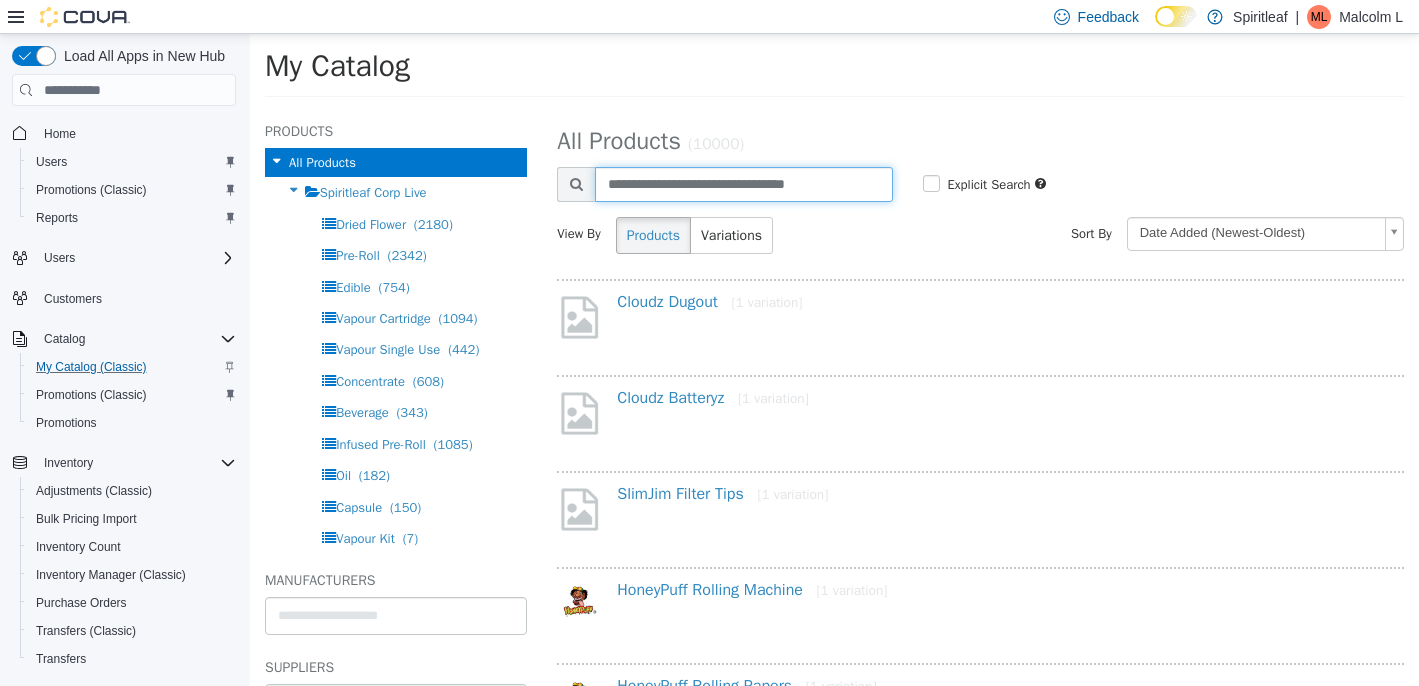 type on "**********" 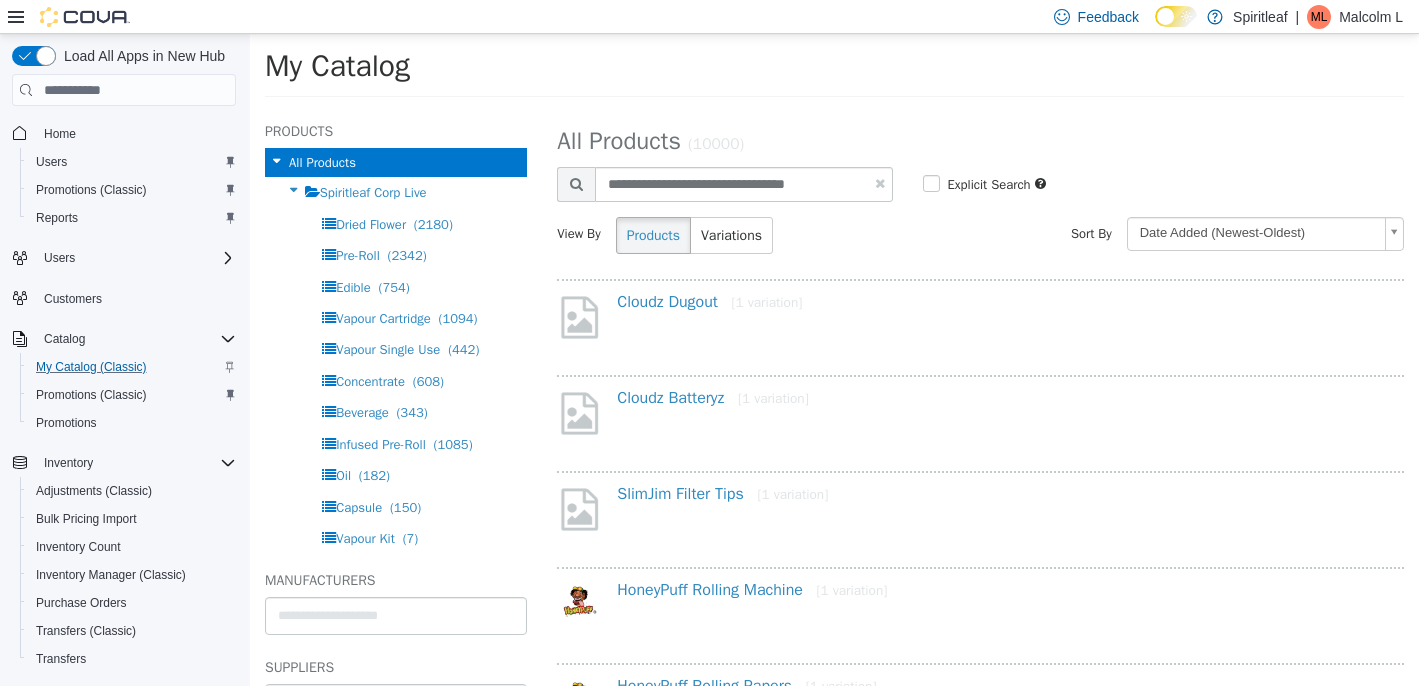 select on "**********" 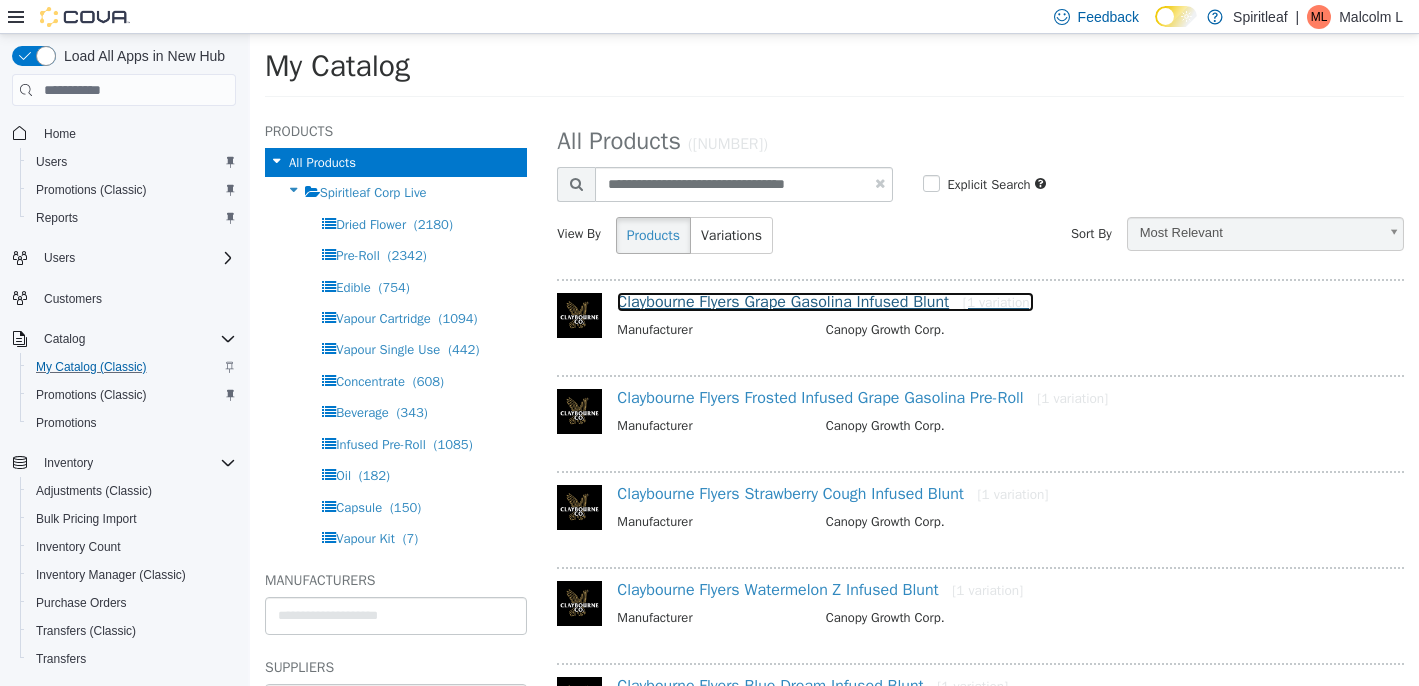 click on "Claybourne Flyers Grape Gasolina Infused Blunt
[NUMBER] variation]" at bounding box center [825, 302] 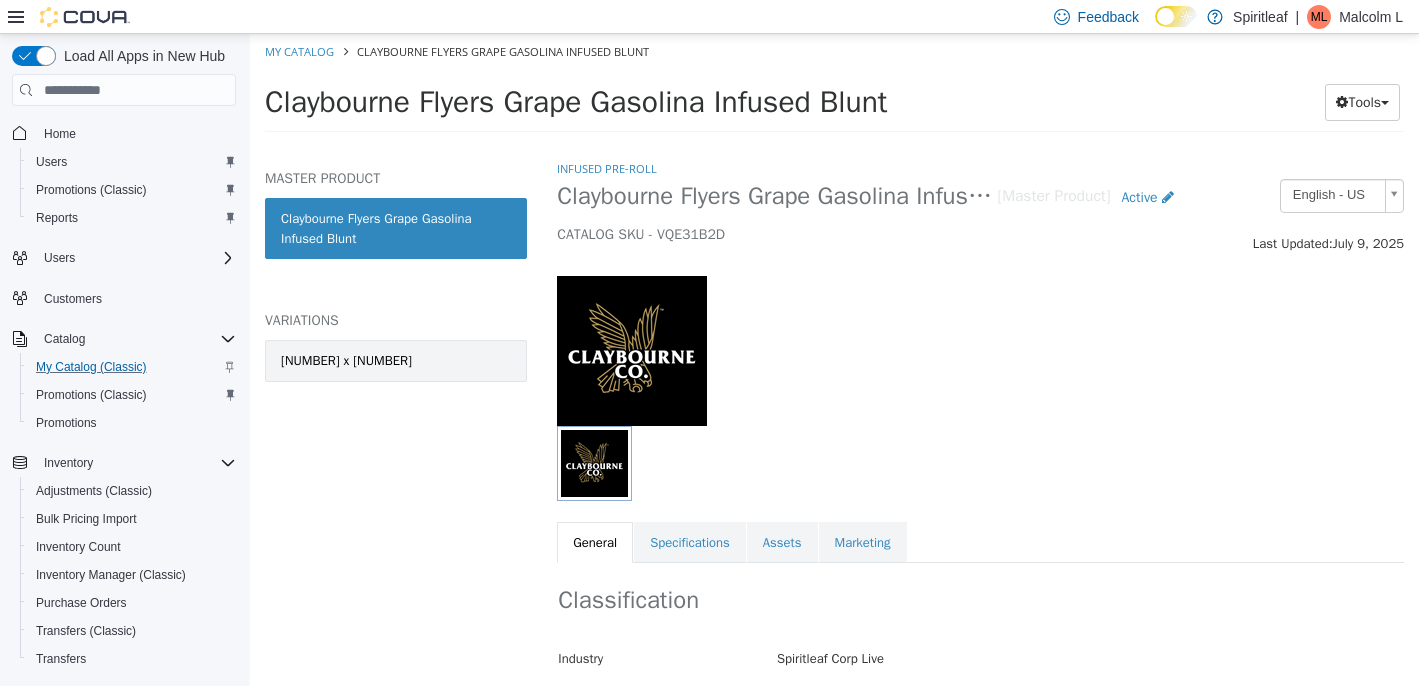 click on "[NUMBER] x [NUMBER]" at bounding box center [396, 361] 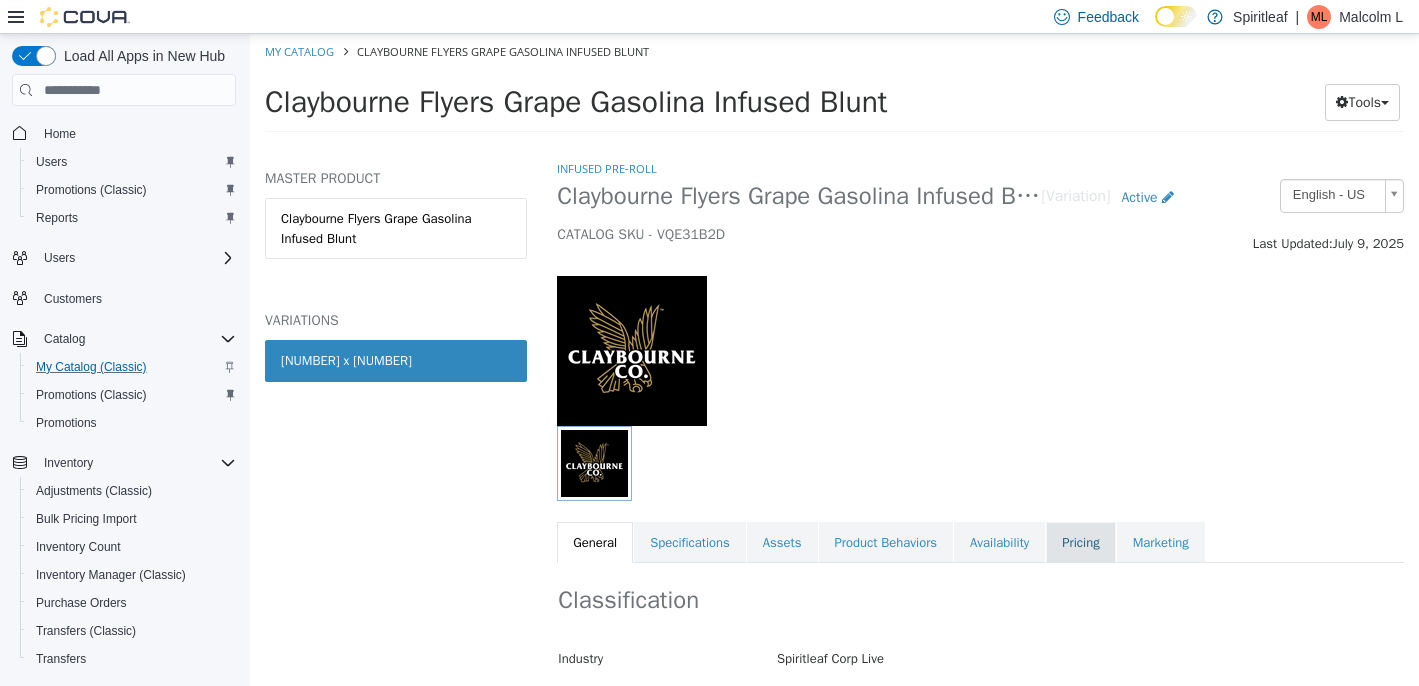 click on "Pricing" at bounding box center [1080, 543] 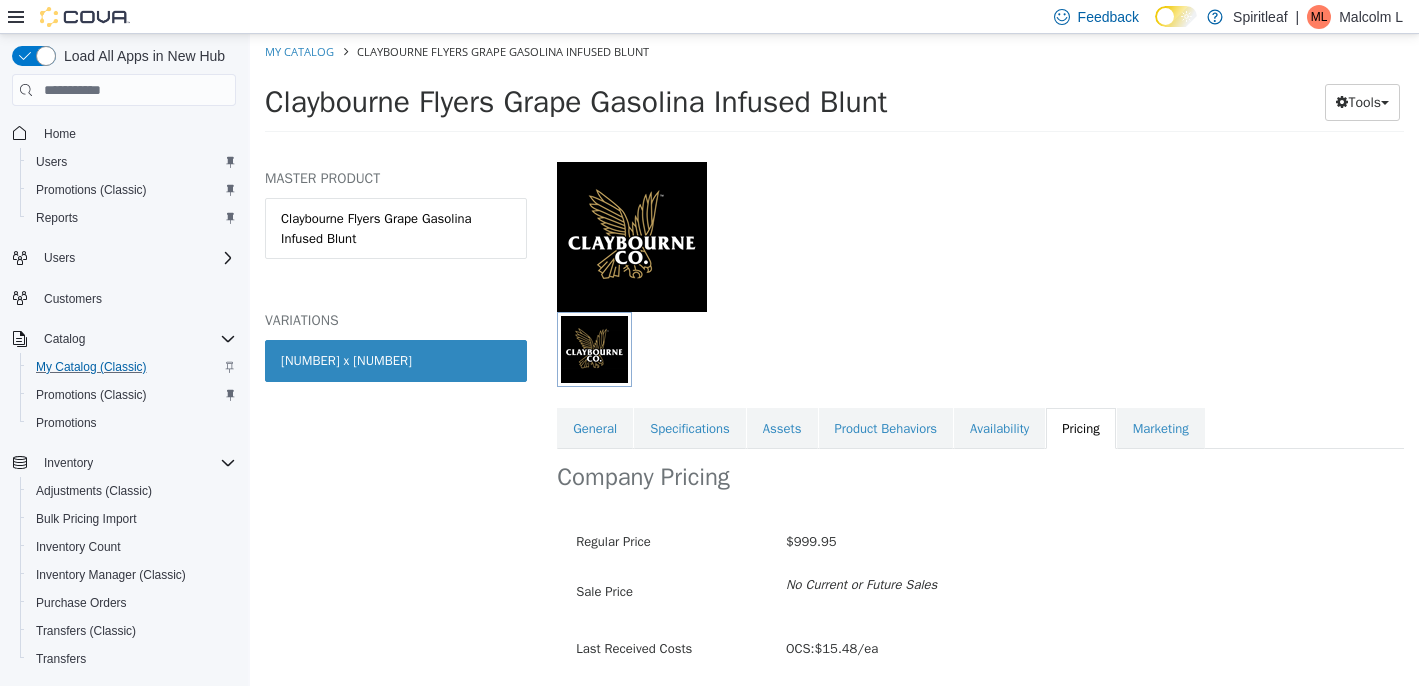 scroll, scrollTop: 184, scrollLeft: 0, axis: vertical 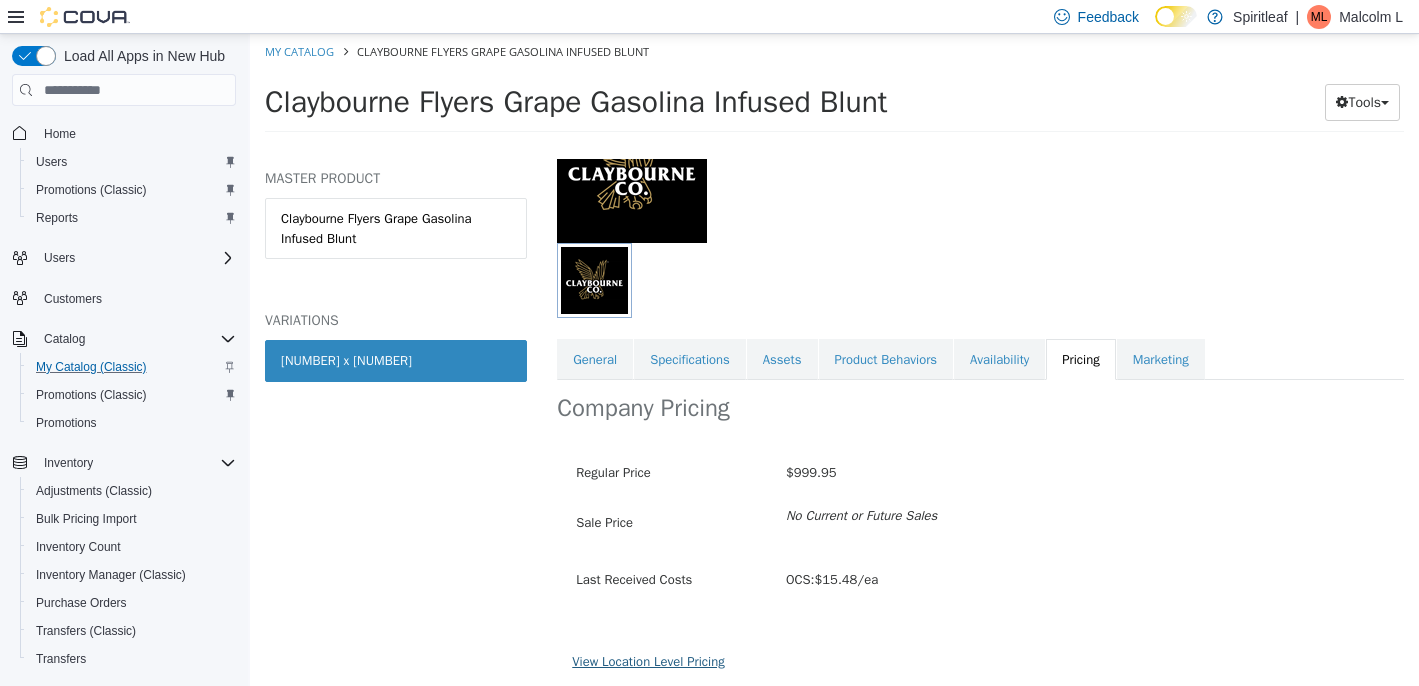 click on "View Location Level Pricing" at bounding box center [648, 661] 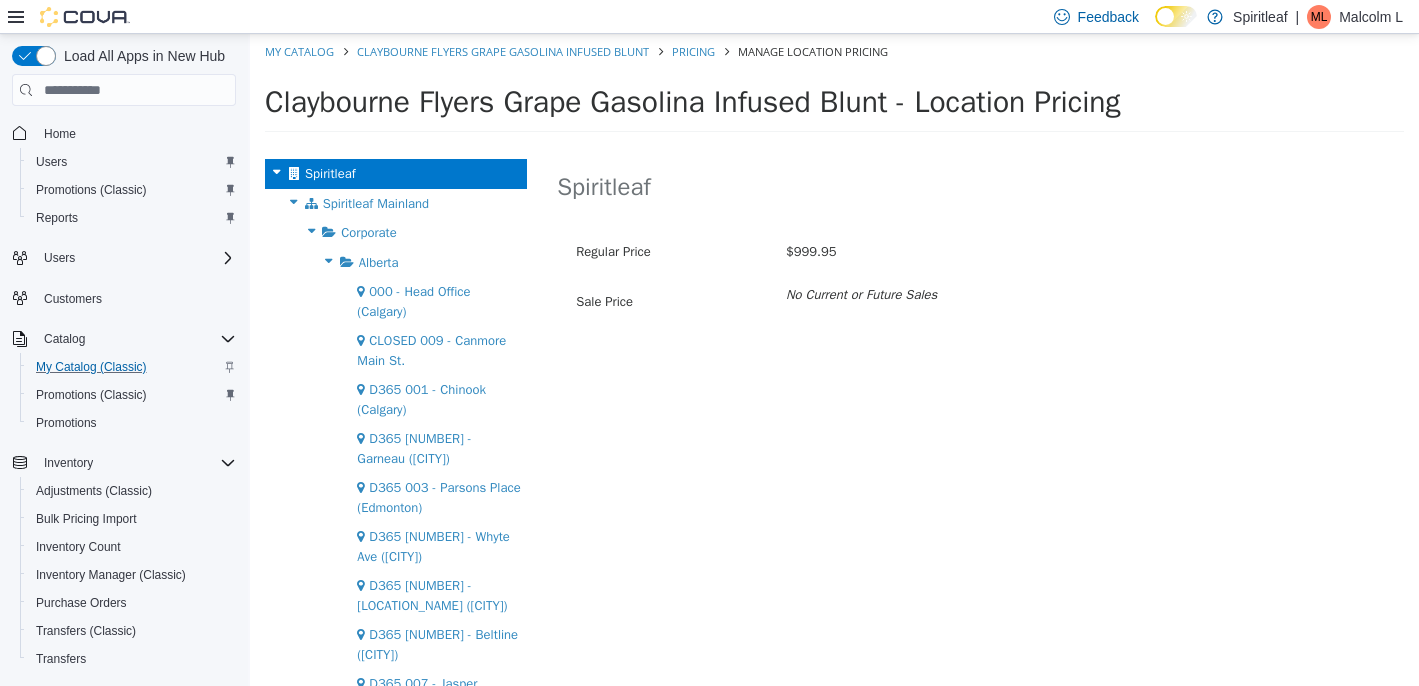 click at bounding box center (311, 231) 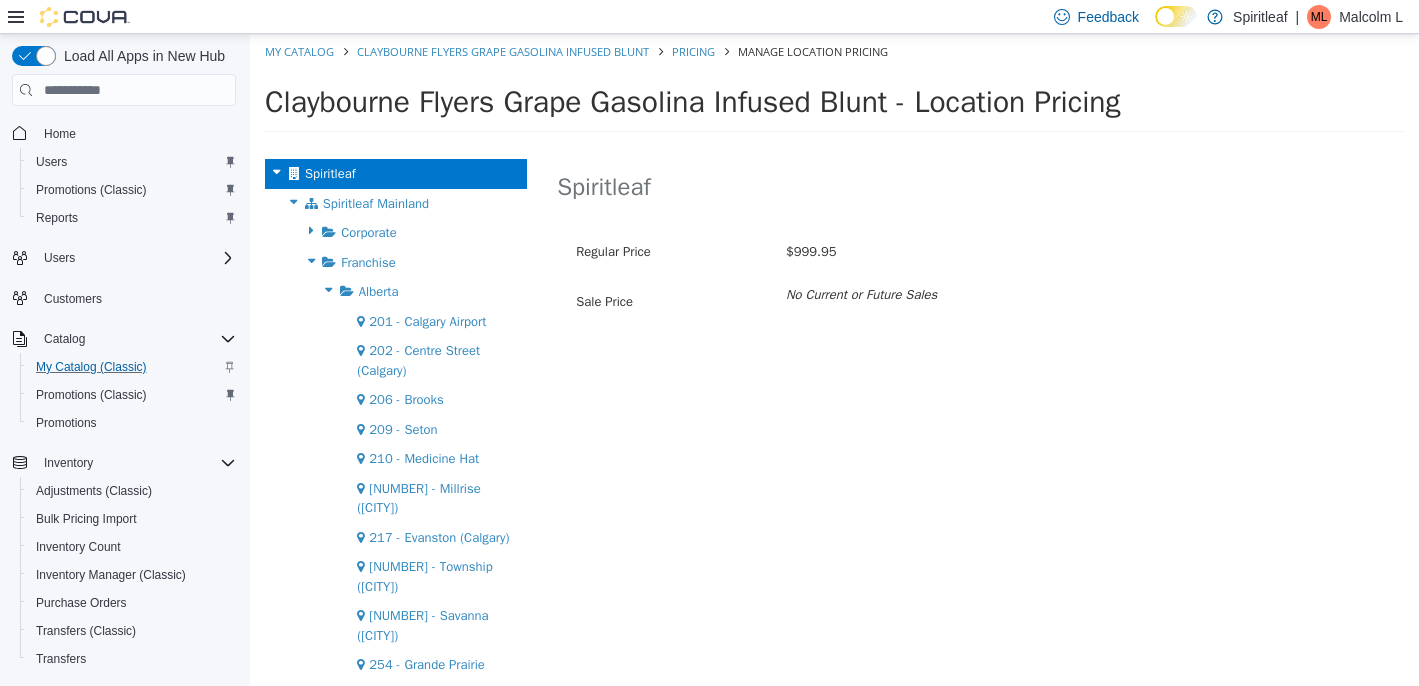 click at bounding box center (329, 290) 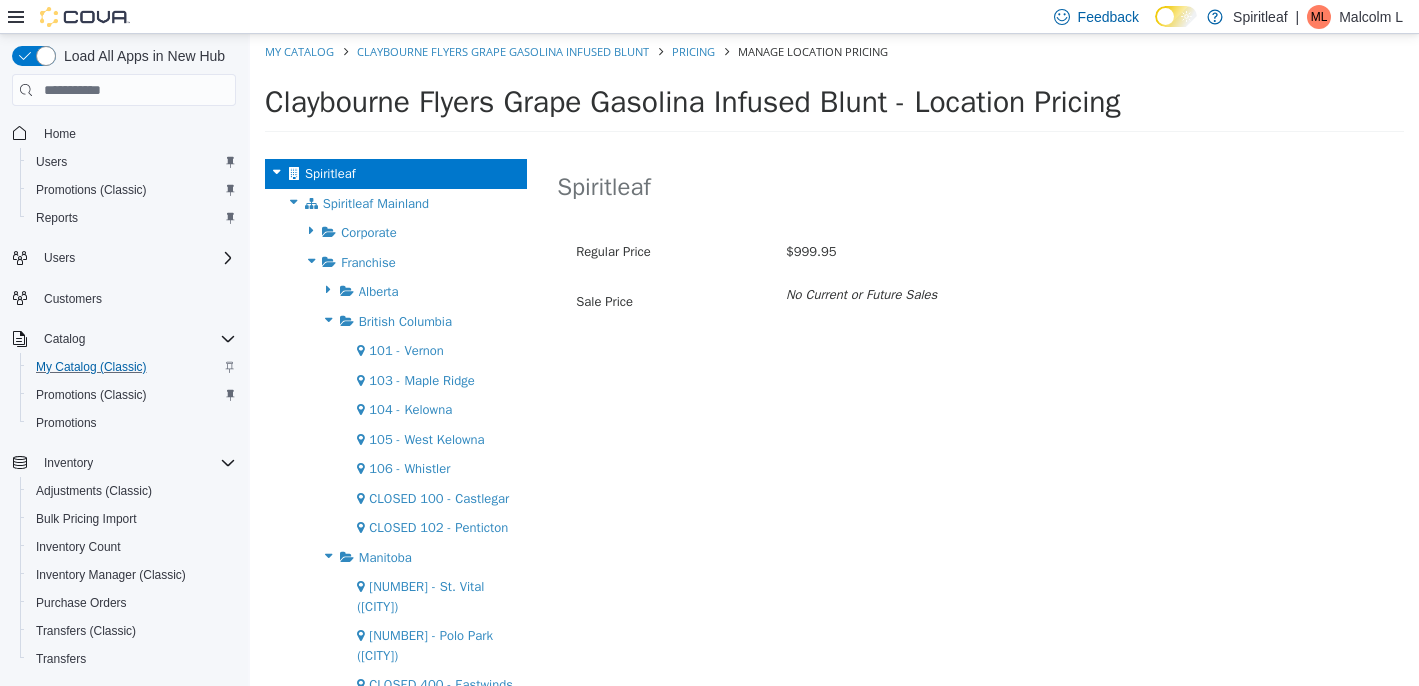 click at bounding box center (329, 320) 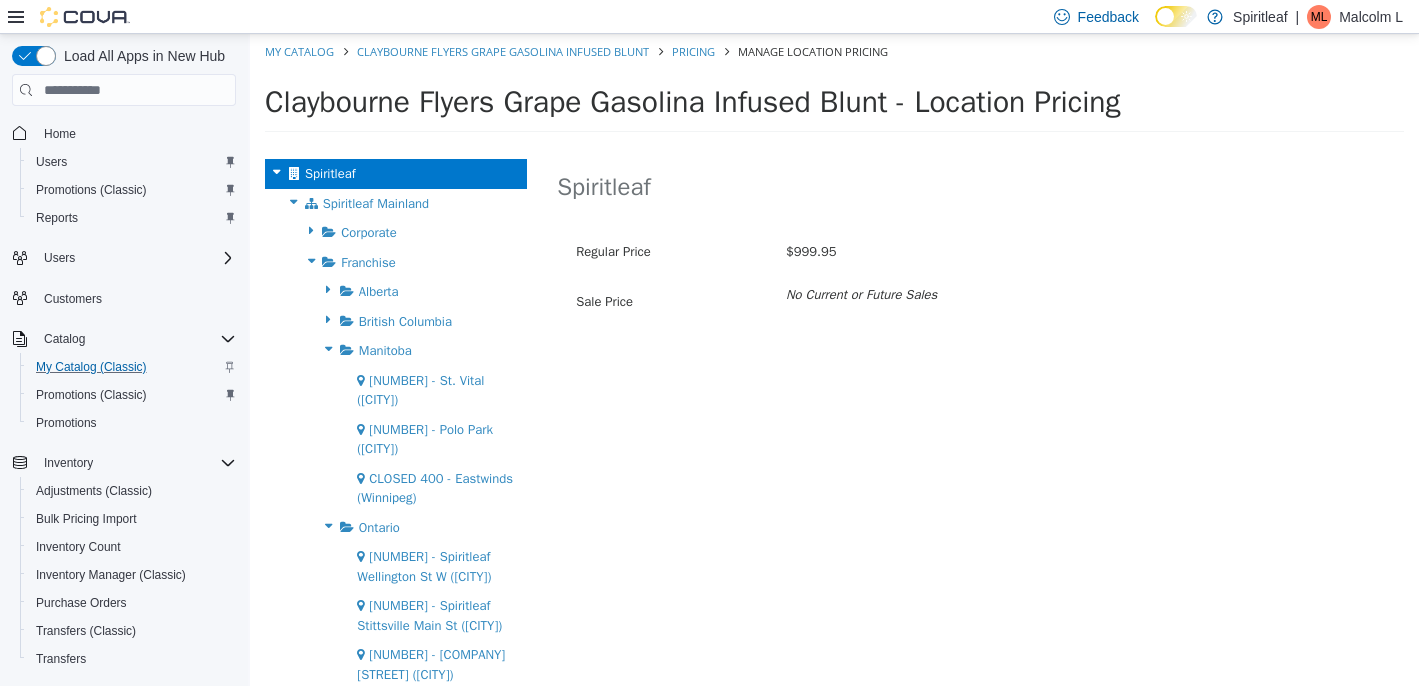 click at bounding box center (329, 349) 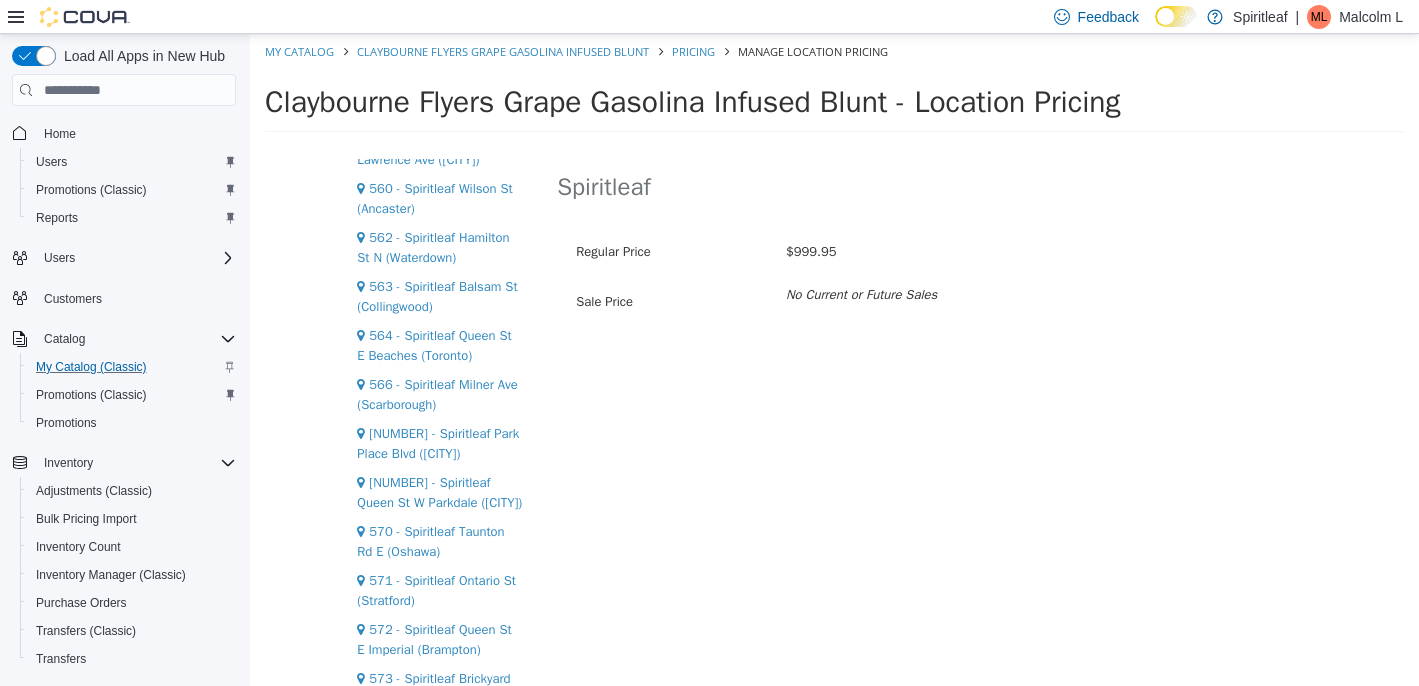 scroll, scrollTop: 715, scrollLeft: 0, axis: vertical 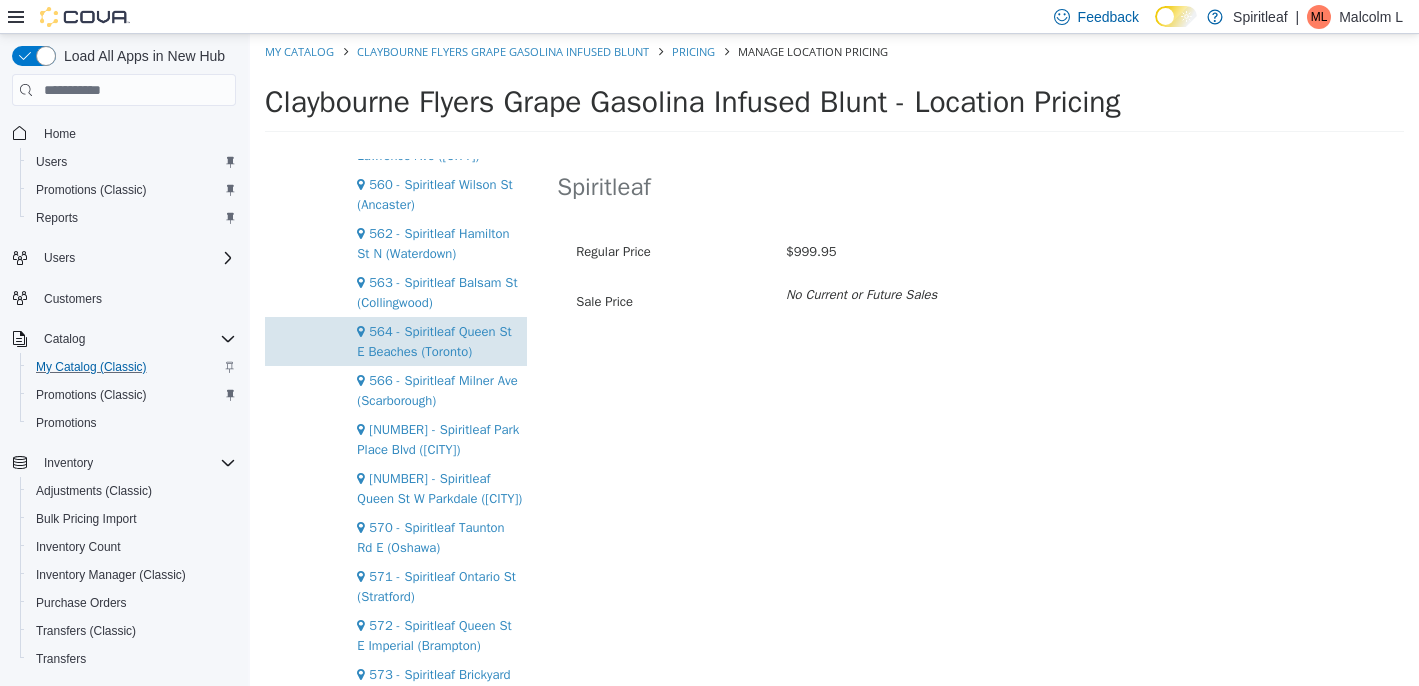 click on "564 - Spiritleaf Queen St E Beaches (Toronto)" at bounding box center (434, 341) 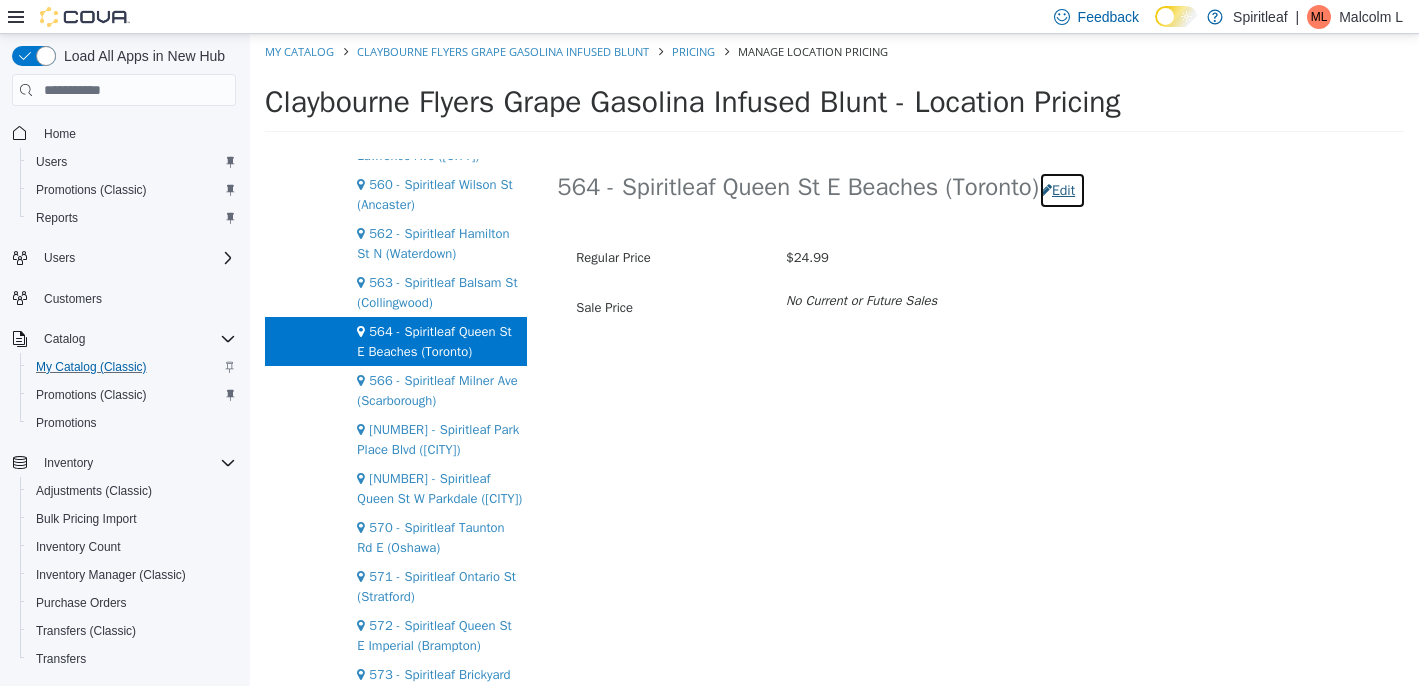 click on "Edit" at bounding box center [1062, 190] 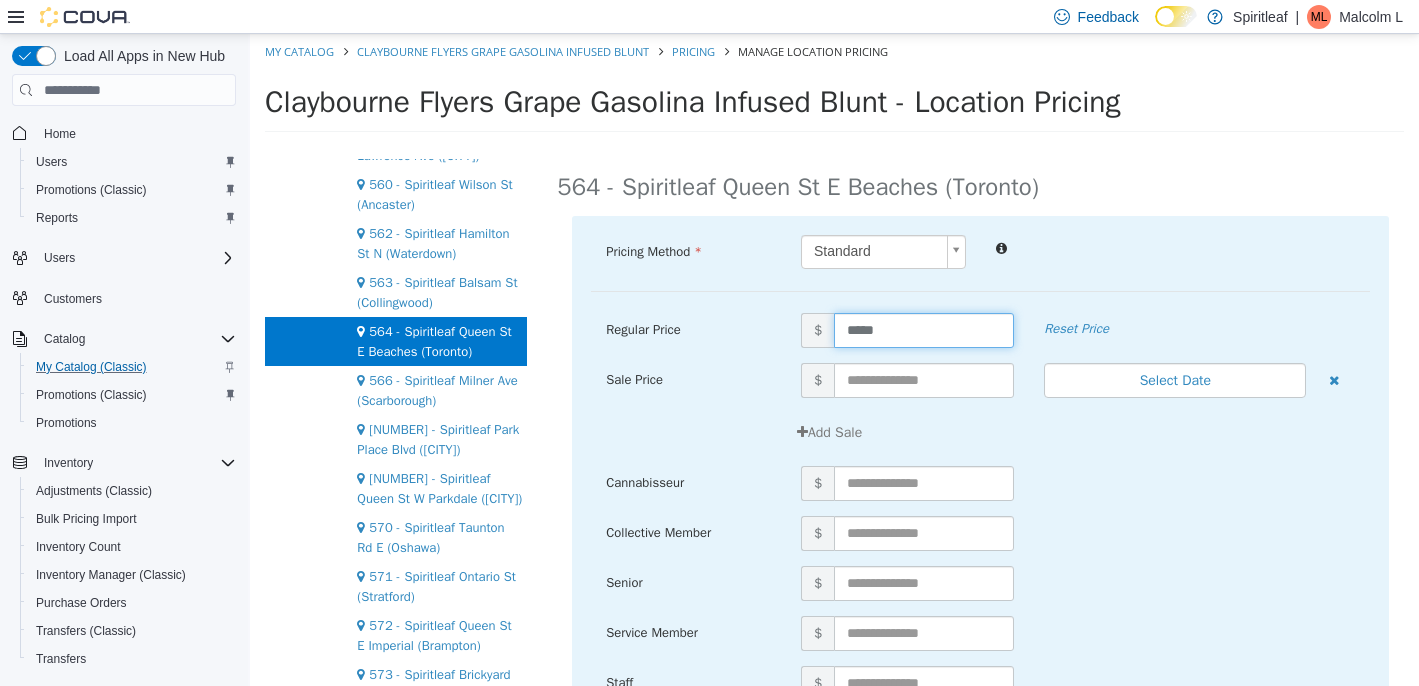 click on "*****" at bounding box center [924, 330] 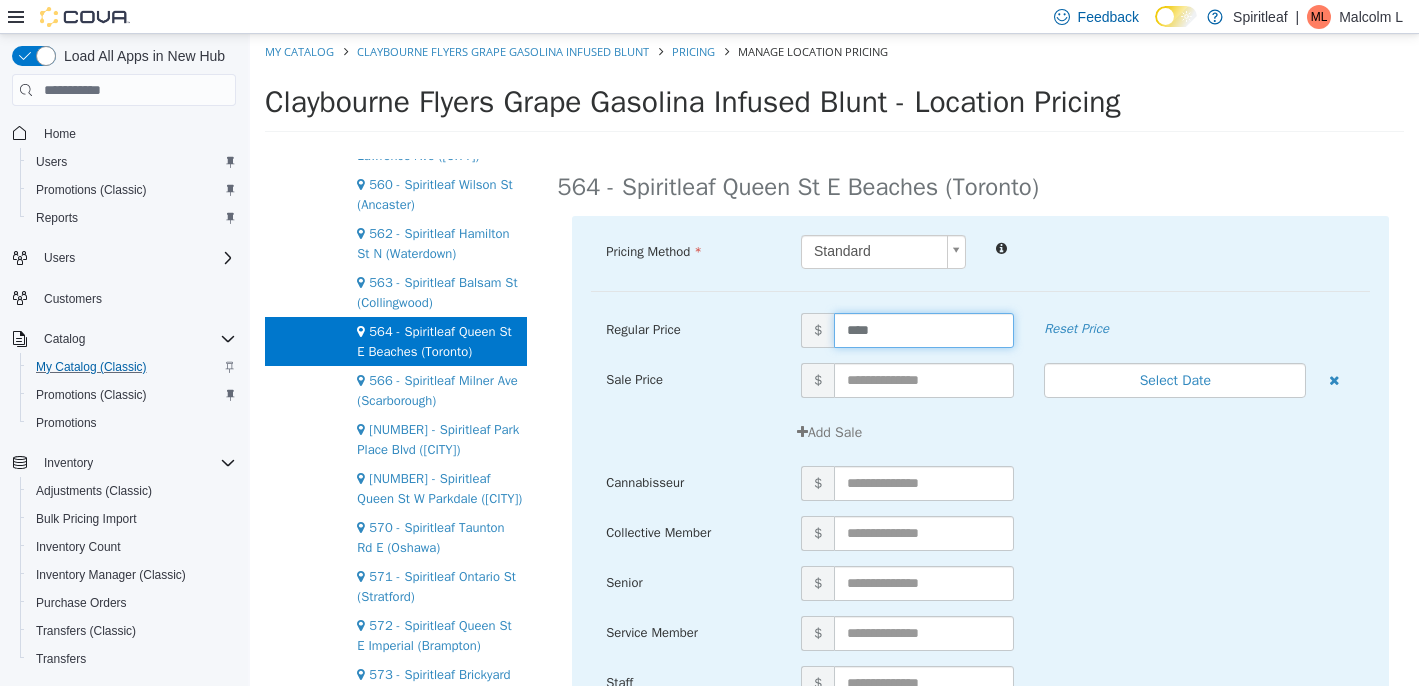 type on "*****" 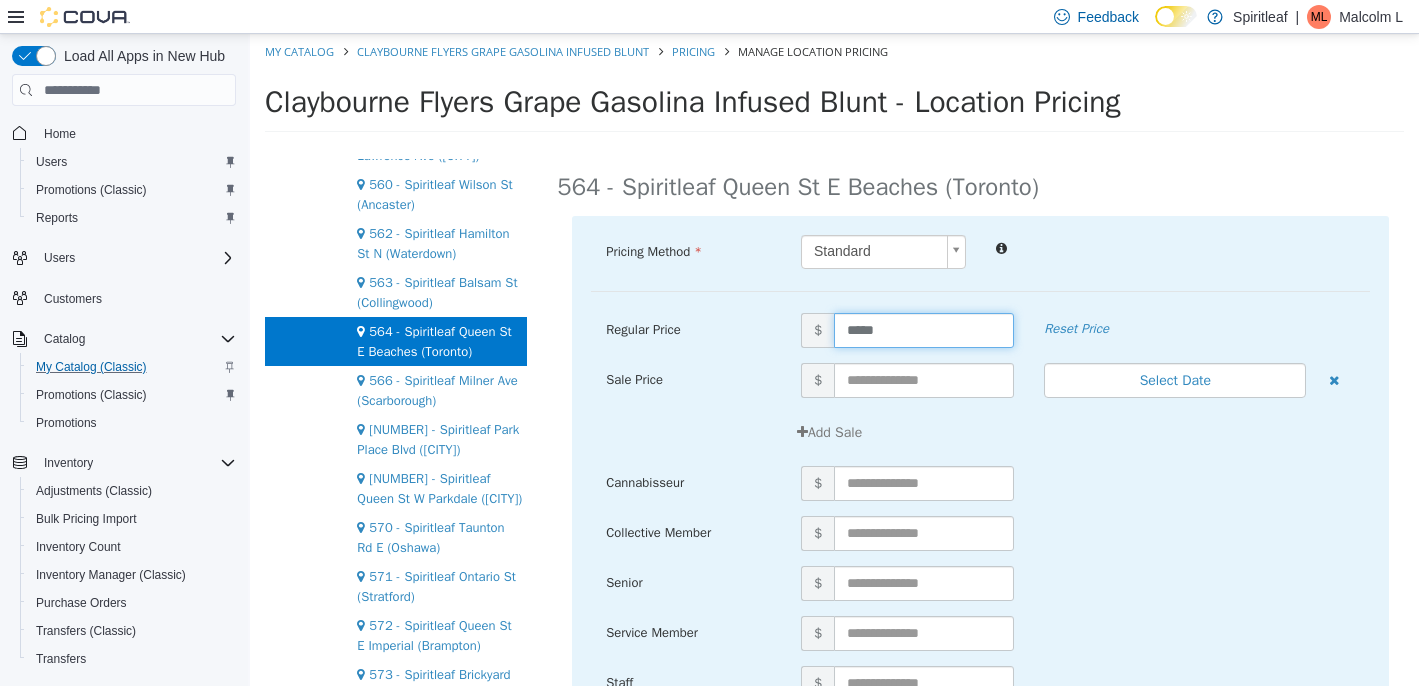 scroll, scrollTop: 256, scrollLeft: 0, axis: vertical 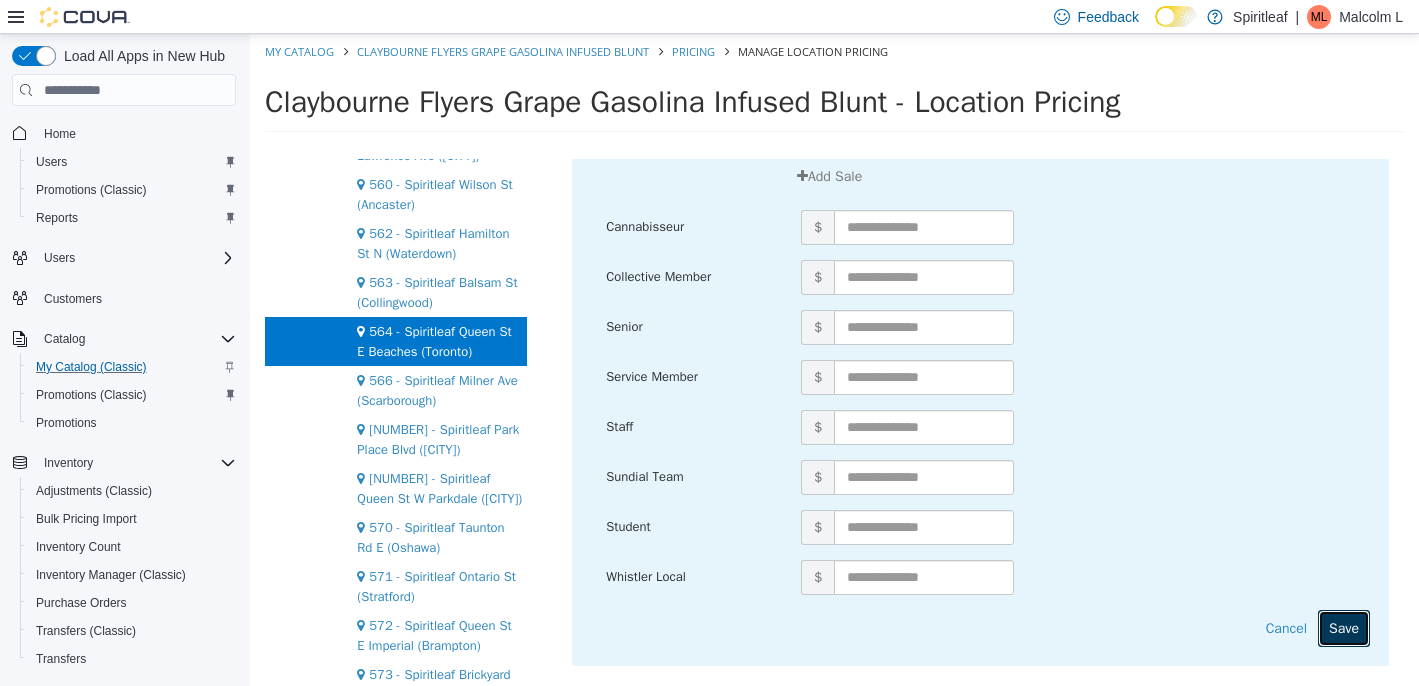 click on "Save" at bounding box center (1344, 628) 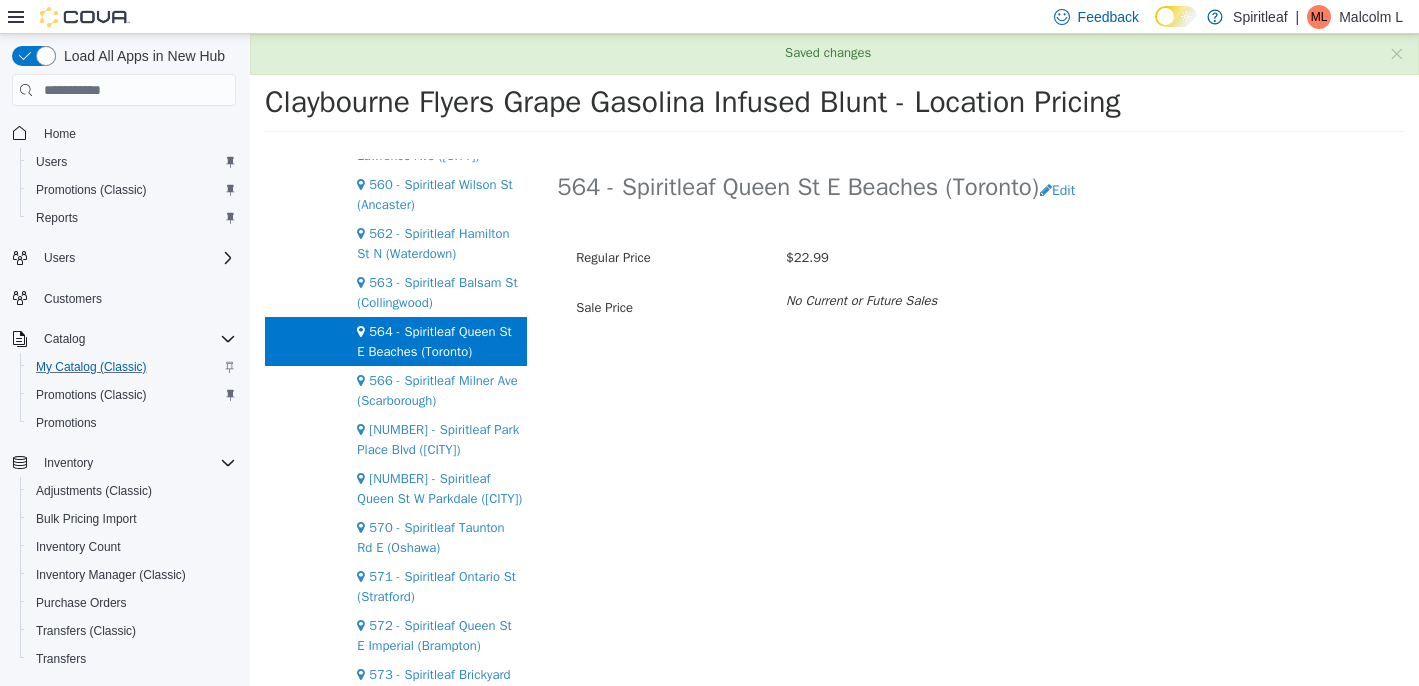 scroll, scrollTop: 0, scrollLeft: 0, axis: both 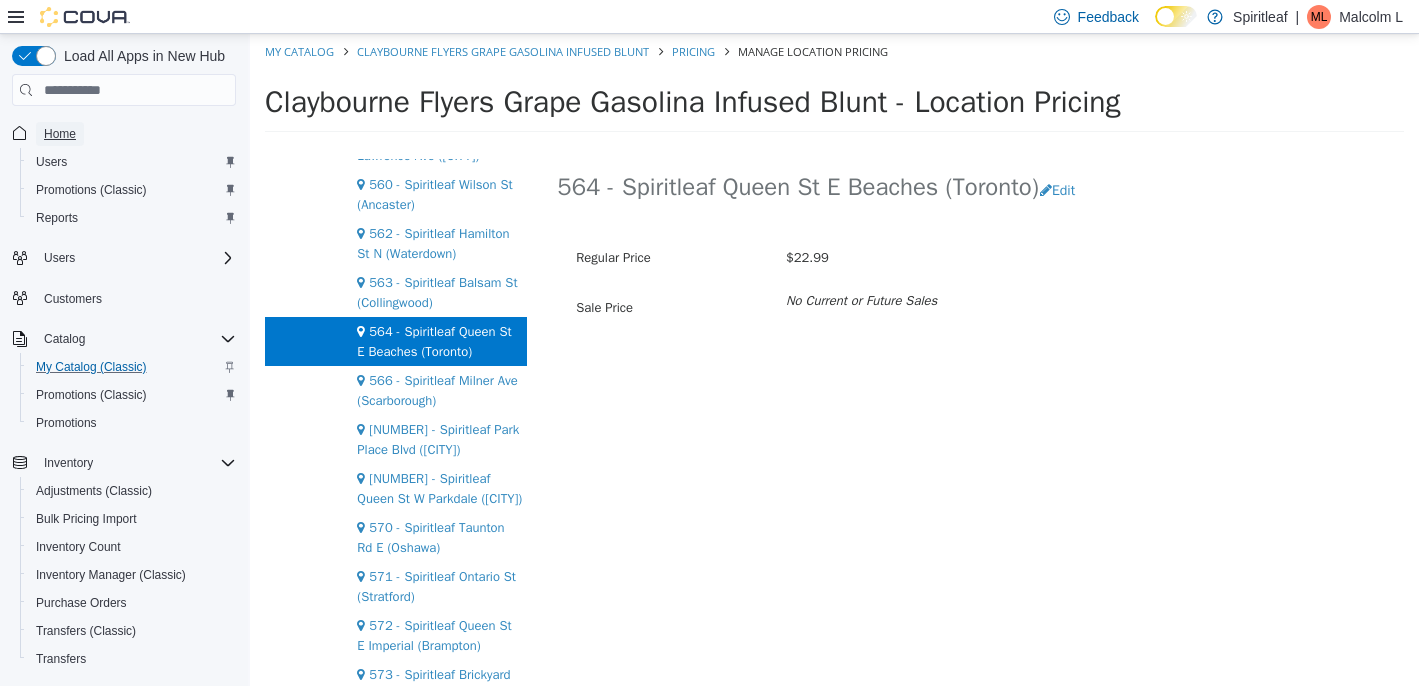 click on "Home" at bounding box center (60, 134) 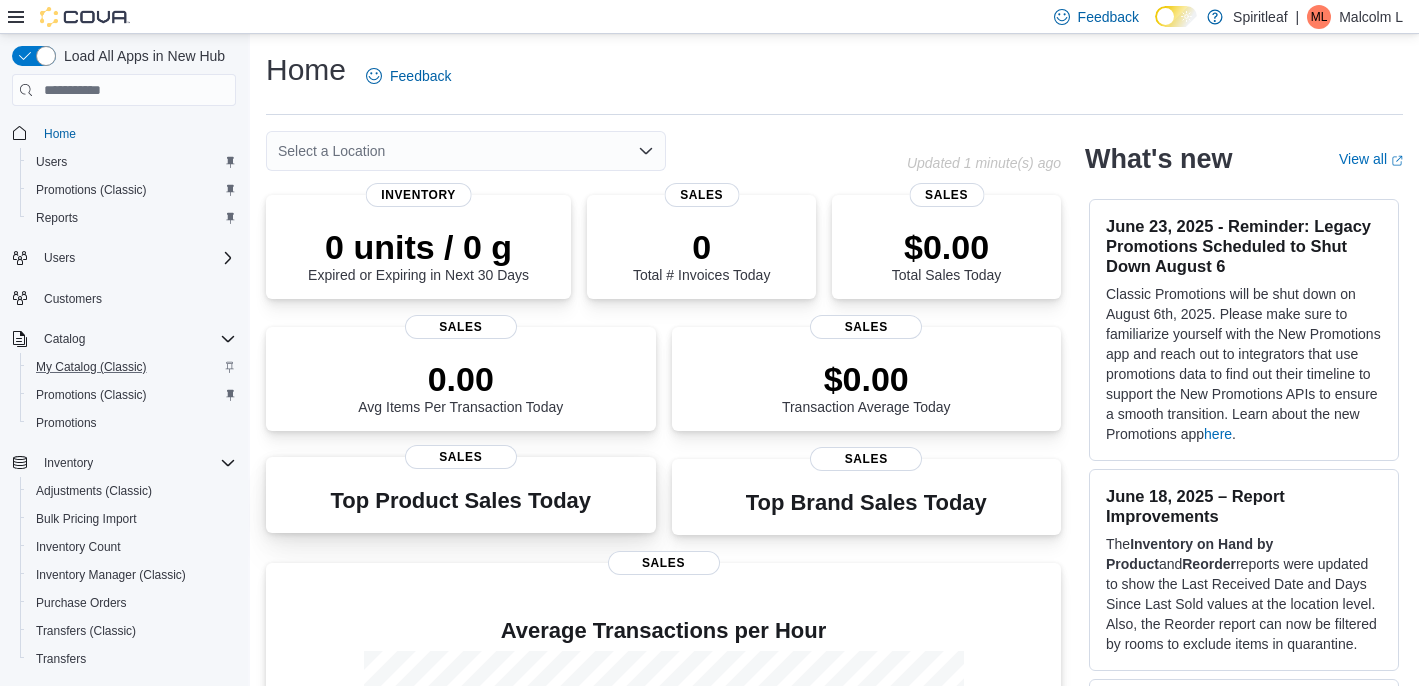 scroll, scrollTop: 301, scrollLeft: 0, axis: vertical 